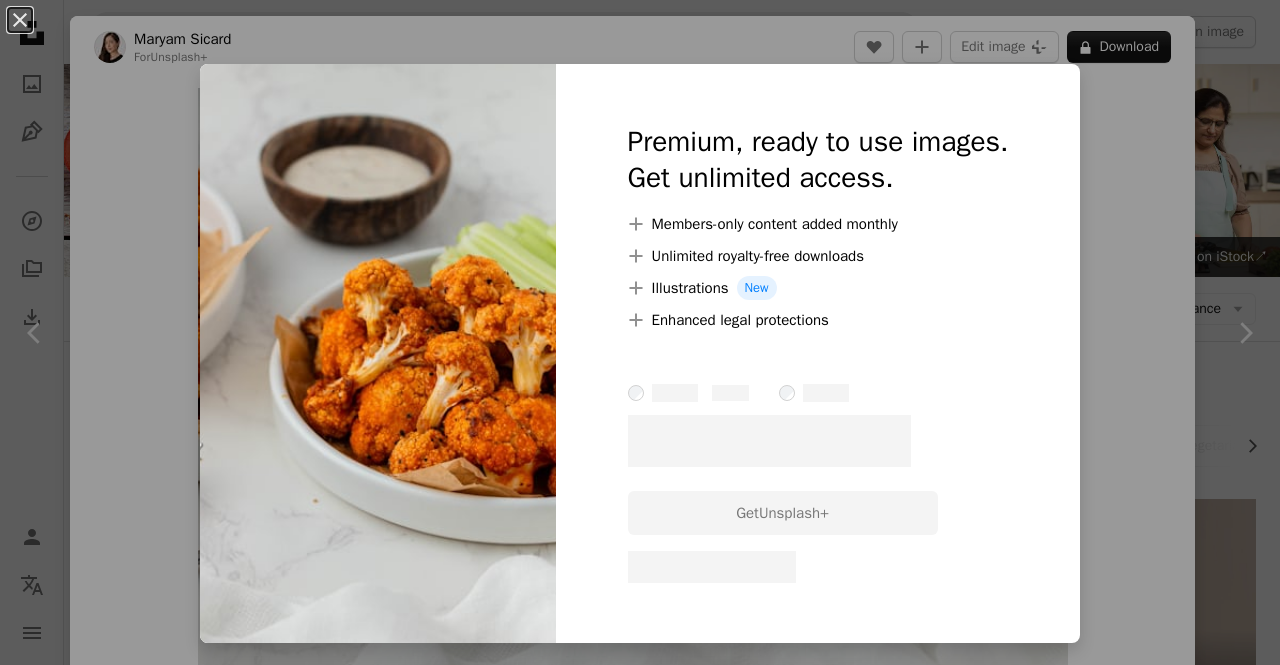scroll, scrollTop: 1720, scrollLeft: 0, axis: vertical 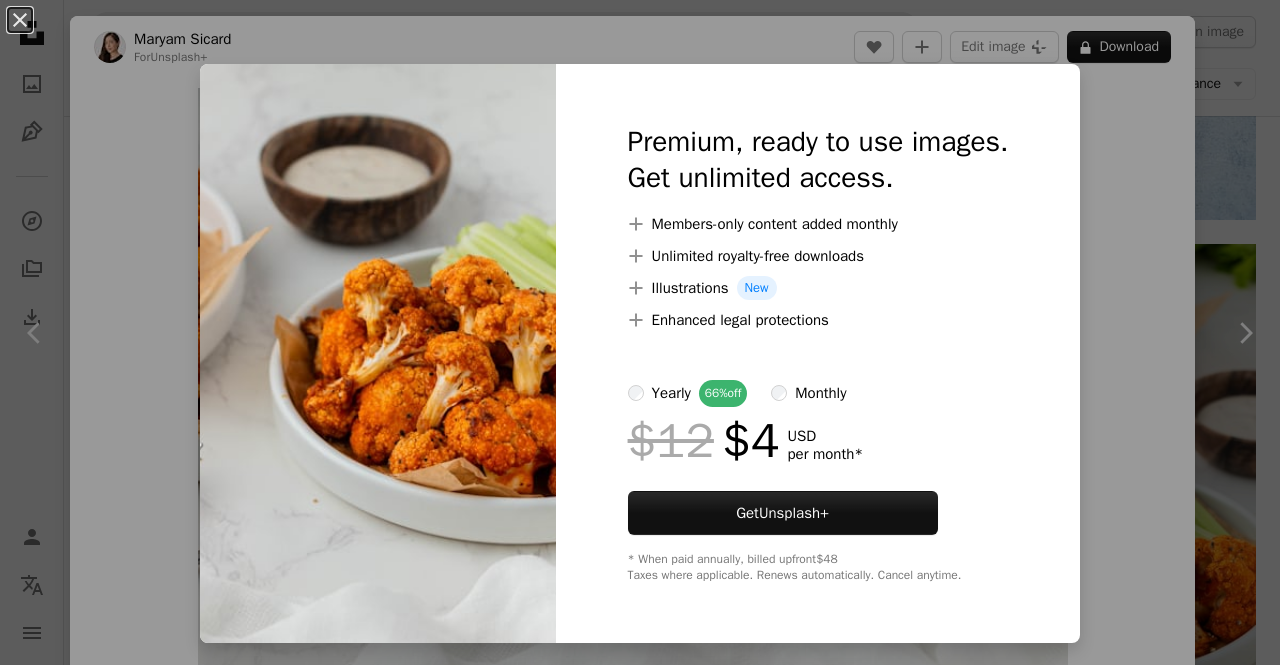 click on "An X shape Premium, ready to use images. Get unlimited access. A plus sign Members-only content added monthly A plus sign Unlimited royalty-free downloads A plus sign Illustrations  New A plus sign Enhanced legal protections yearly 66%  off monthly $12   $4 USD per month * Get  Unsplash+ * When paid annually, billed upfront  $48 Taxes where applicable. Renews automatically. Cancel anytime." at bounding box center (640, 332) 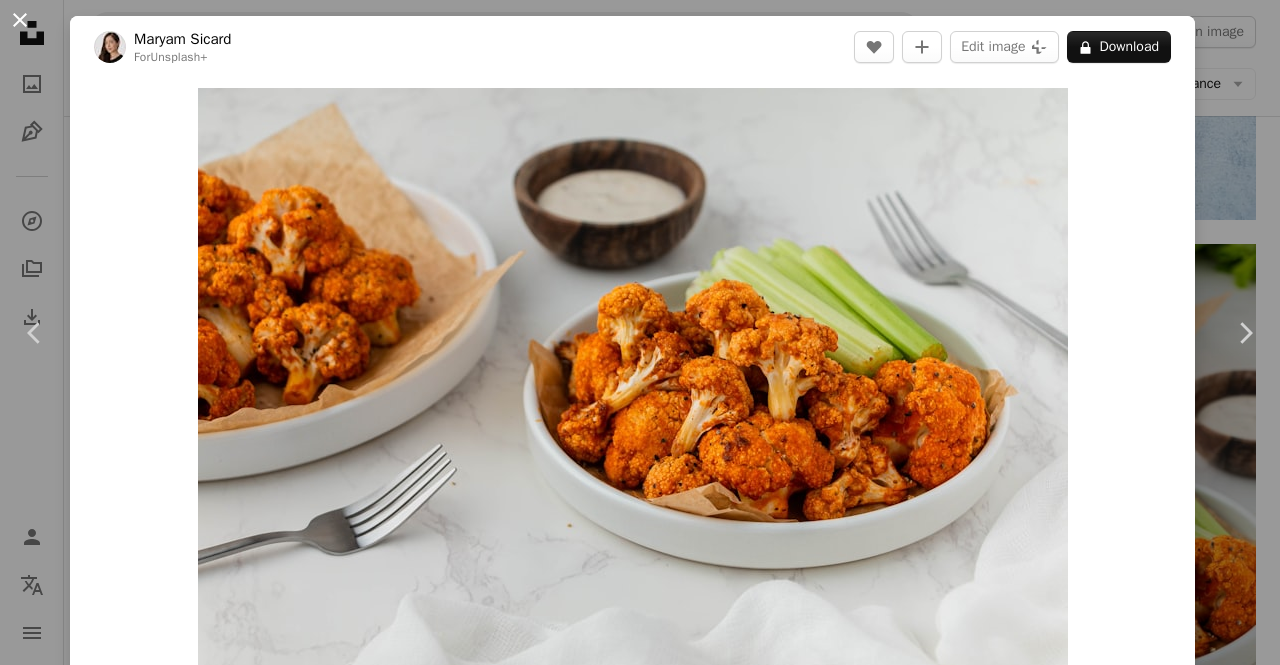 click on "An X shape" at bounding box center [20, 20] 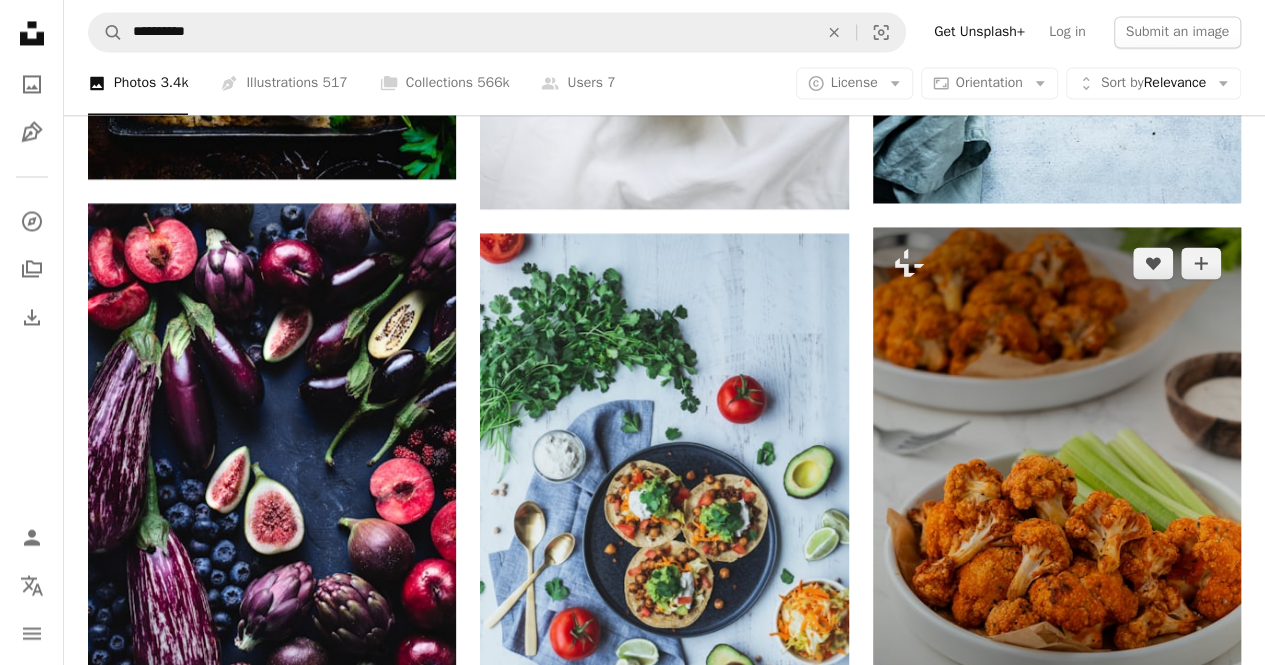 click at bounding box center [1057, 503] 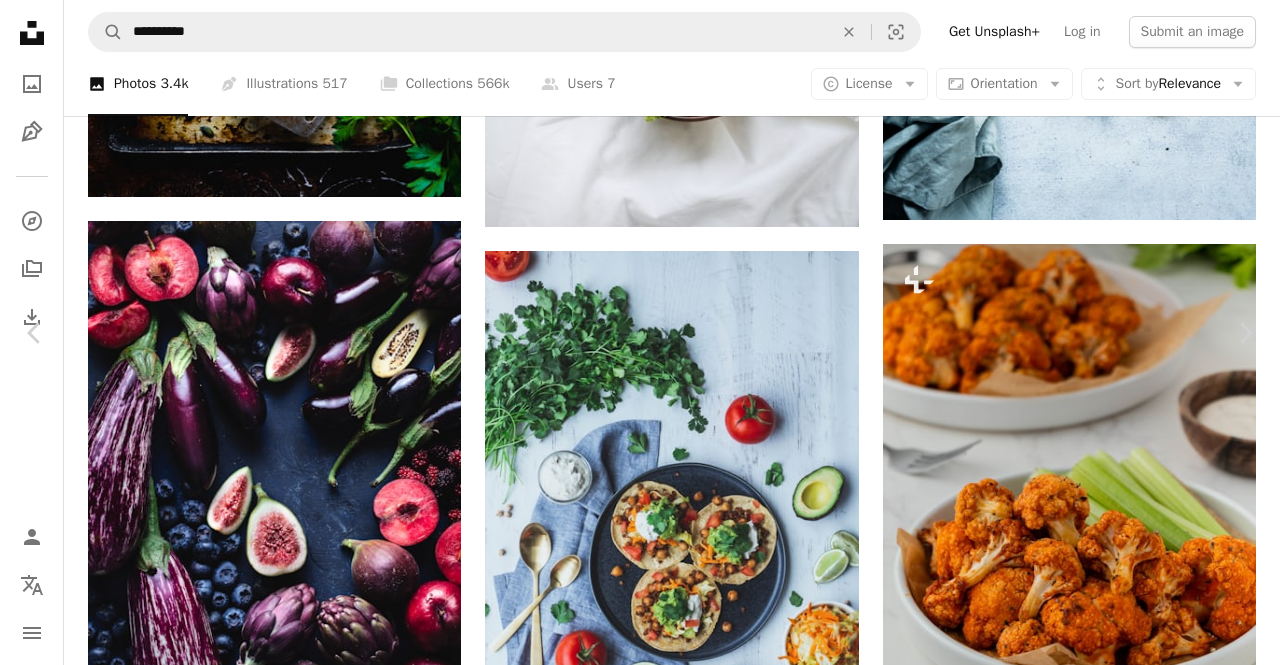 scroll, scrollTop: 1466, scrollLeft: 0, axis: vertical 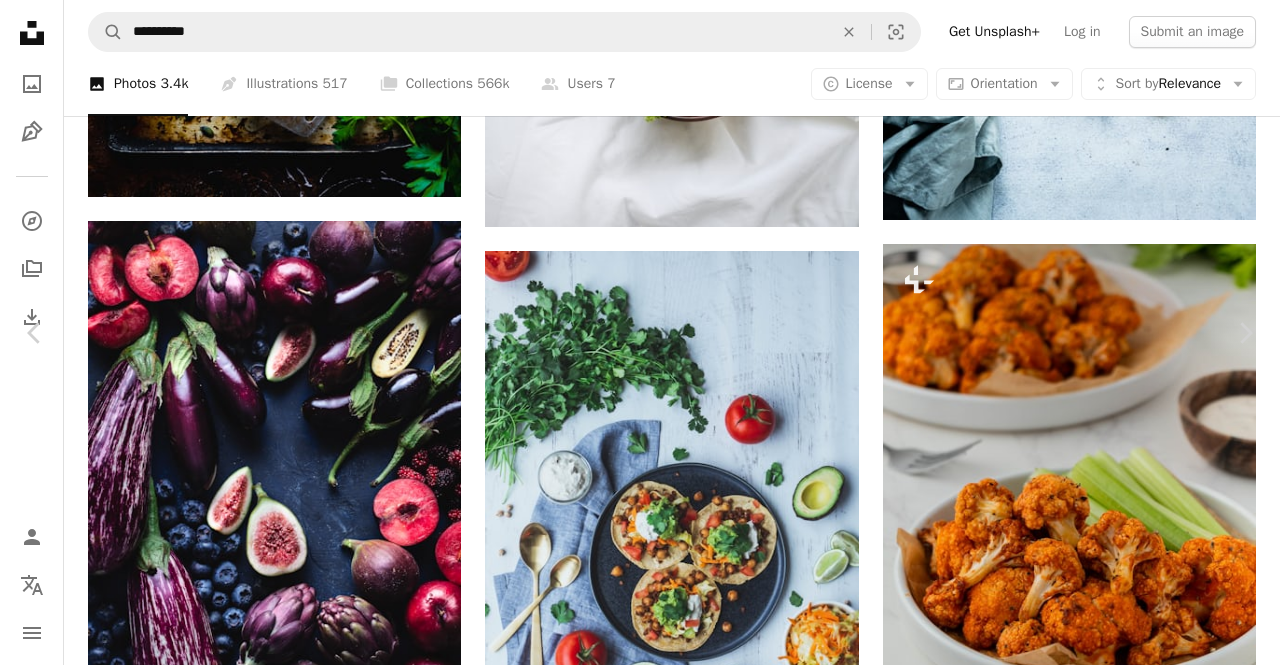 click at bounding box center [999, 3976] 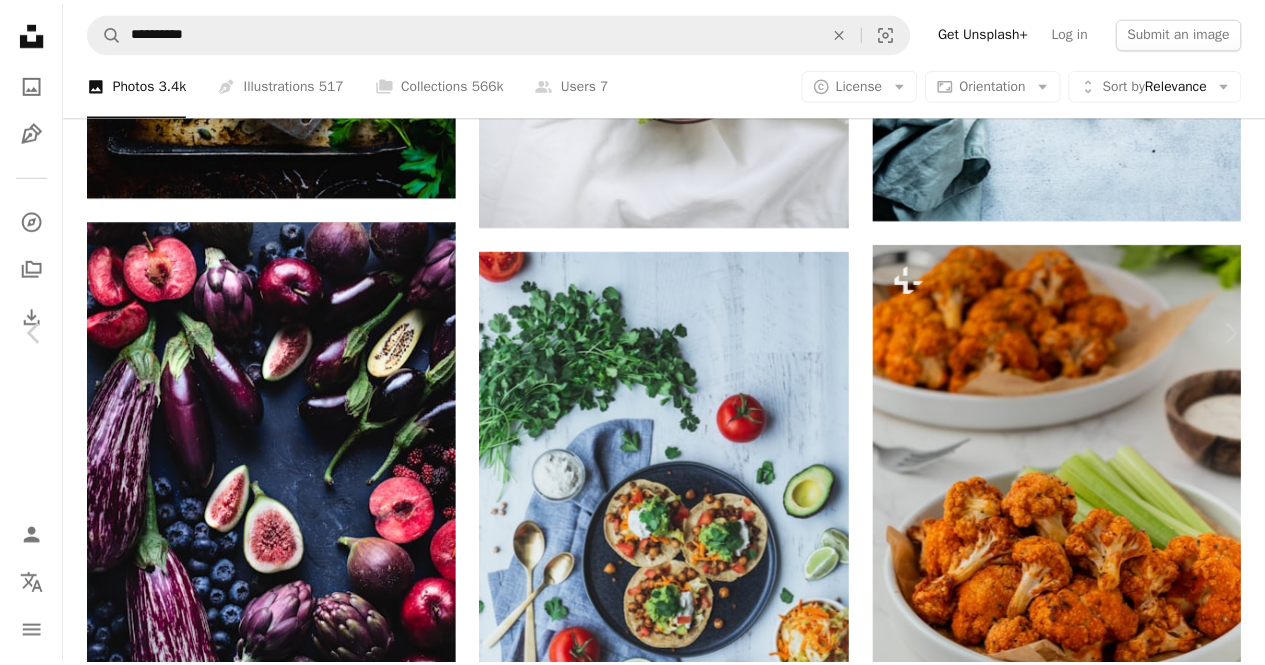 scroll, scrollTop: 0, scrollLeft: 0, axis: both 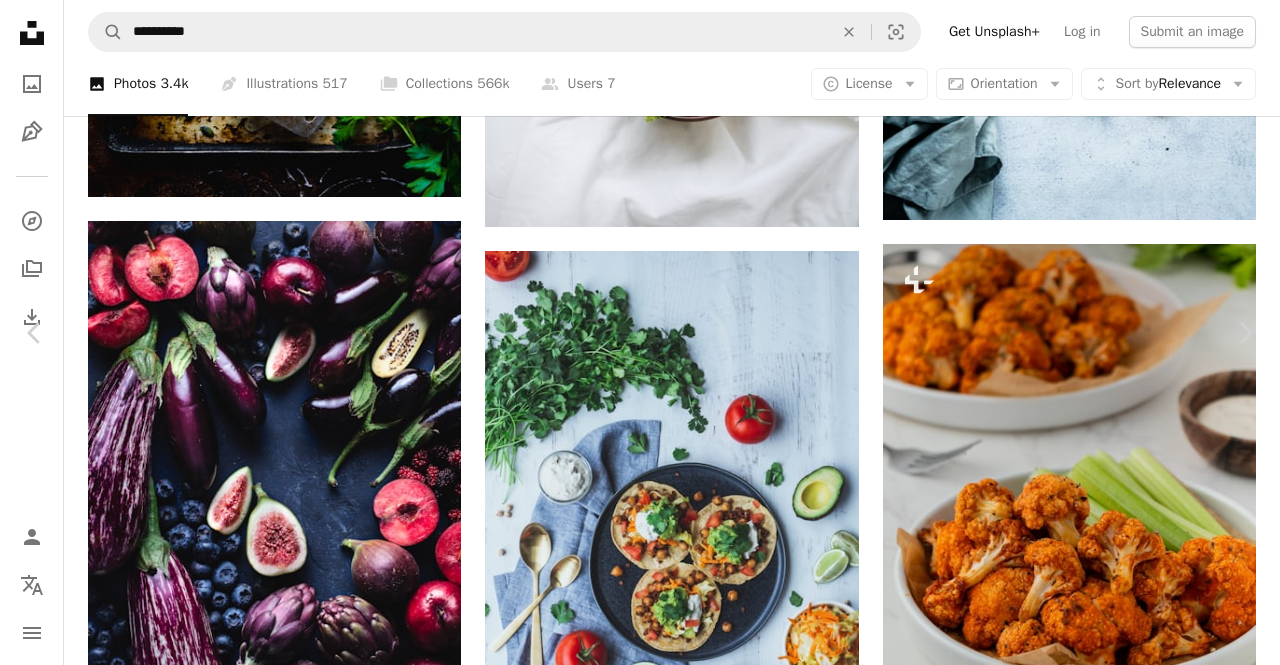 click on "An X shape Chevron left Chevron right [FIRST] [LAST] For Unsplash+ A heart A plus sign Edit image Plus sign for Unsplash+ A lock Download Zoom in A forward-right arrow Share More Actions Calendar outlined Published on October 3, 2022 Safety Licensed under the Unsplash+ License food healthy food vegetable healthy vegan cauliflower vegetarian healthy living plant based veggie veggie food roasted cauliflower Free pictures From this series Chevron right Plus sign for Unsplash+ Plus sign for Unsplash+ Plus sign for Unsplash+ Plus sign for Unsplash+ Plus sign for Unsplash+ Plus sign for Unsplash+ Plus sign for Unsplash+ Plus sign for Unsplash+ Plus sign for Unsplash+ Plus sign for Unsplash+ Related images Plus sign for Unsplash+ A heart A plus sign [FIRST] [LAST] For Unsplash+ A lock Download Plus sign for Unsplash+ A heart A plus sign [FIRST] [LAST] For Unsplash+ A lock Download Plus sign for Unsplash+ A heart A plus sign [FIRST] [LAST] For Unsplash+ A lock Download Plus sign for Unsplash+ A heart" at bounding box center (640, 3976) 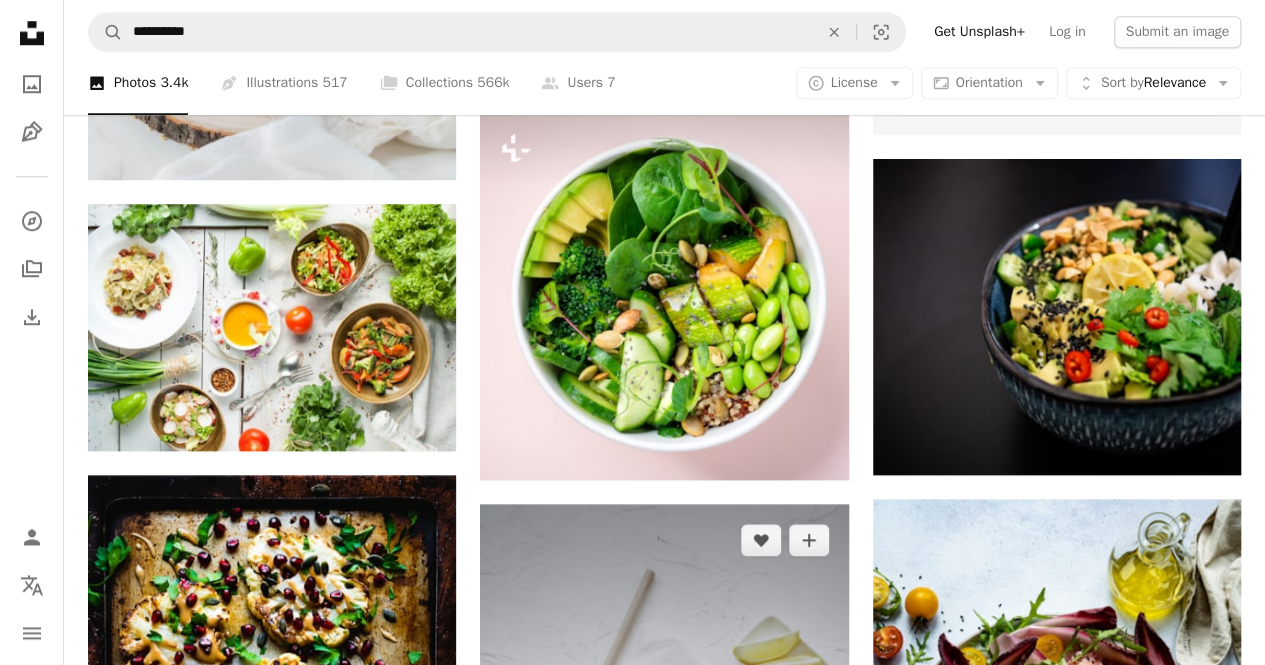 scroll, scrollTop: 546, scrollLeft: 0, axis: vertical 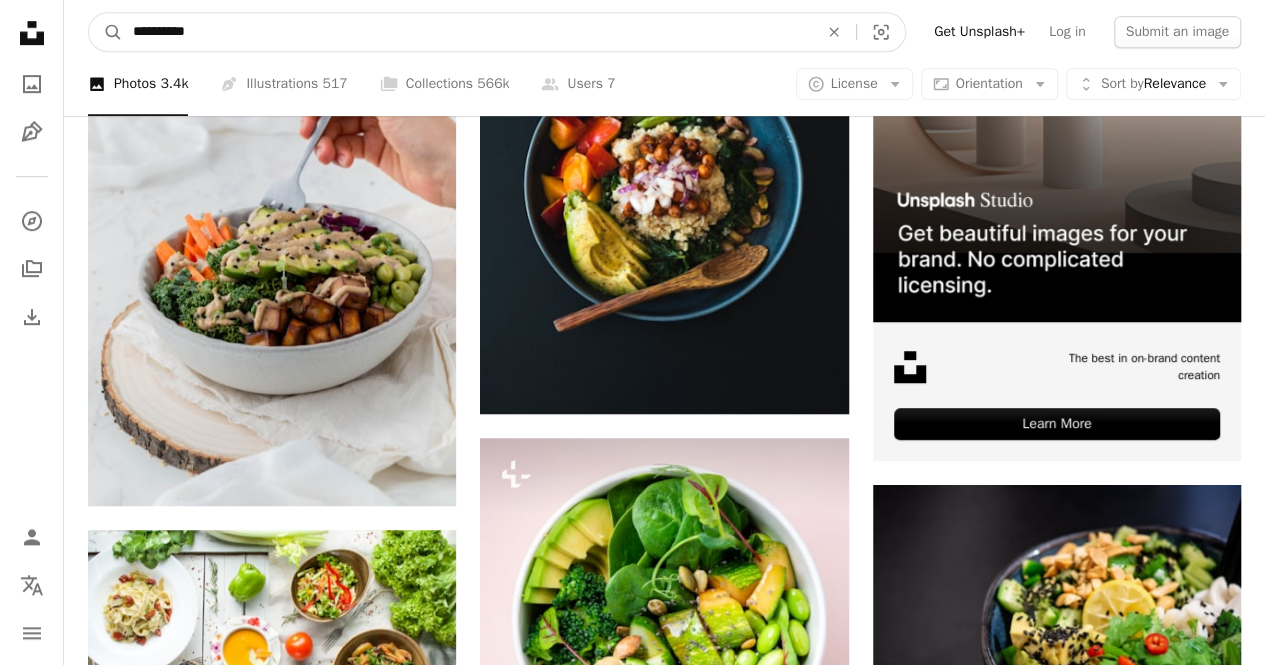 drag, startPoint x: 262, startPoint y: 30, endPoint x: 49, endPoint y: 34, distance: 213.03755 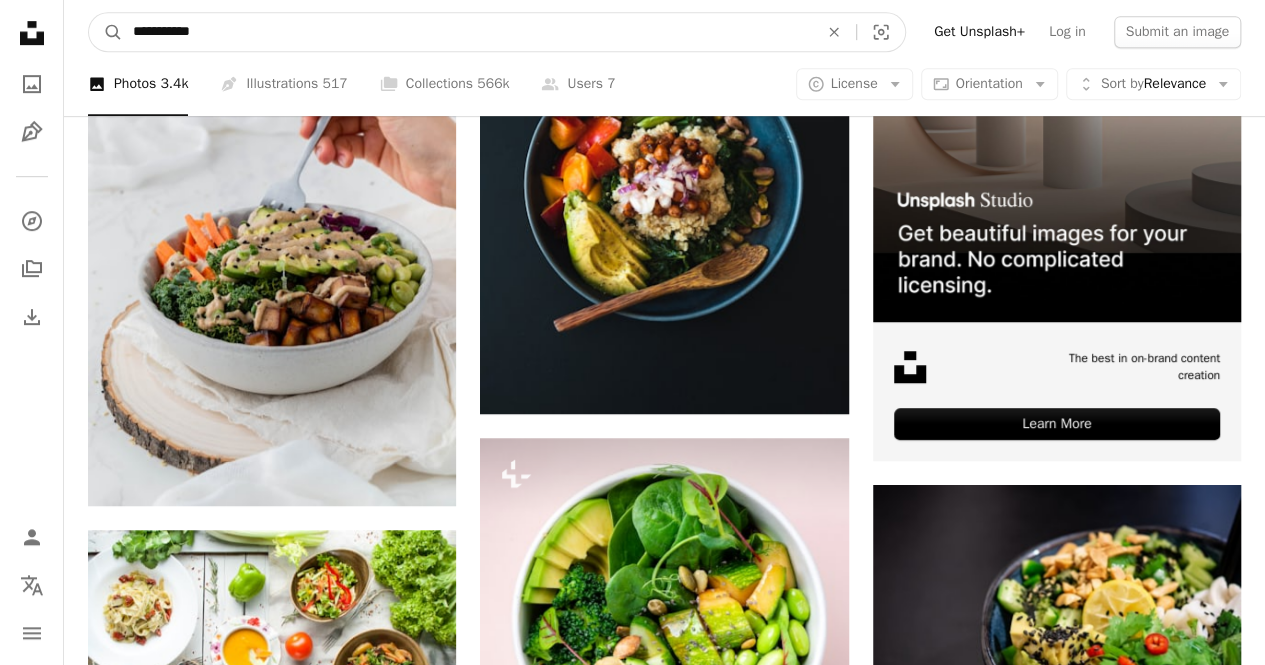 type on "**********" 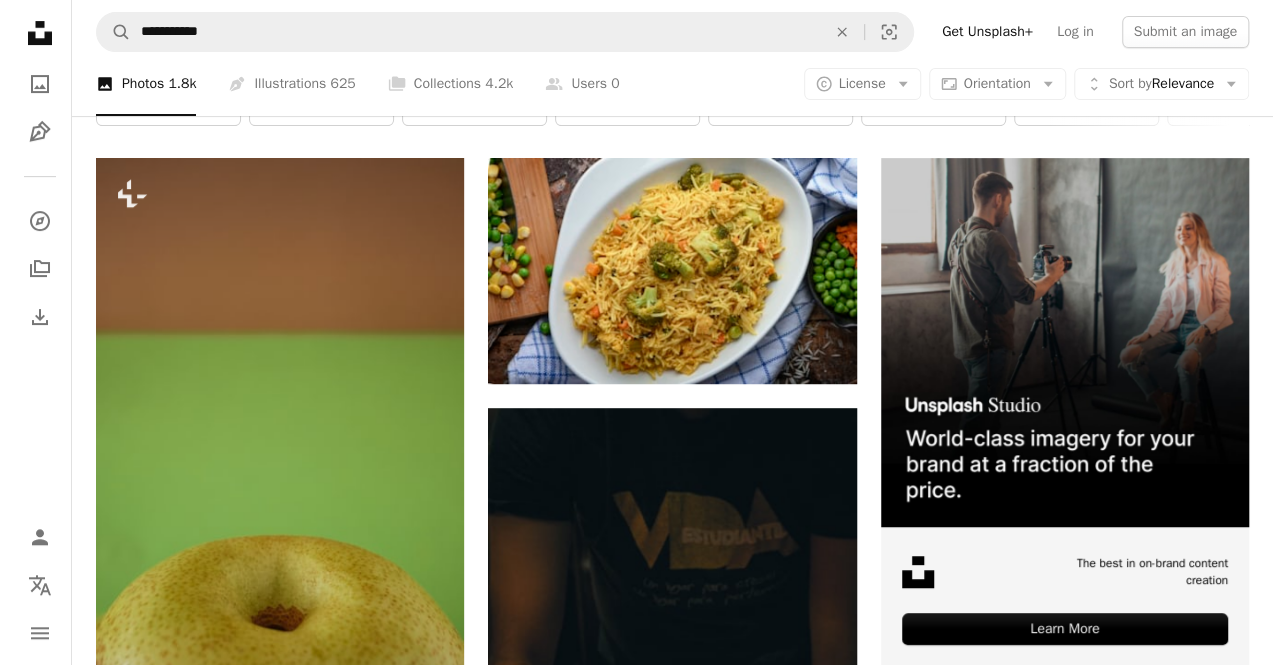 scroll, scrollTop: 321, scrollLeft: 0, axis: vertical 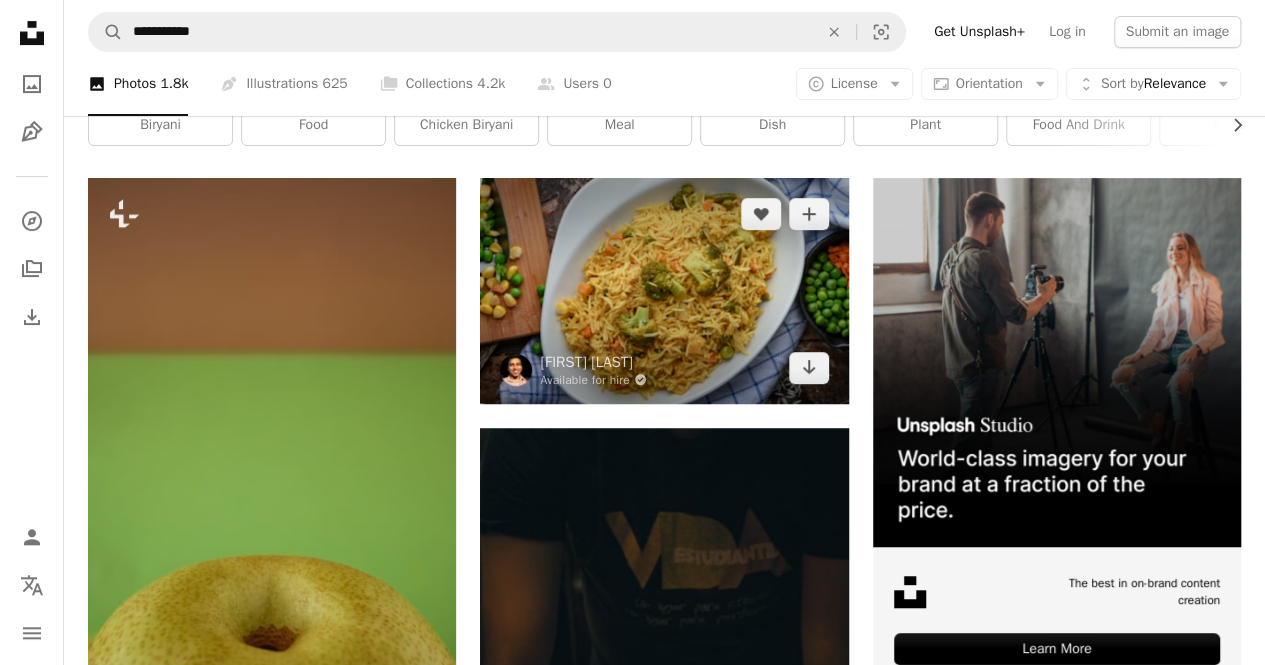 click at bounding box center (664, 291) 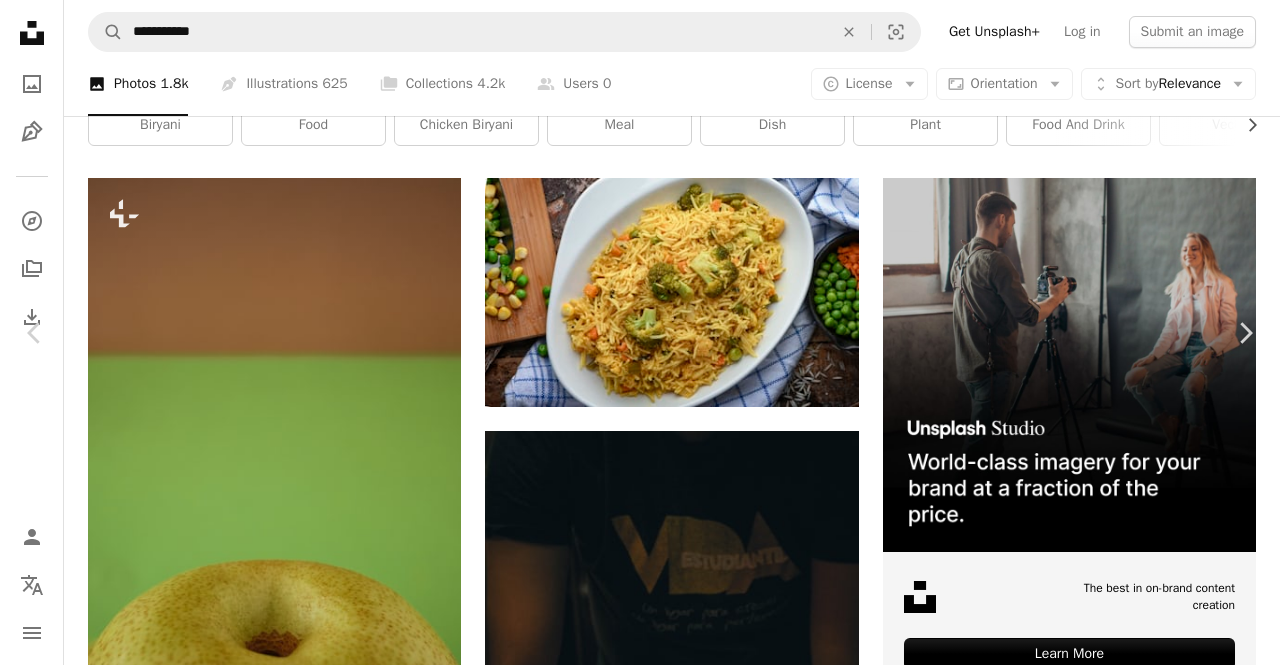 scroll, scrollTop: 4356, scrollLeft: 0, axis: vertical 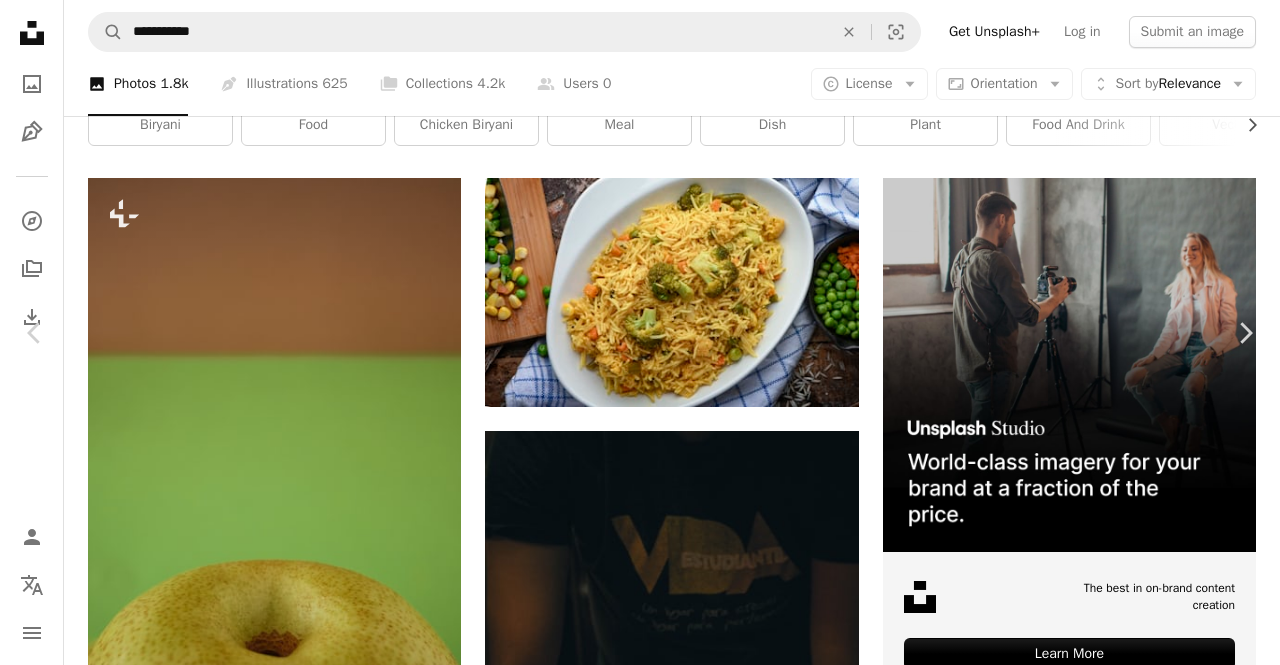 click at bounding box center (632, 5153) 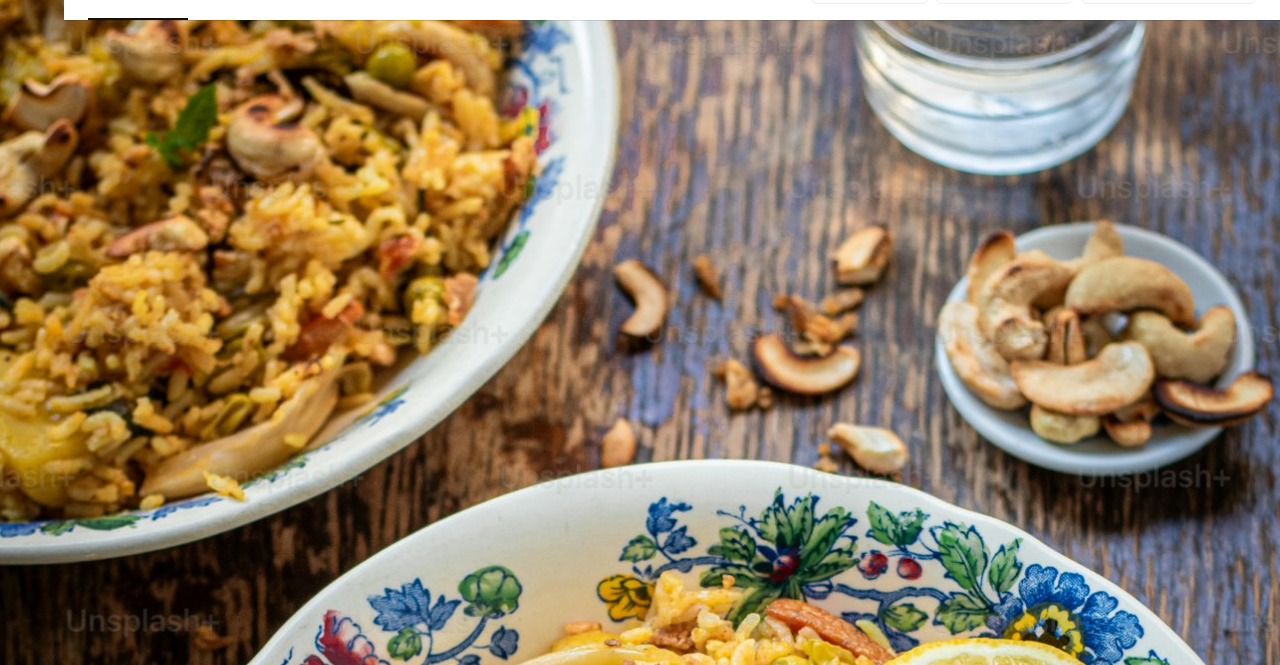scroll, scrollTop: 606, scrollLeft: 0, axis: vertical 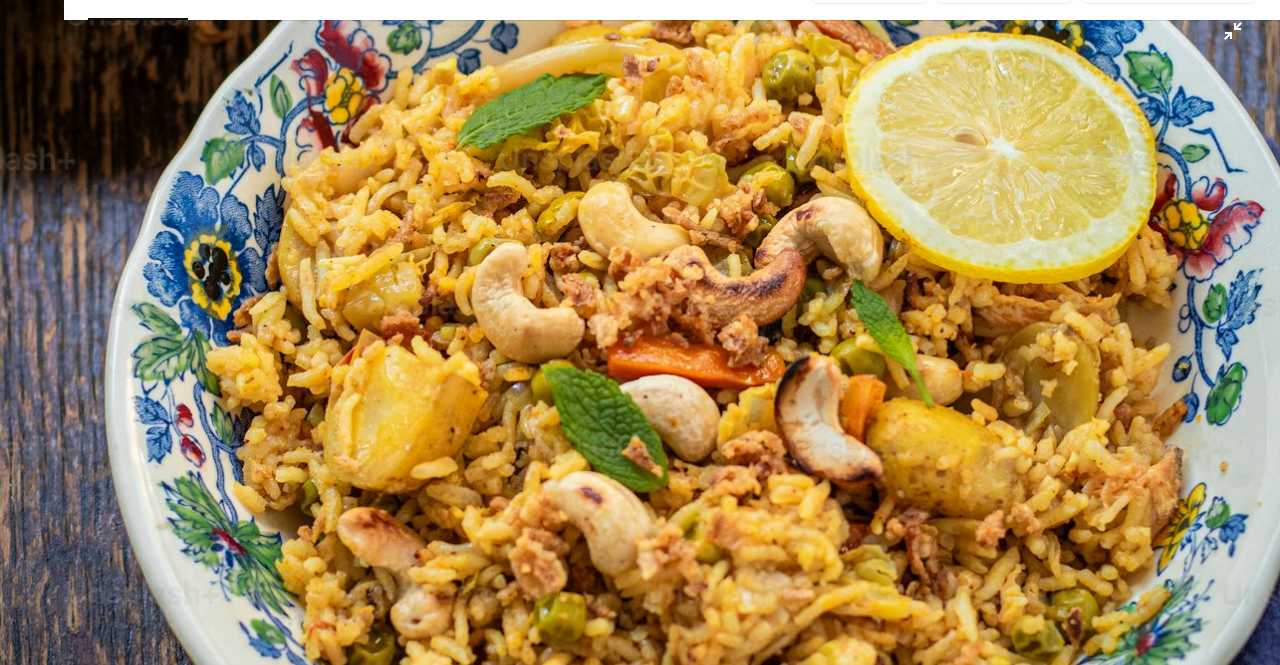 click at bounding box center (640, 355) 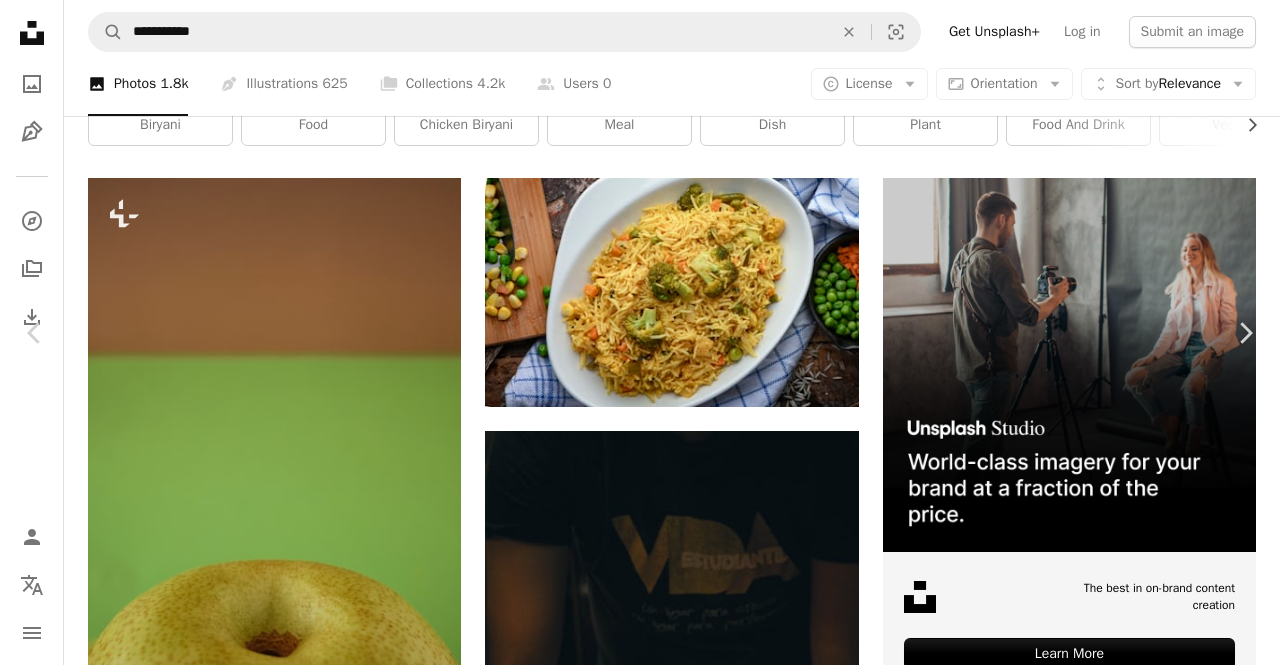 scroll, scrollTop: 0, scrollLeft: 0, axis: both 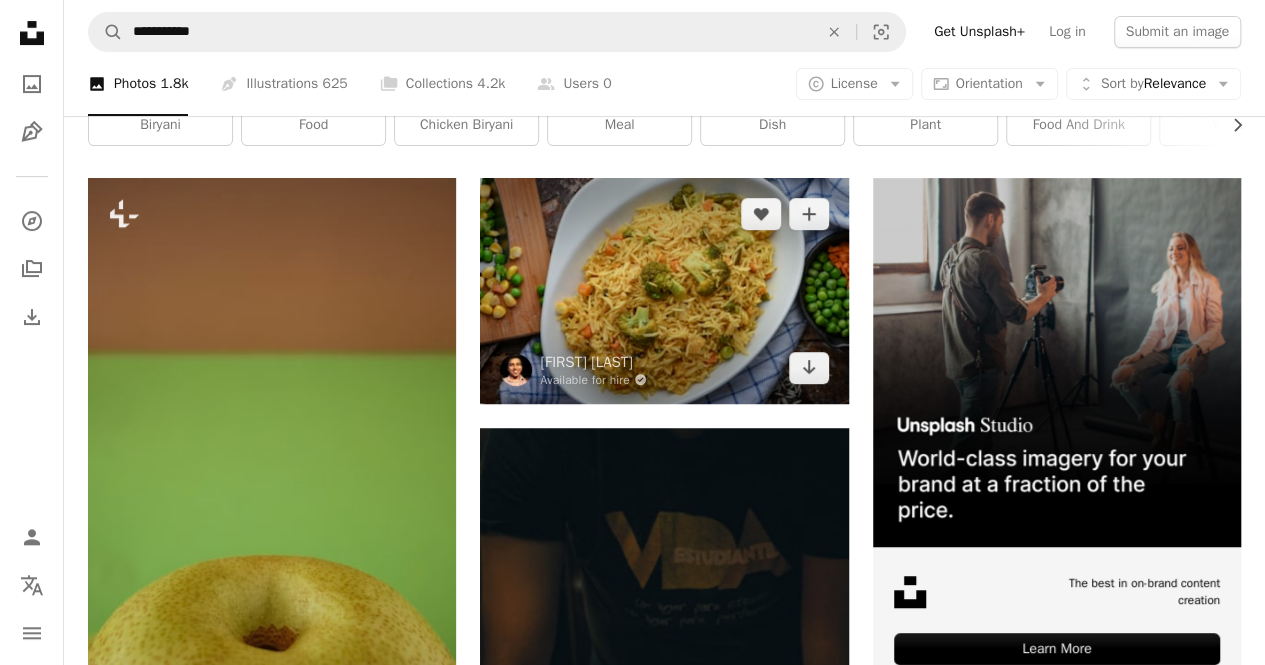 click at bounding box center [664, 291] 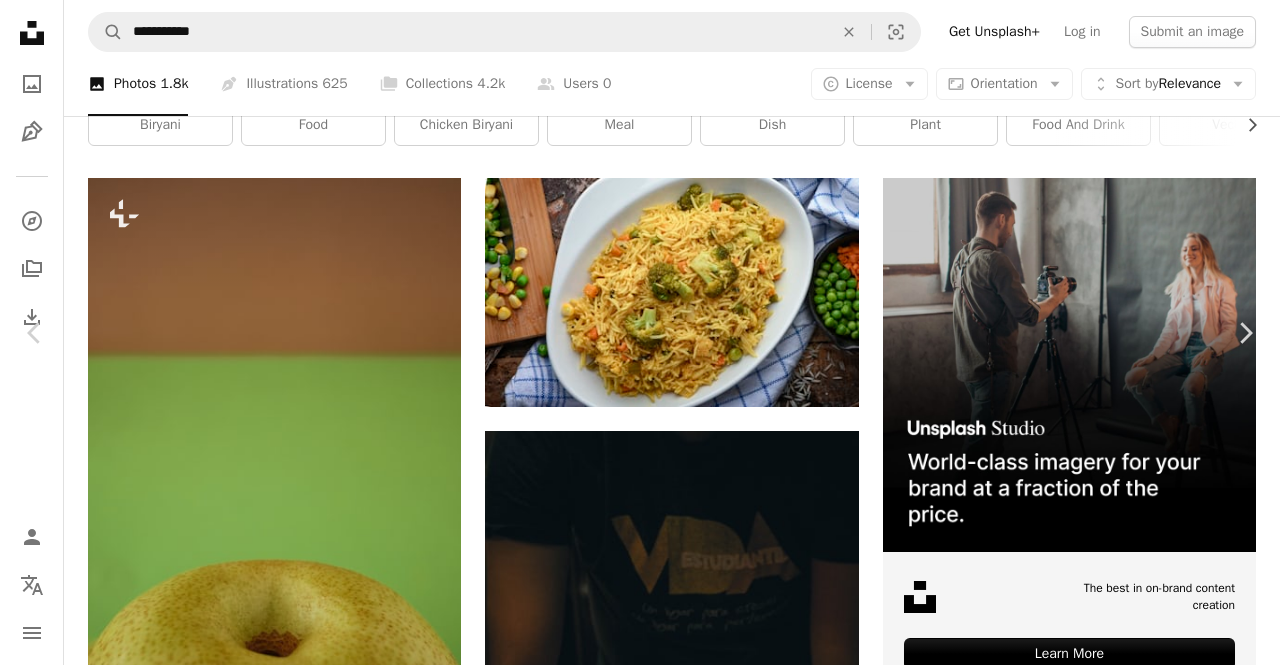 scroll, scrollTop: 1964, scrollLeft: 0, axis: vertical 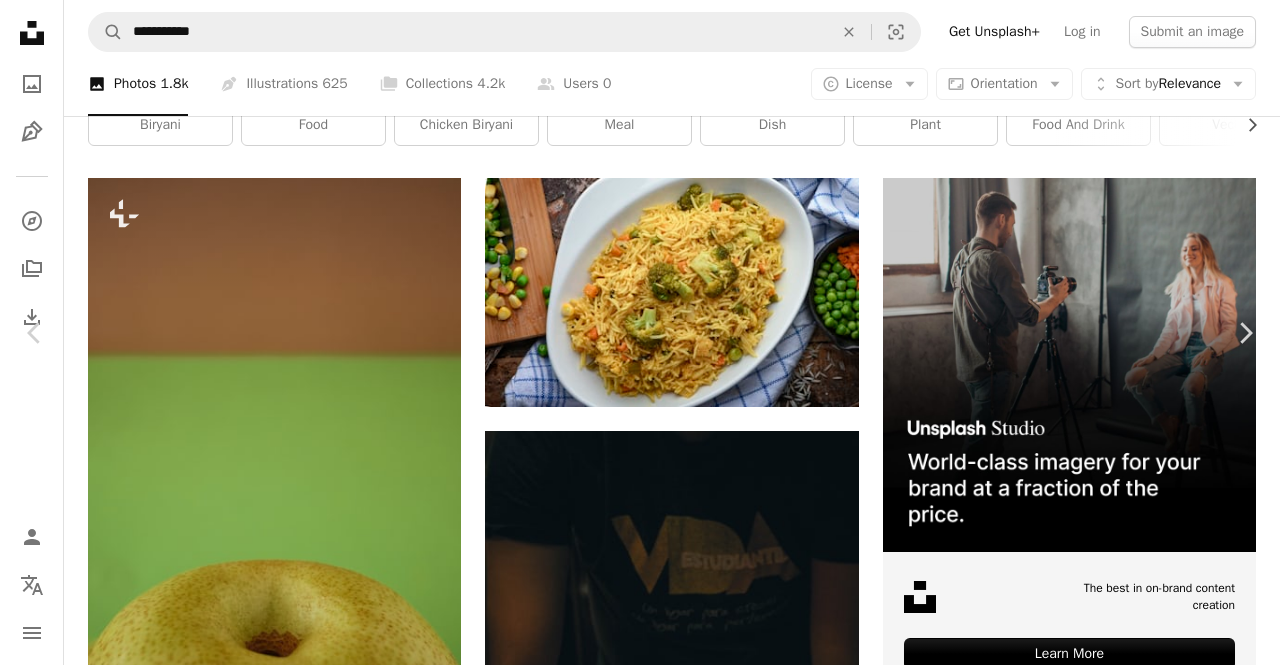 click on "Download free" at bounding box center (1081, 7511) 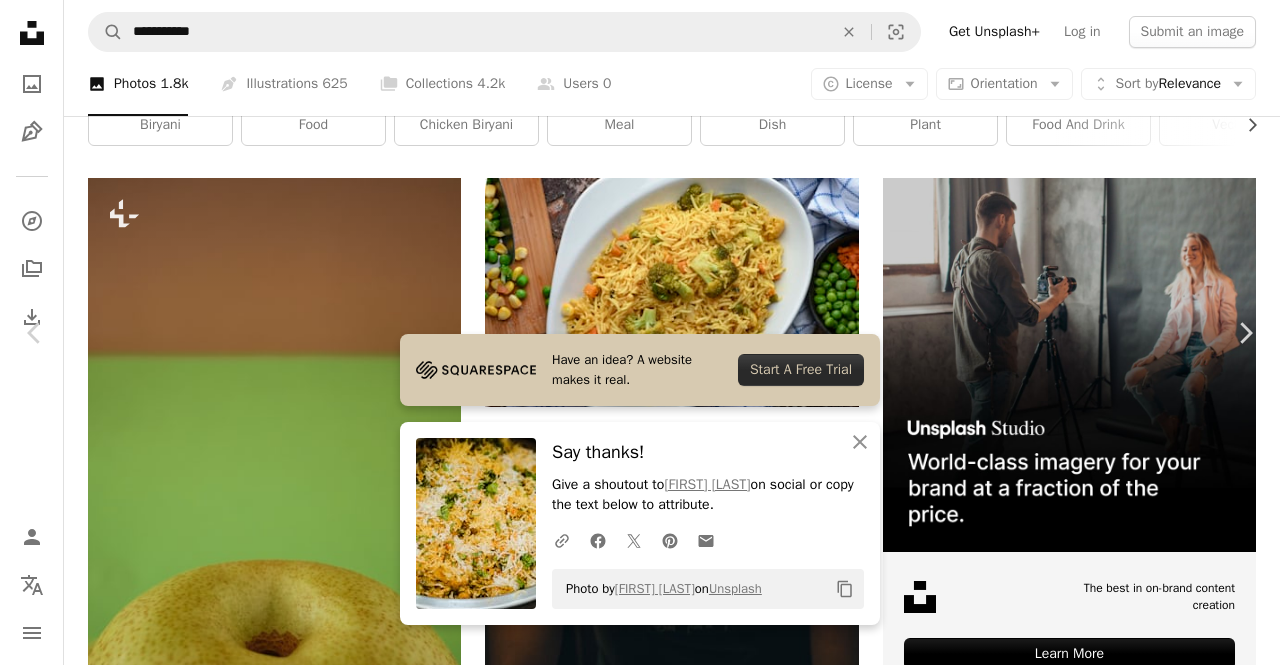 click on "An X shape" at bounding box center (20, 20) 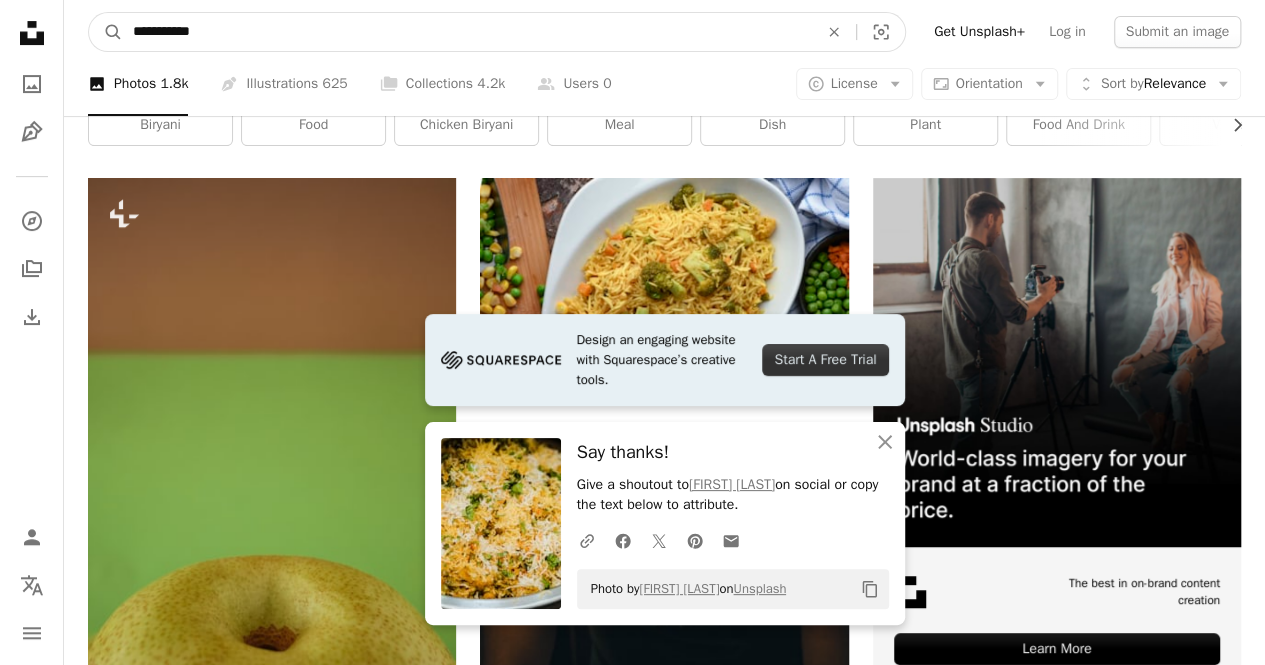 click on "**********" at bounding box center (467, 32) 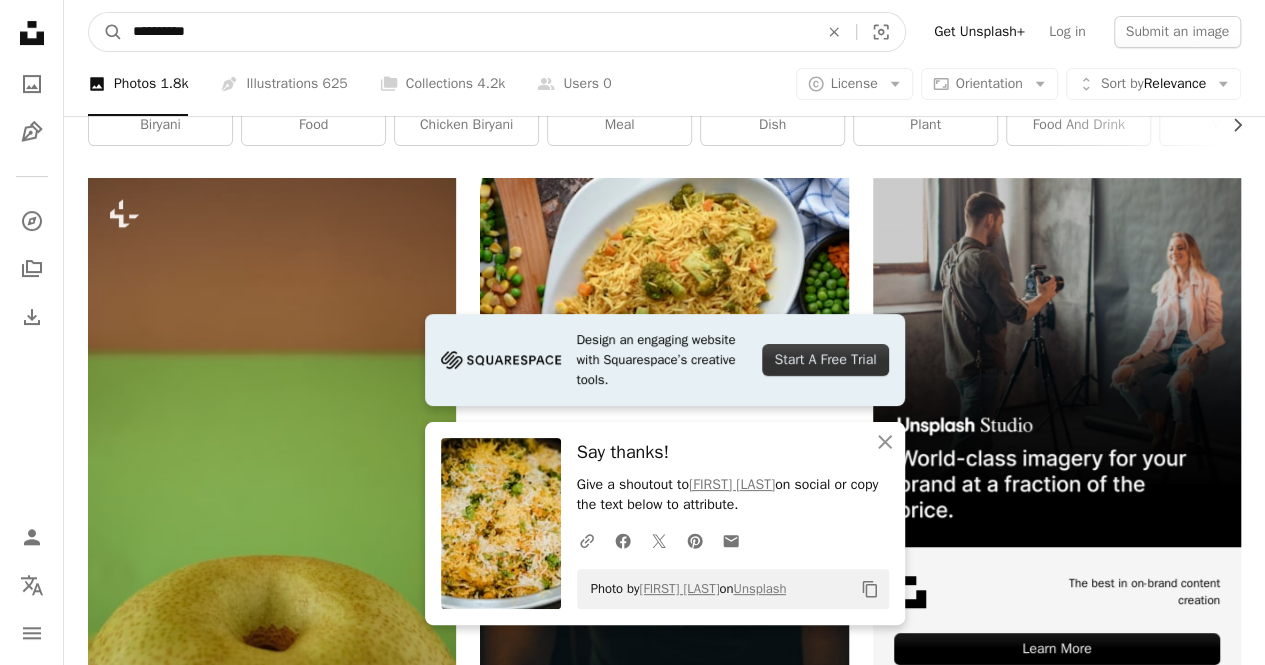 type on "***" 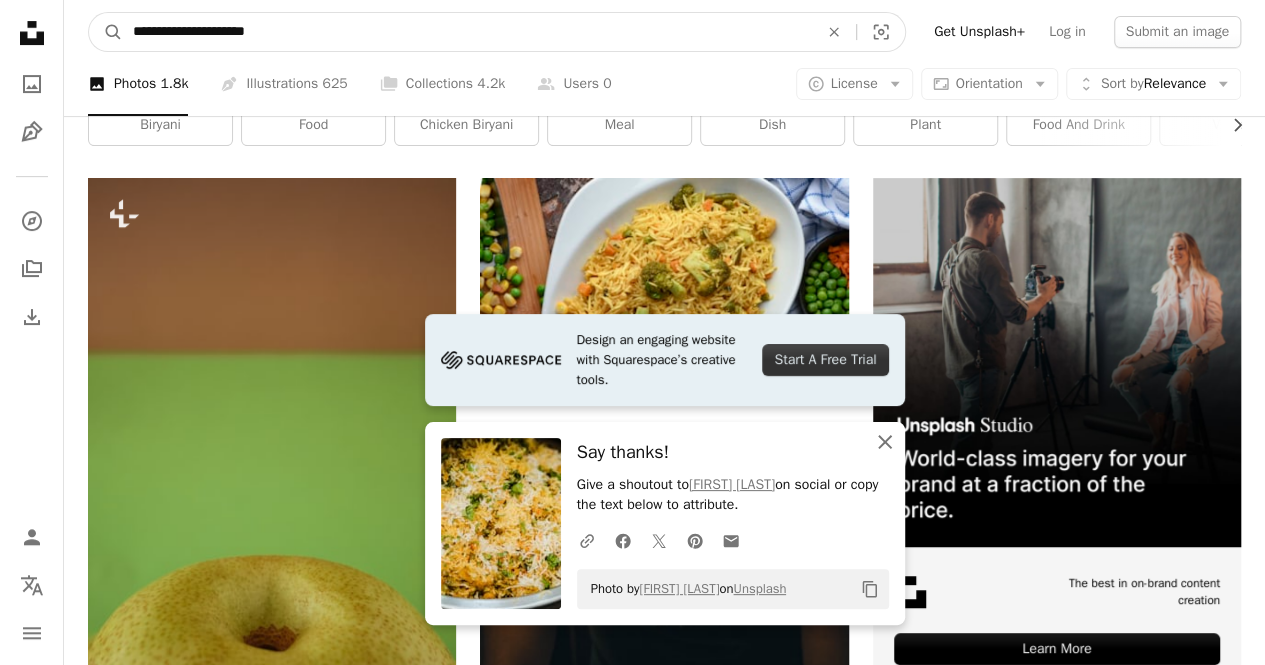 type on "**********" 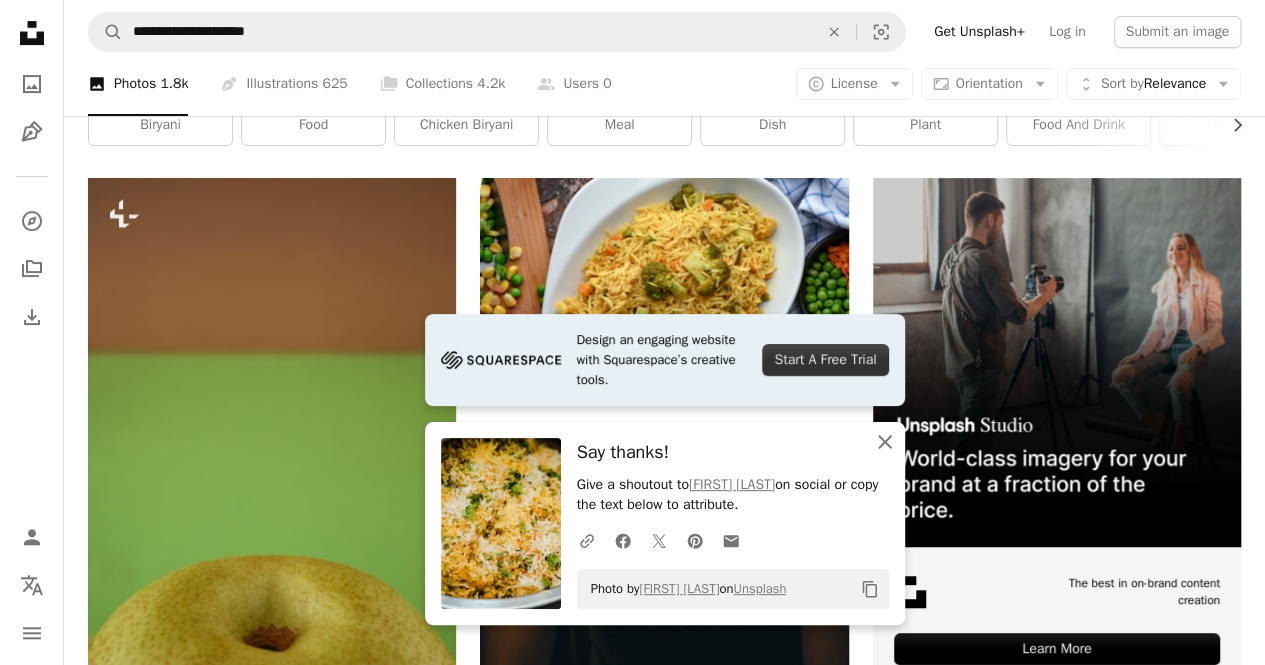 click 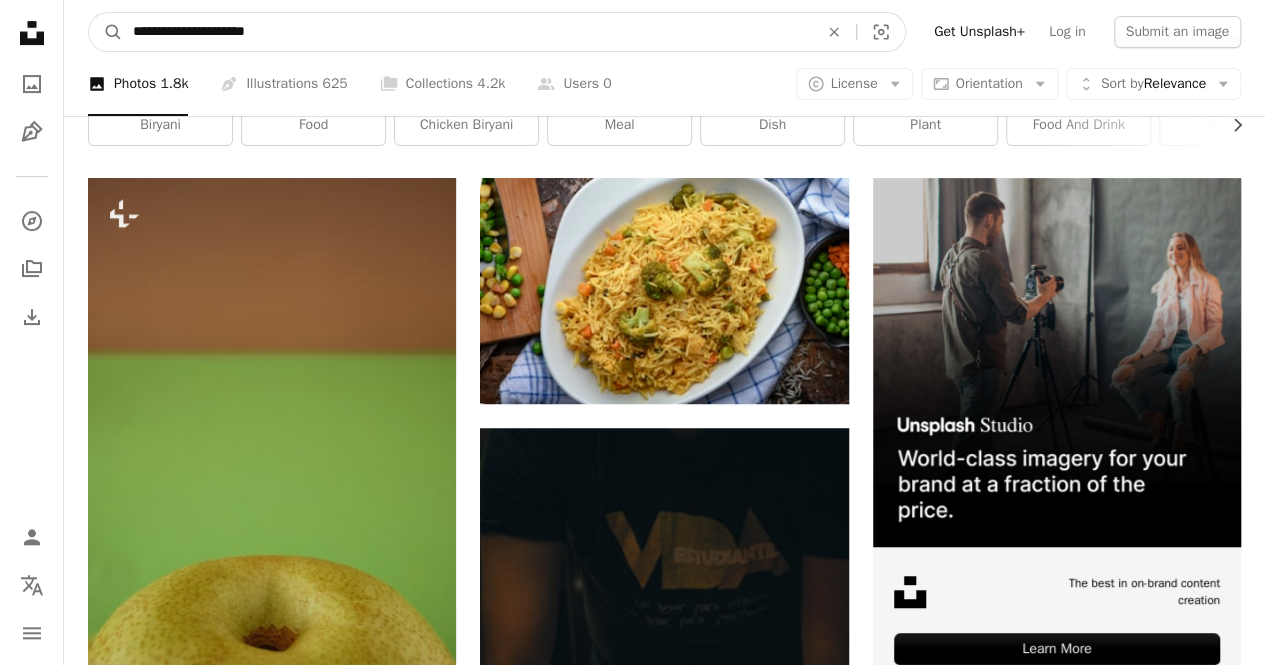 click on "**********" at bounding box center (467, 32) 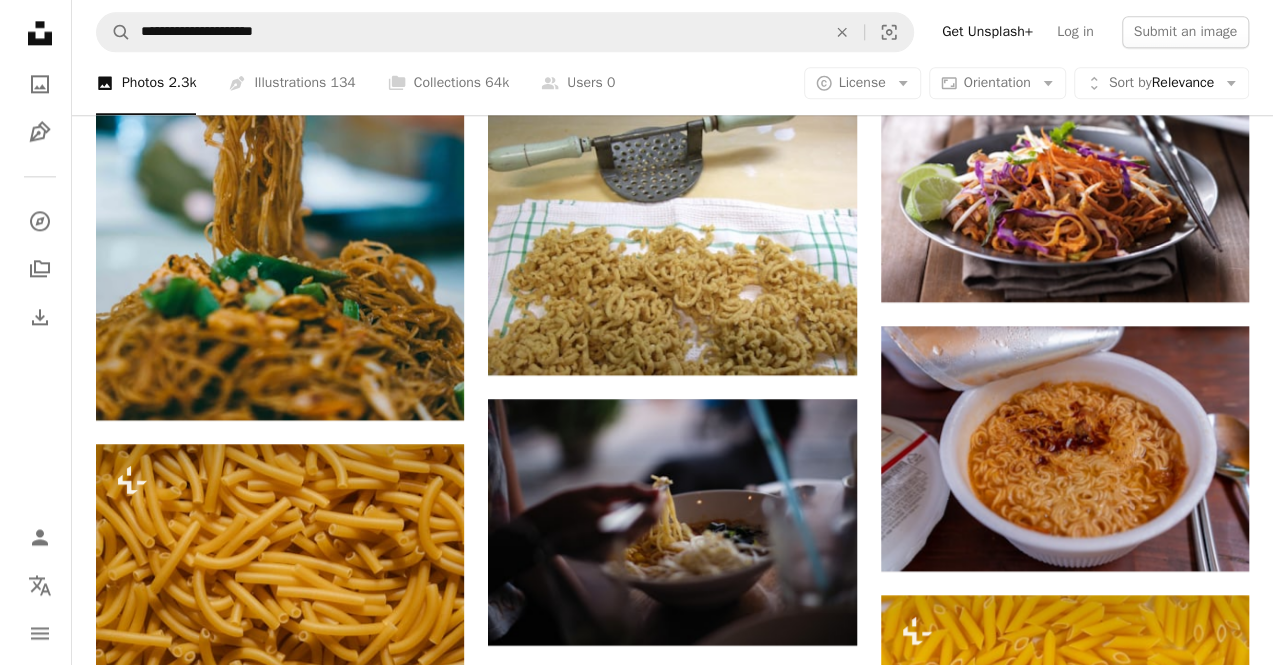 scroll, scrollTop: 1298, scrollLeft: 0, axis: vertical 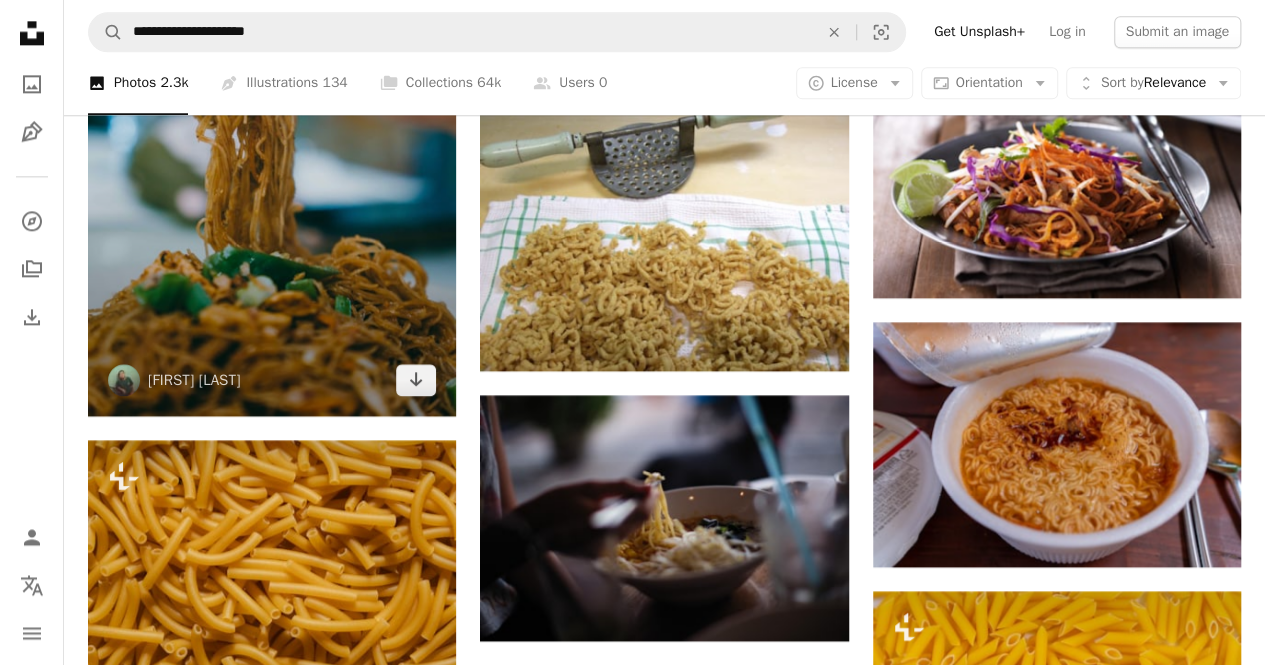 click at bounding box center (272, 139) 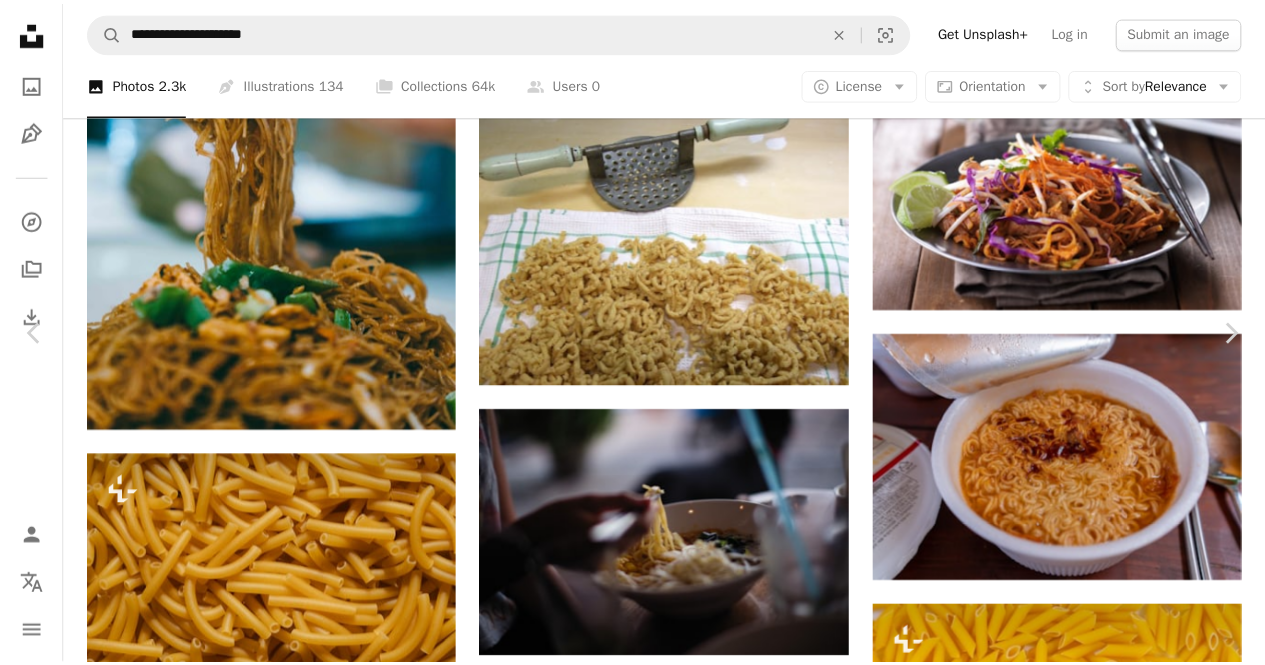 scroll, scrollTop: 978, scrollLeft: 0, axis: vertical 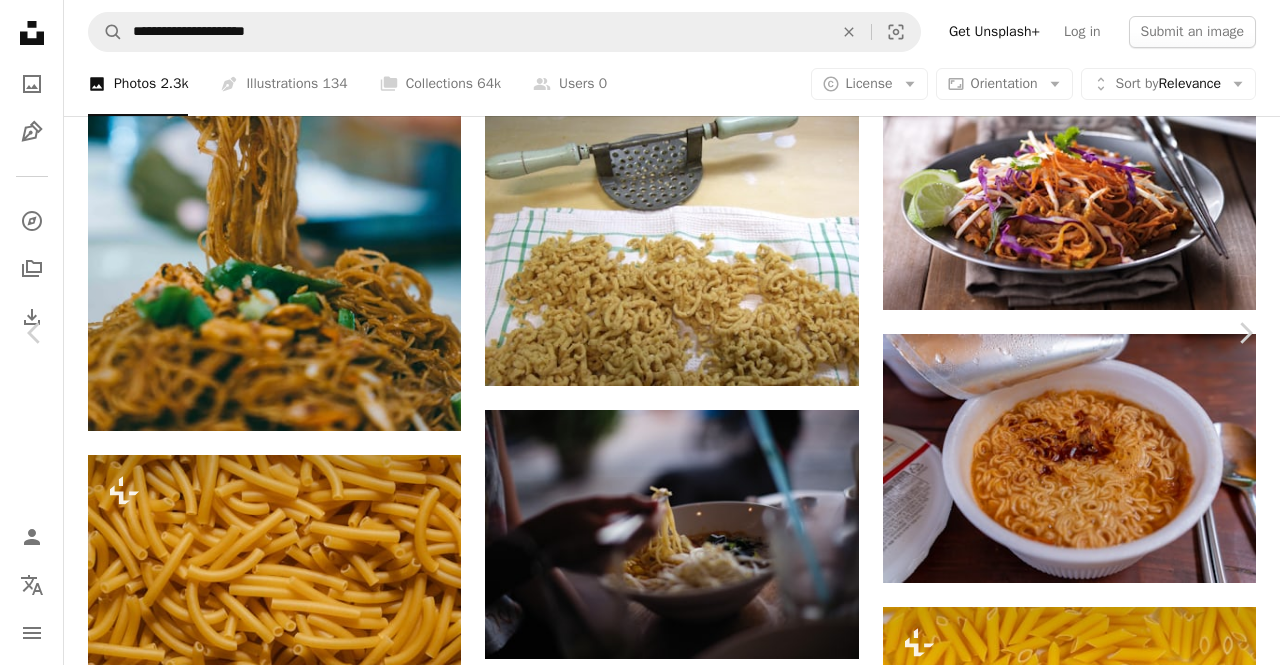 click on "An X shape Chevron left Chevron right [FIRST] [LAST] passengerslover92 A heart A plus sign Edit image   Plus sign for Unsplash+ Download free Chevron down Zoom in Views 14,226 Downloads 150 A forward-right arrow Share Info icon Info More Actions A map marker [CITY], [STATE] Calendar outlined Published on  March 6, 2025 Camera SONY, ILCE-6400 Safety Free to use under the  Unsplash License food portrait travel city animal people photography vintage scenery buildings beautiful malaysia retro view kuala lumpur asia destination sony attraction pizza Free stock photos Browse premium related images on iStock  |  Save 20% with code UNSPLASH20 View more on iStock  ↗ Related images A heart A plus sign [FIRST] [LAST] Arrow pointing down Plus sign for Unsplash+ A heart A plus sign [FIRST] [LAST] Getty Images For  Unsplash+ A lock   Download A heart A plus sign [FIRST] [LAST] Available for hire A checkmark inside of a circle Arrow pointing down A heart A plus sign [FIRST] [LAST] Arrow pointing down A heart A plus sign [FIRST] [LAST] For" at bounding box center [640, 3499] 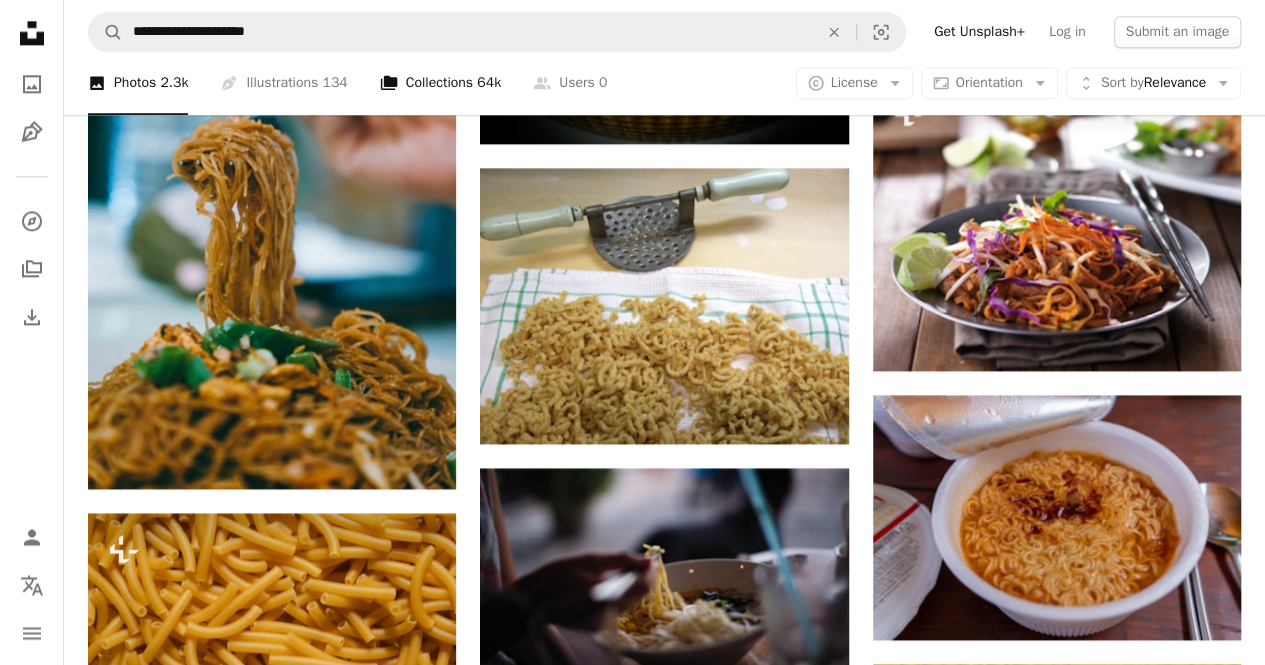 scroll, scrollTop: 1224, scrollLeft: 0, axis: vertical 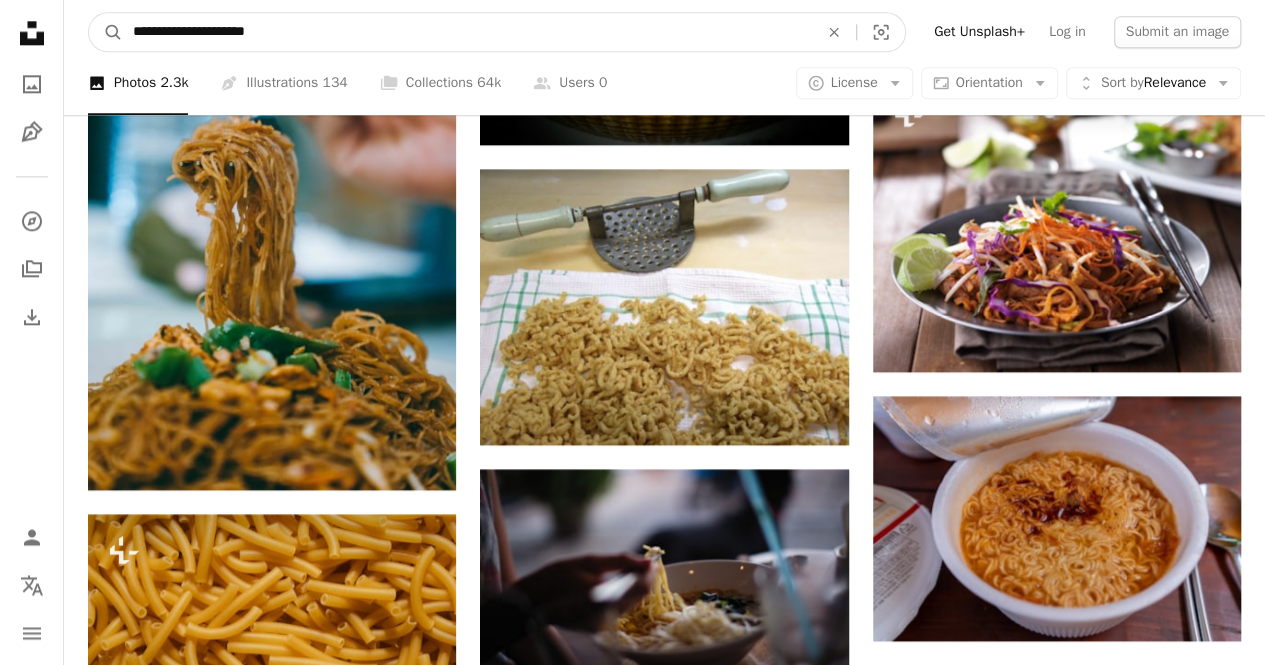 click on "**********" at bounding box center [467, 32] 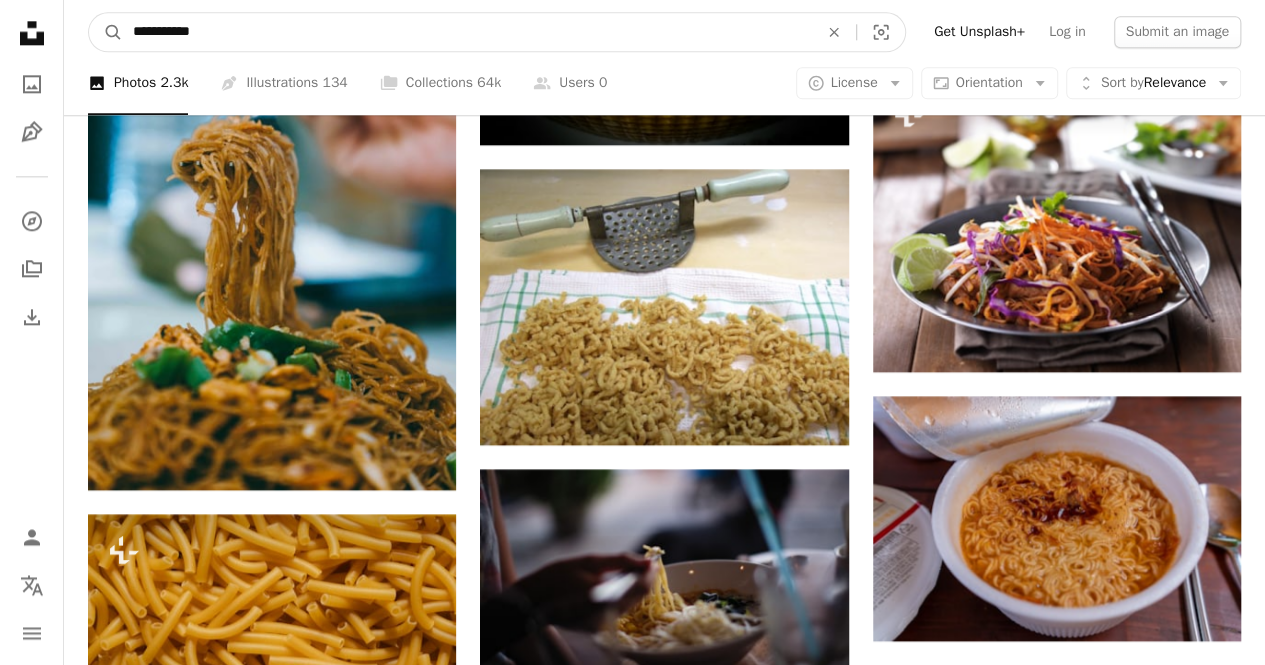 type on "**********" 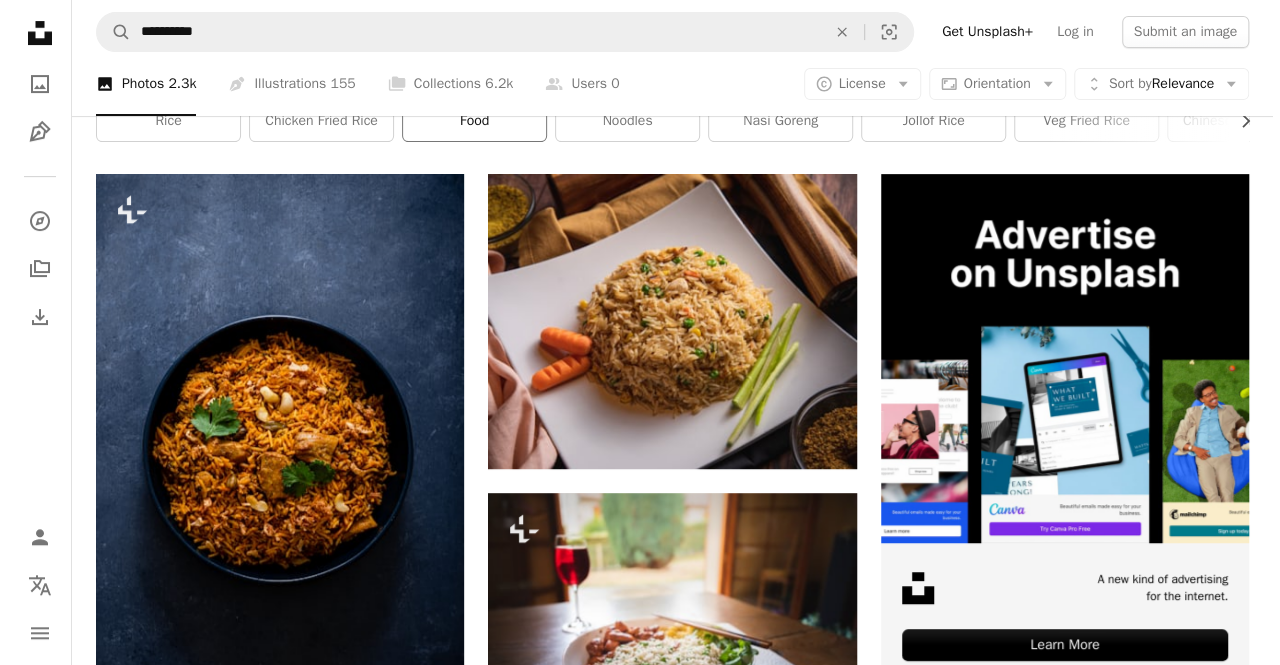 scroll, scrollTop: 326, scrollLeft: 0, axis: vertical 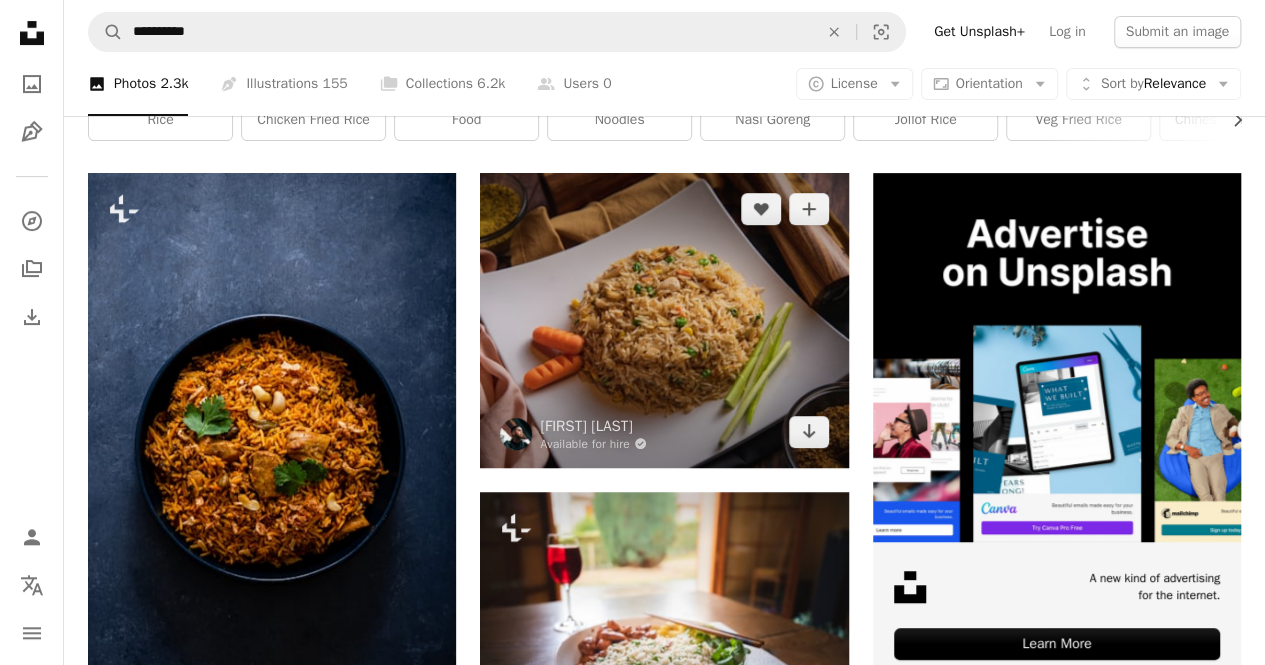 click at bounding box center [664, 320] 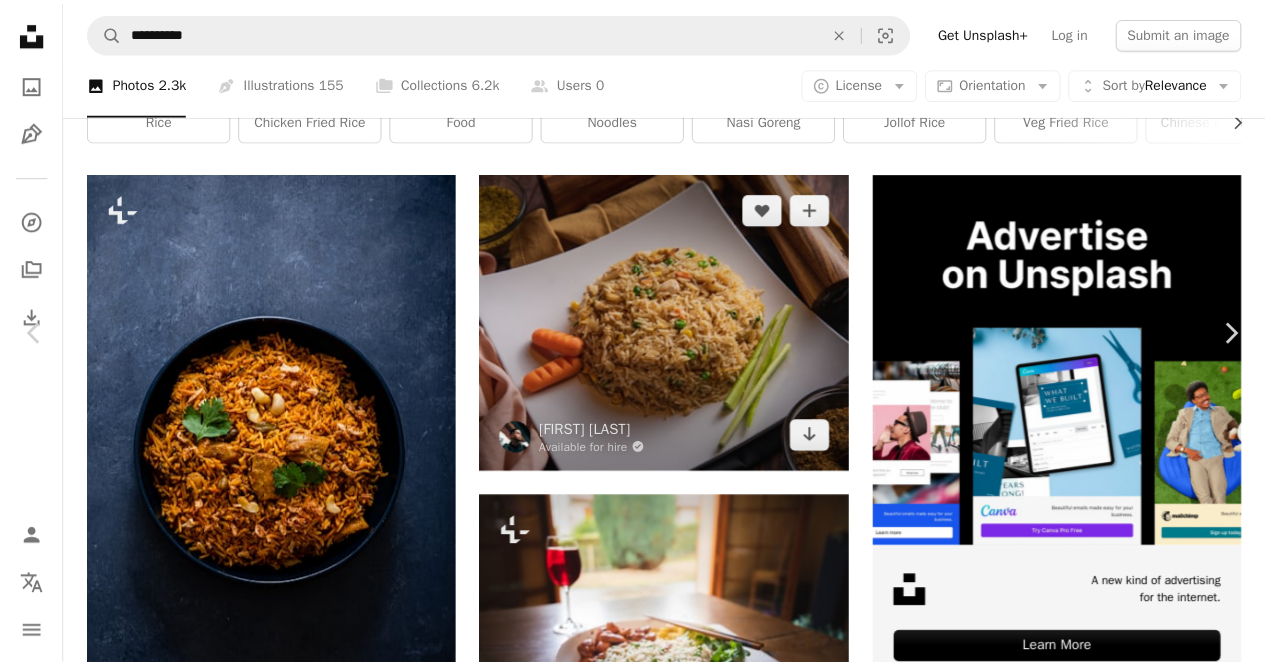 scroll, scrollTop: 2157, scrollLeft: 0, axis: vertical 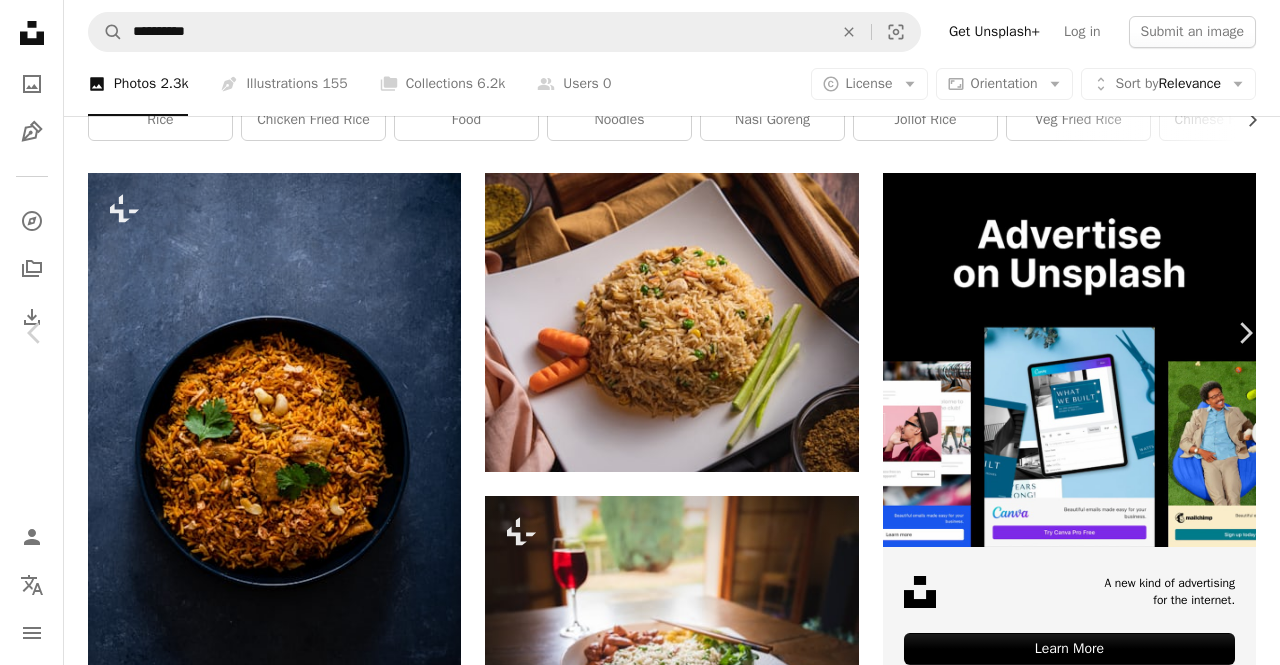 click on "An X shape Chevron left Chevron right [FIRST] [LAST] Available for hire A checkmark inside of a circle A heart A plus sign Edit image   Plus sign for Unsplash+ Download free Chevron down Zoom in Views 236,575 Downloads 1,820 A forward-right arrow Share Info icon Info More Actions Homemade flatbreads with olive oil and garlic A map marker [CITY], [REGION], [COUNTRY] Calendar outlined Published on  [MONTH] [DAY], [YEAR] Camera Apple, iPhone 8 Plus Safety Free to use under the  Unsplash License bread food portugal lomba Free images Browse premium related images on iStock  |  Save 20% with code UNSPLASH20 View more on iStock  ↗ Related images A heart A plus sign [FIRST] [LAST] Arrow pointing down Plus sign for Unsplash+ A heart A plus sign [FIRST] [LAST] For  Unsplash+ A lock   Download A heart A plus sign [FIRST] [LAST] Arrow pointing down A heart A plus sign [FIRST] [LAST] Available for hire A checkmark inside of a circle Arrow pointing down A heart A plus sign [FIRST] [LAST] A heart For" at bounding box center (640, 4590) 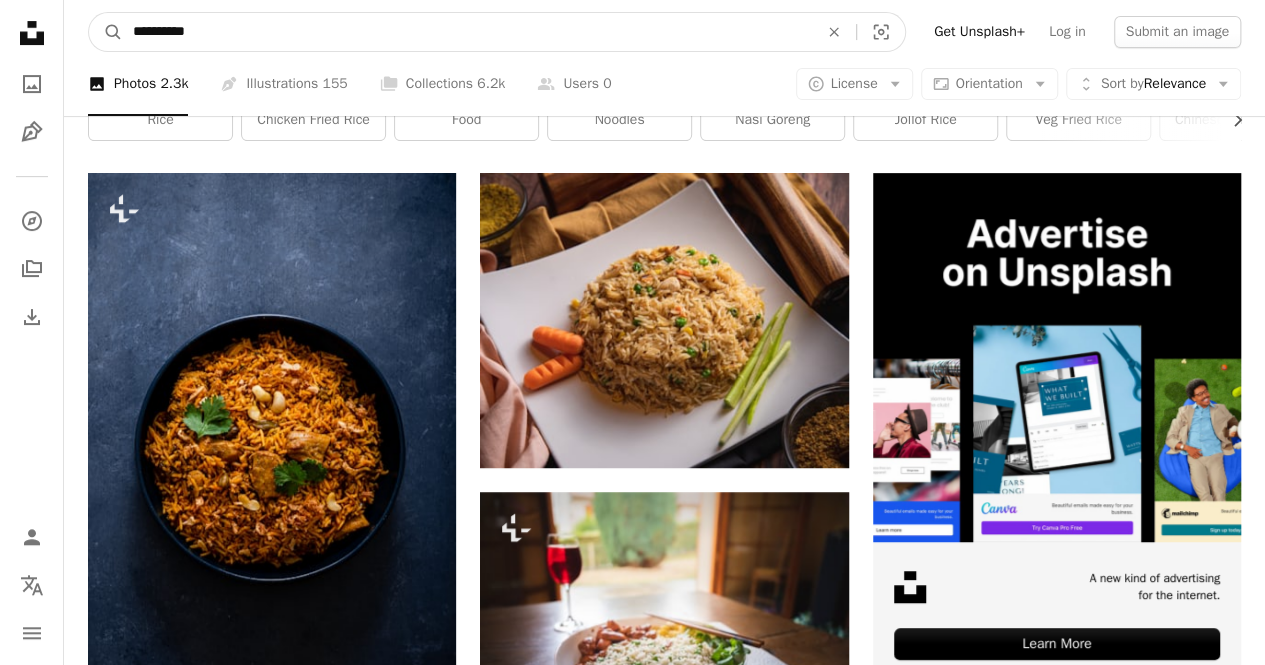 drag, startPoint x: 252, startPoint y: 35, endPoint x: 78, endPoint y: 28, distance: 174.14075 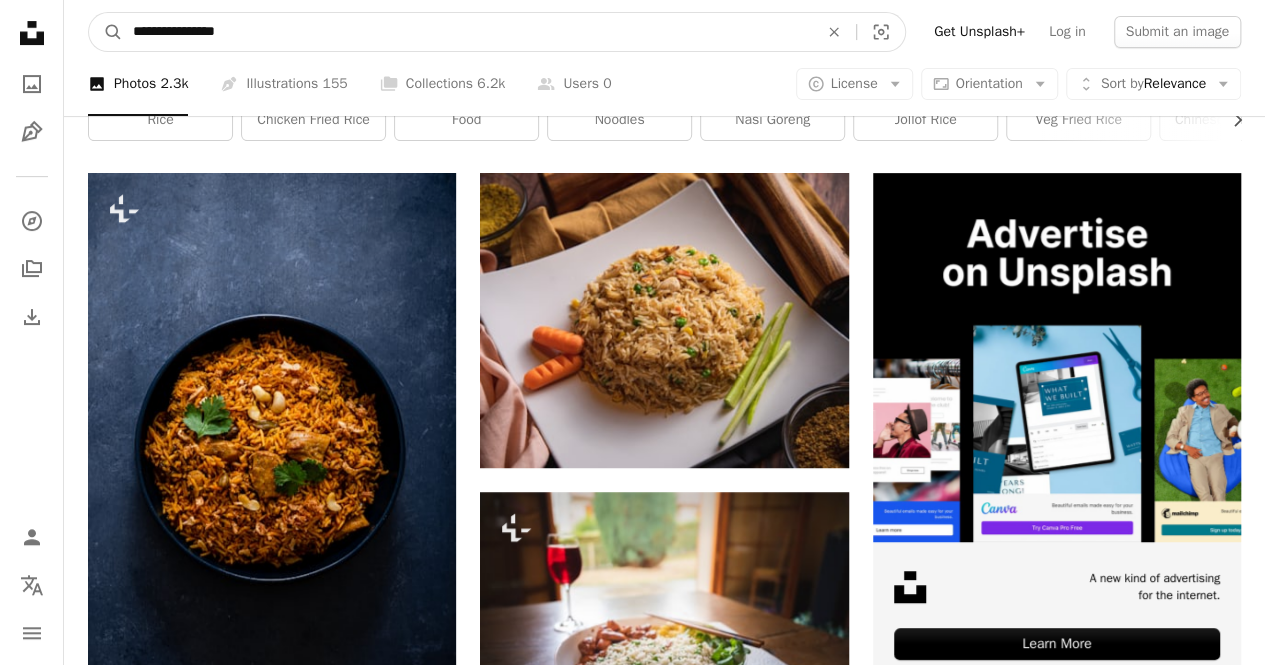 type on "**********" 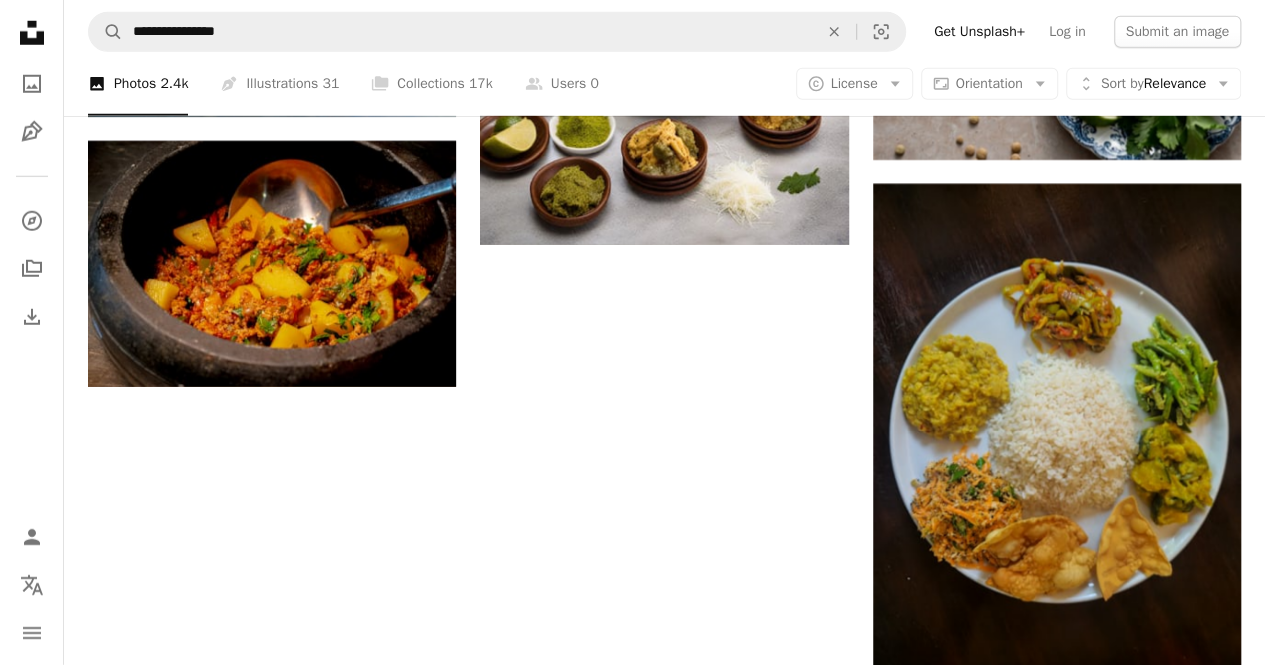 scroll, scrollTop: 2887, scrollLeft: 0, axis: vertical 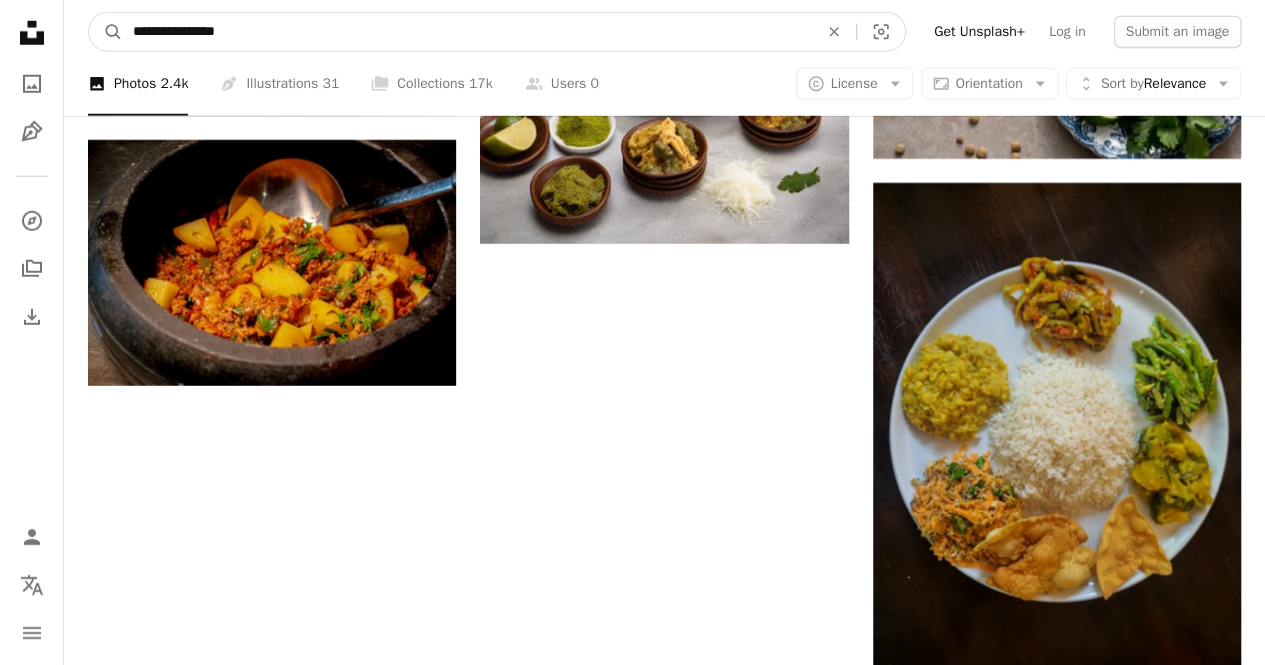 click on "**********" at bounding box center (467, 32) 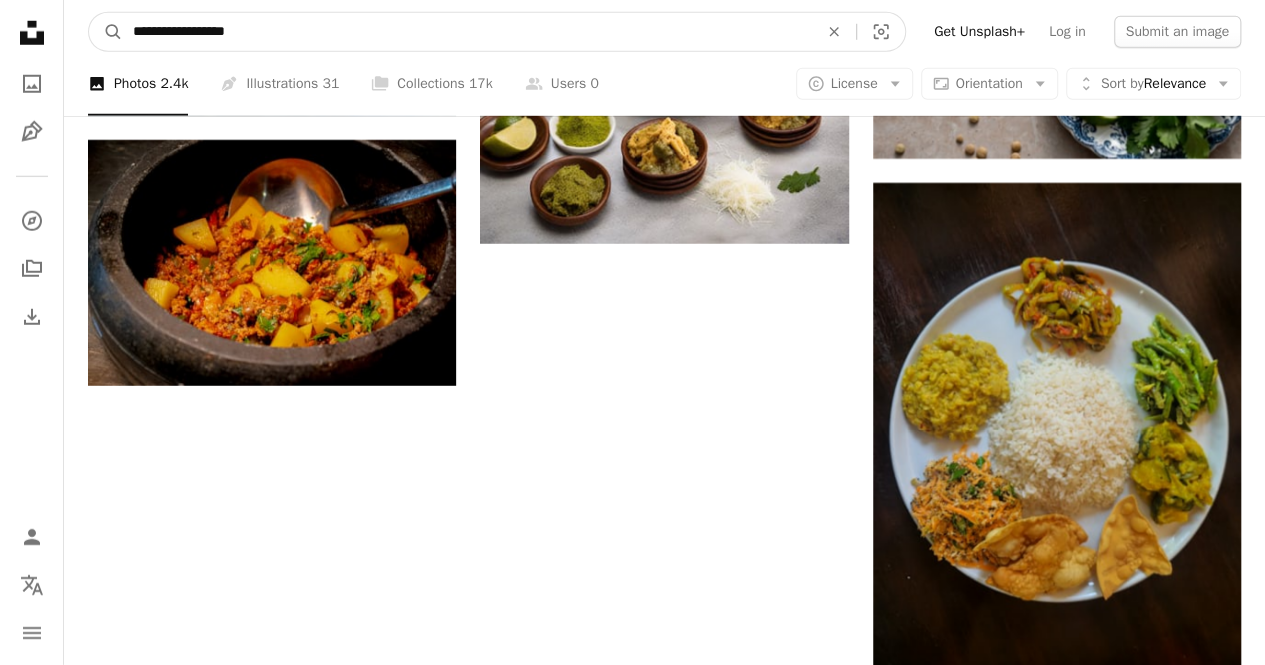 type on "**********" 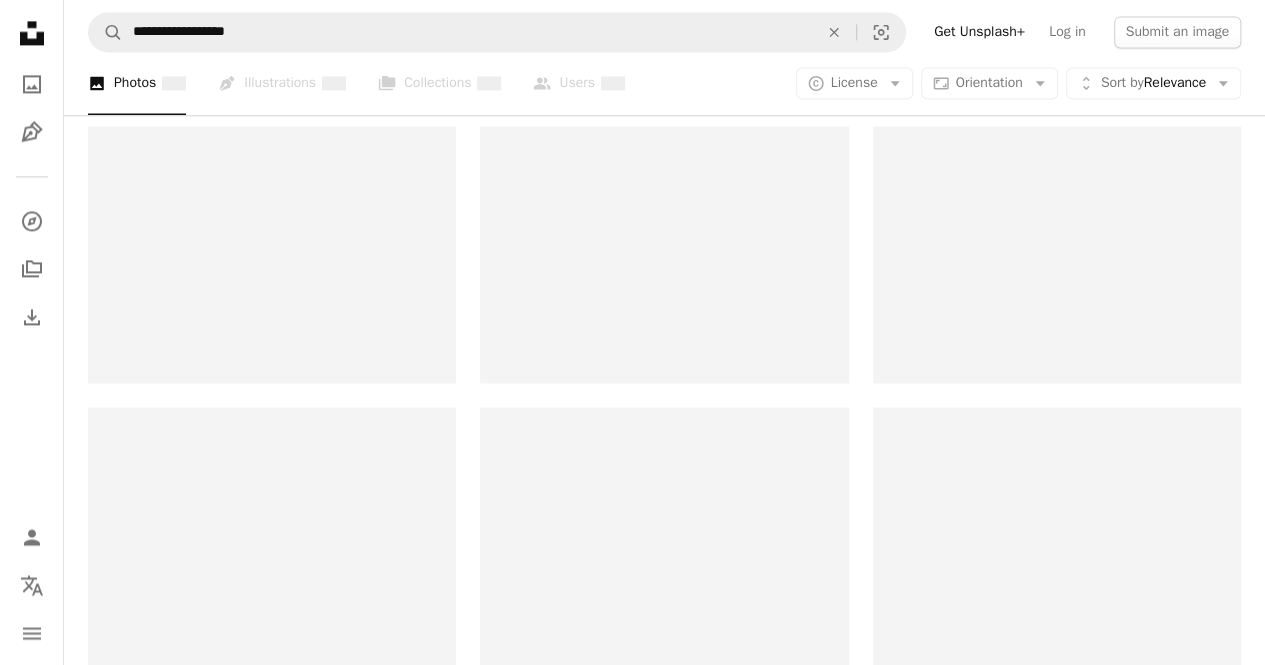scroll, scrollTop: 0, scrollLeft: 0, axis: both 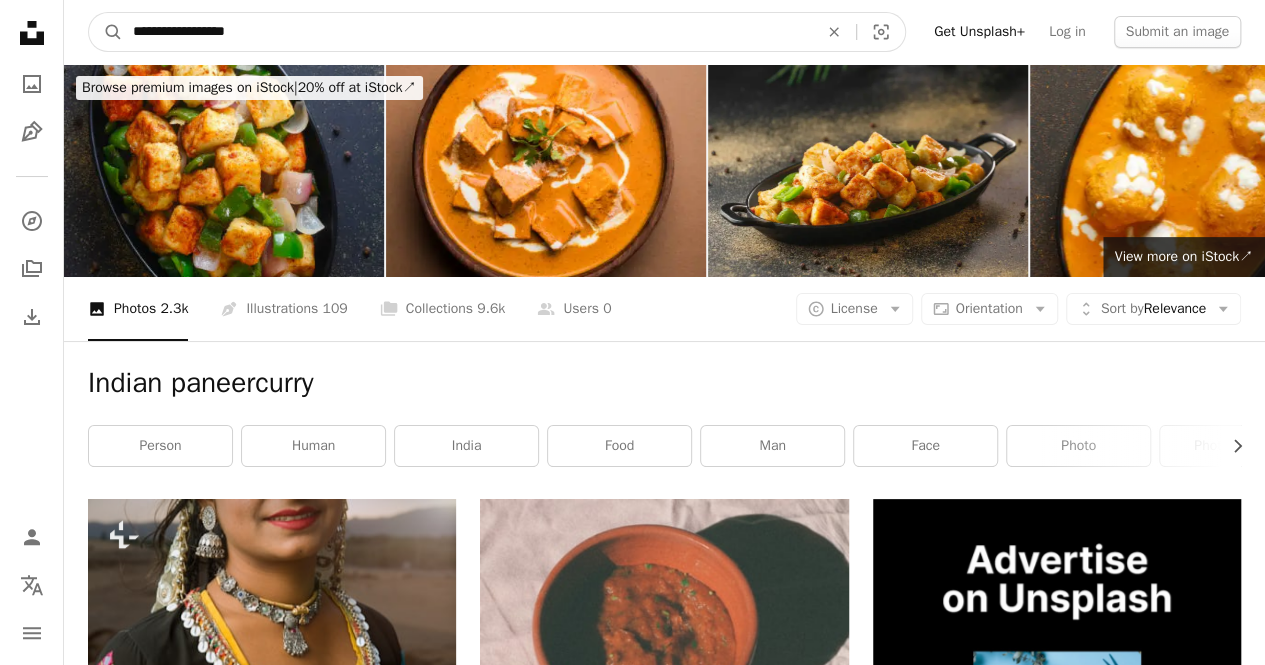 click on "**********" at bounding box center [467, 32] 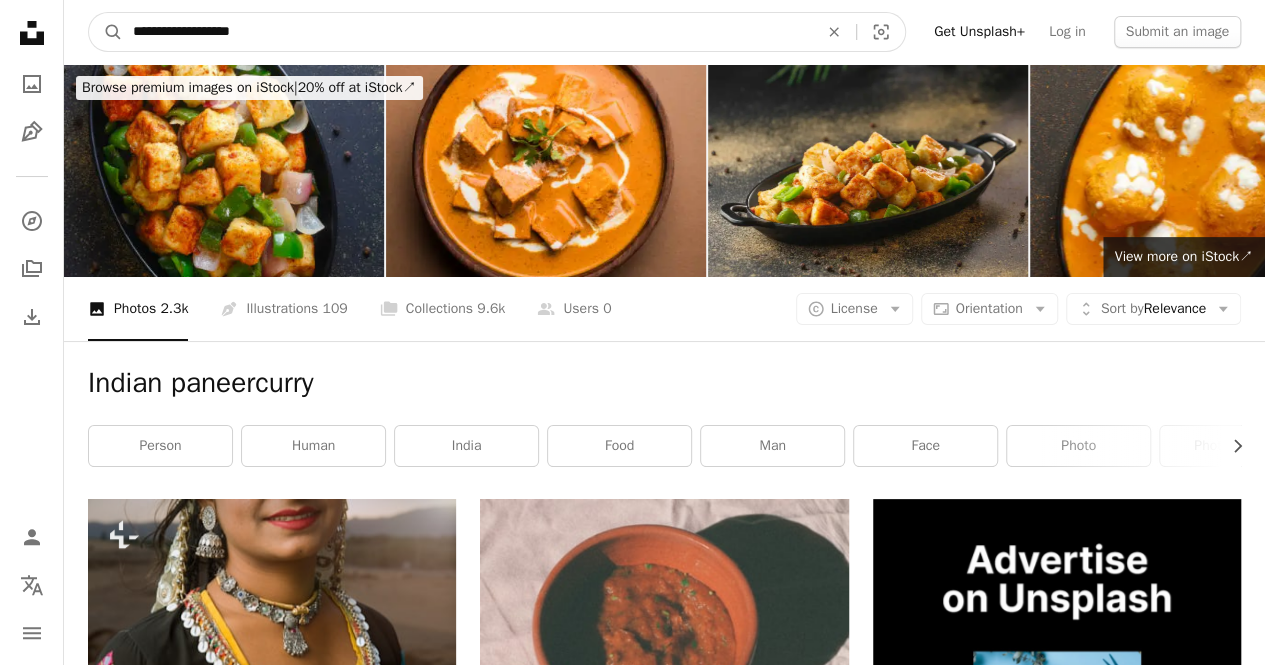click on "A magnifying glass" at bounding box center (106, 32) 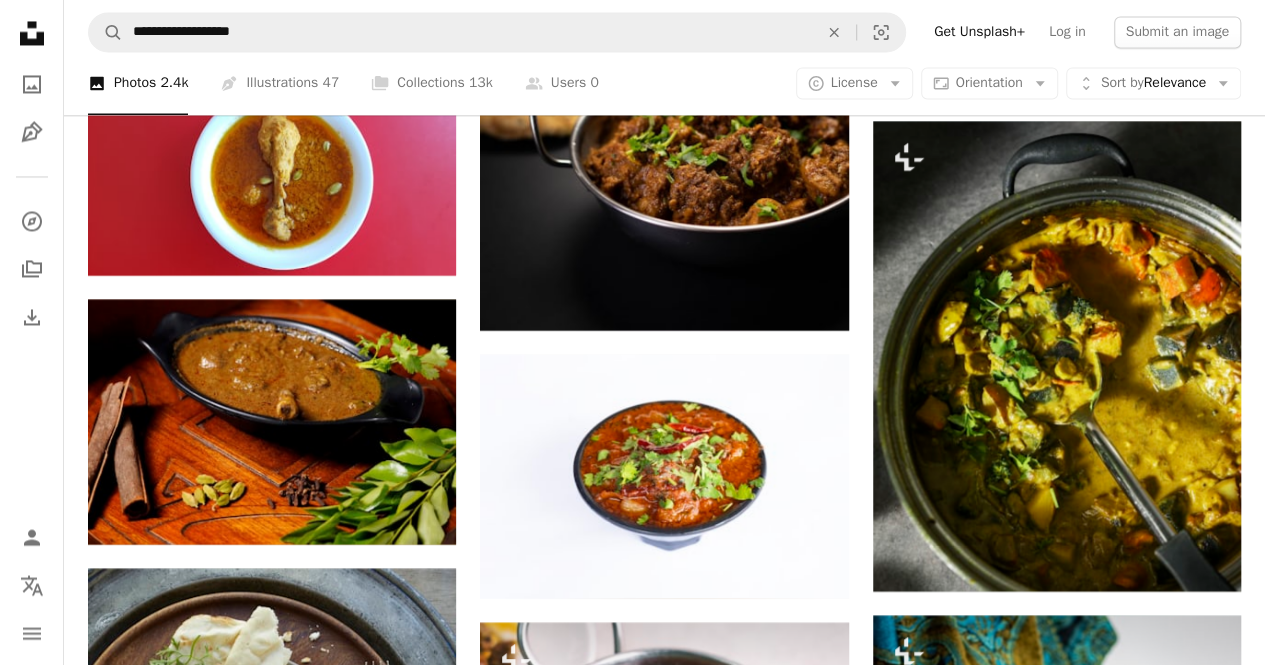 scroll, scrollTop: 1753, scrollLeft: 0, axis: vertical 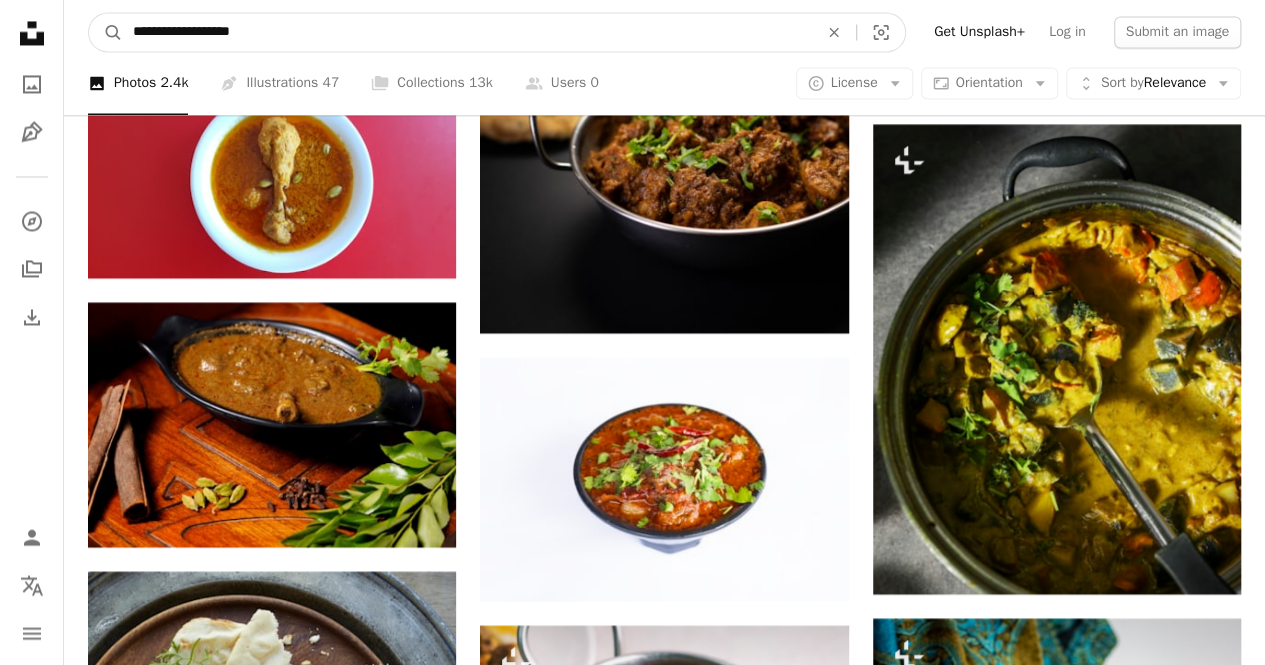 click on "**********" at bounding box center (467, 32) 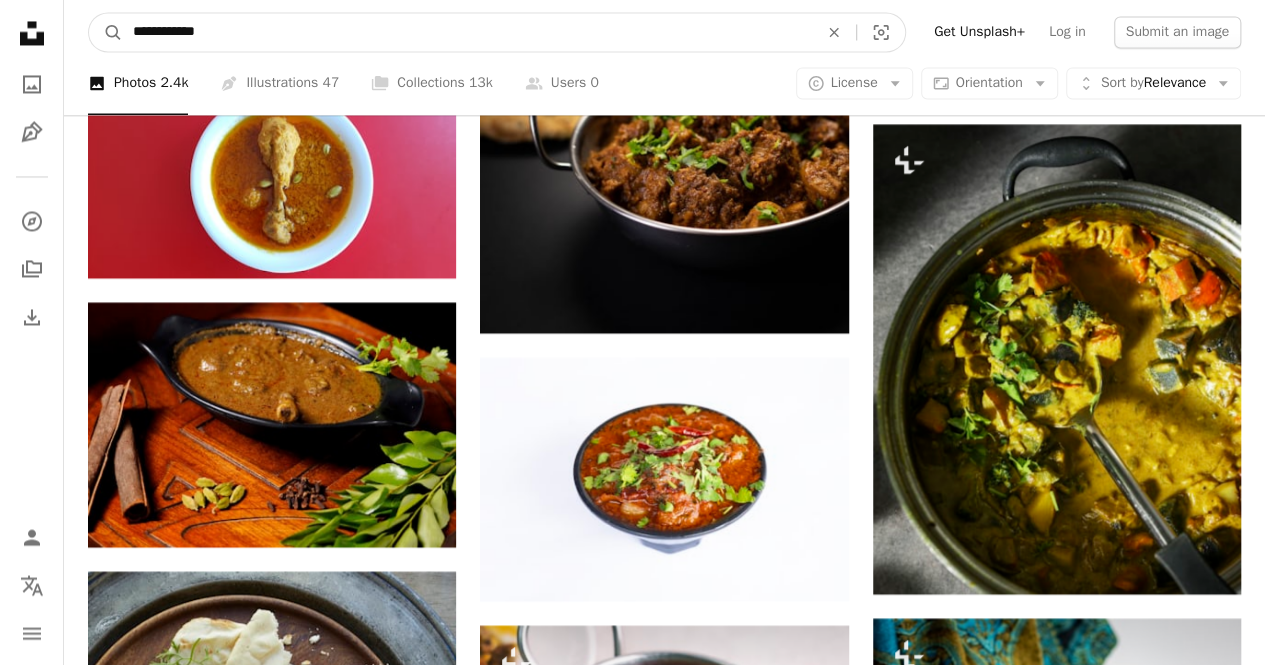 type on "**********" 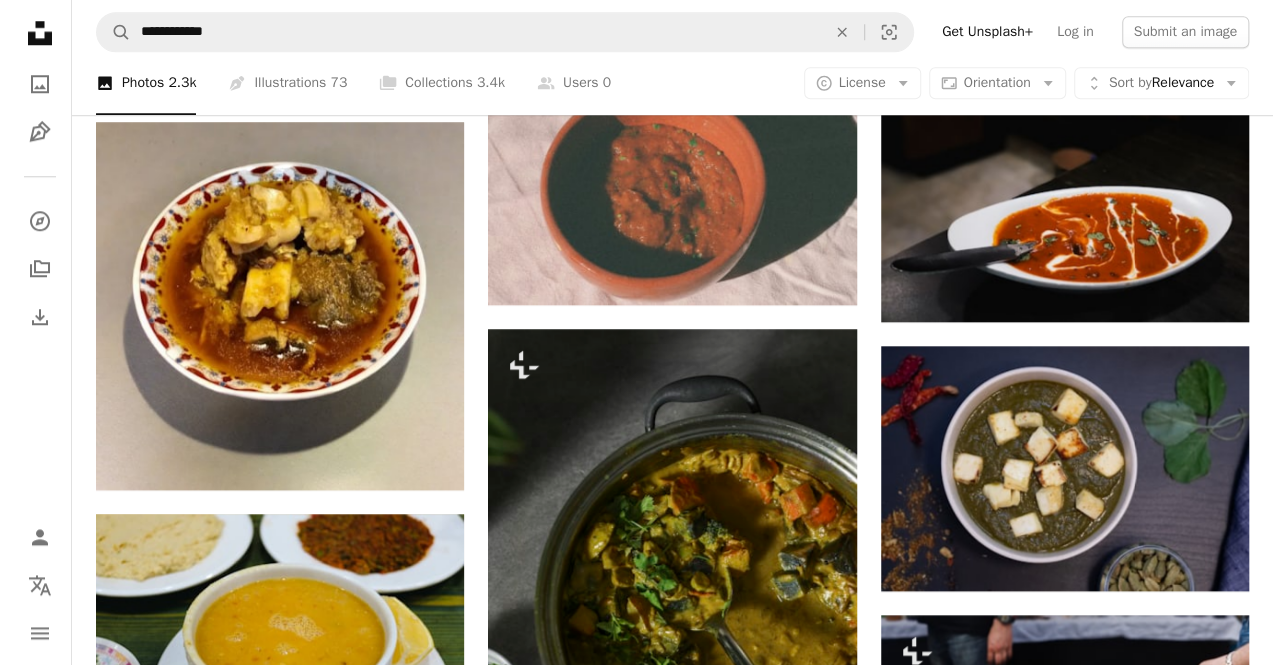 scroll, scrollTop: 1017, scrollLeft: 0, axis: vertical 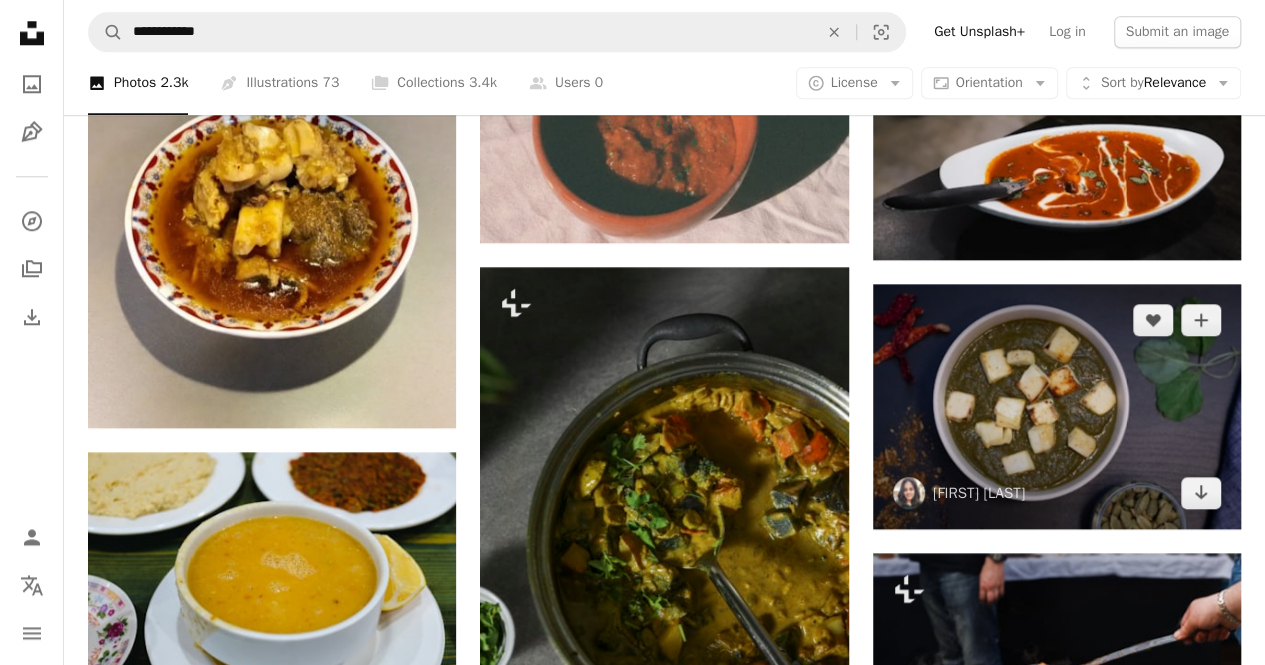 click at bounding box center [1057, 406] 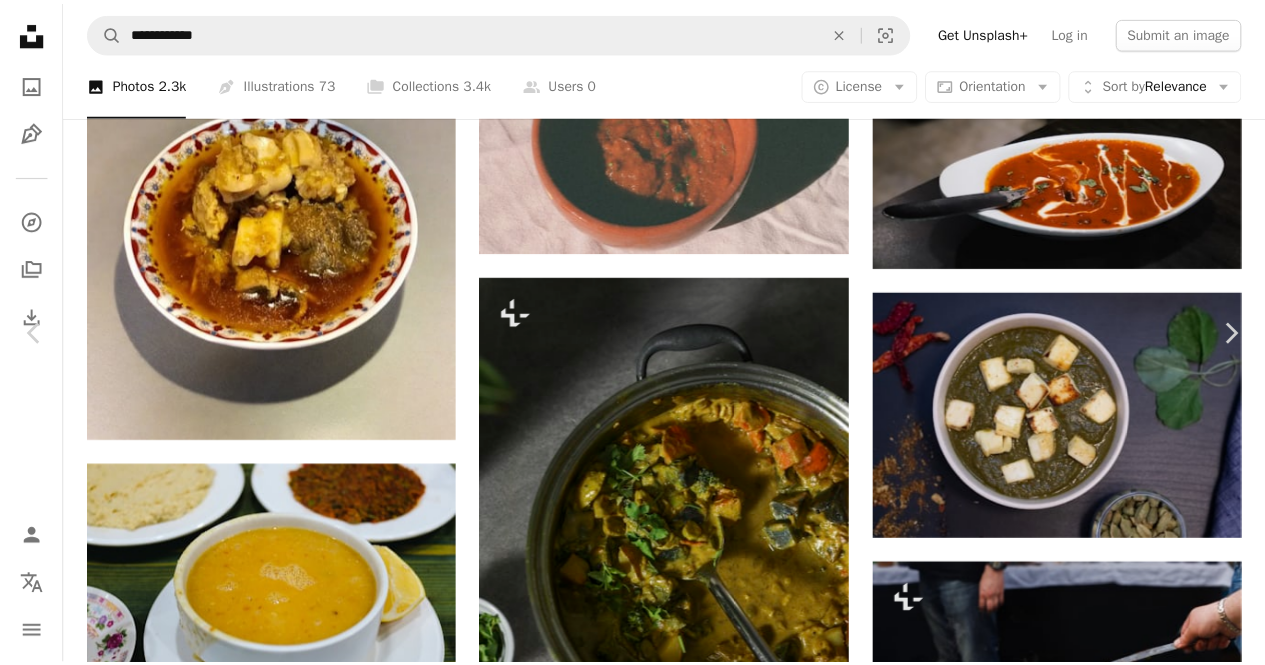 scroll, scrollTop: 6497, scrollLeft: 0, axis: vertical 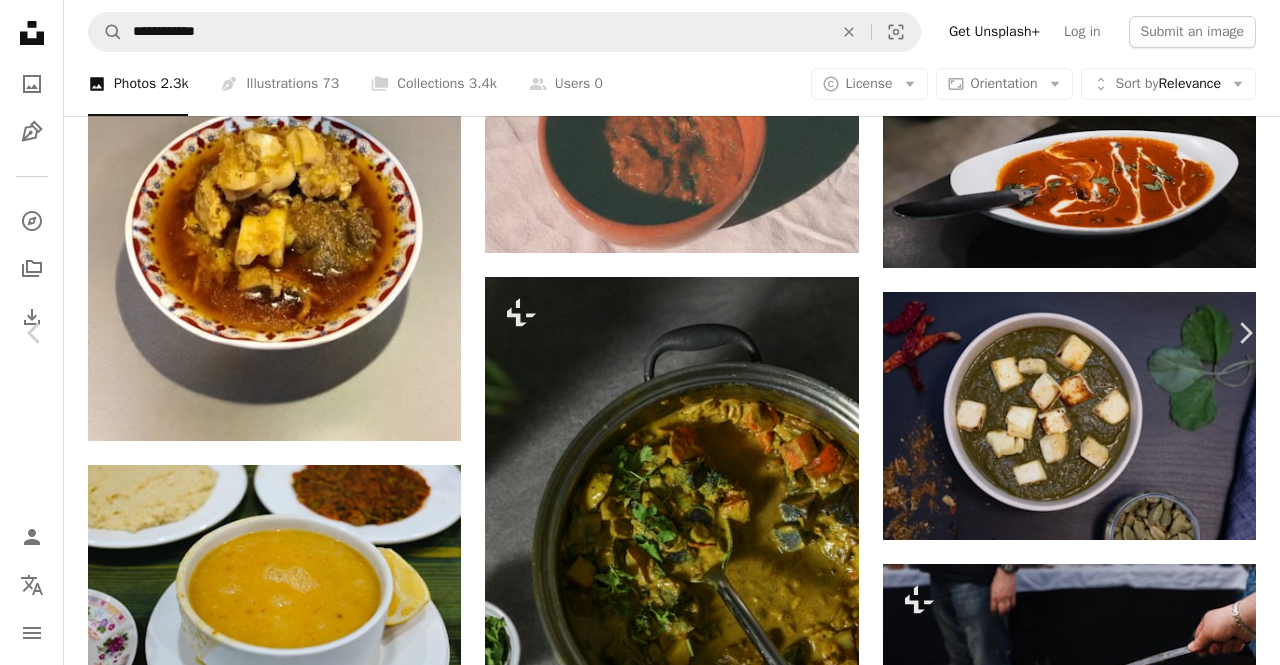 click on "An X shape Chevron left Chevron right [FIRST] [LAST] For Unsplash+ A heart A plus sign Edit image Plus sign for Unsplash+ Download free Chevron down Zoom in Views [NUMBER] Downloads [NUMBER] A forward-right arrow Share Info icon Info More Actions Palak Paneer- Cottage Cheese and Spinach Curry A map marker [CITY], [STATE], [COUNTRY] Calendar outlined Published on May 16, 2020 Camera Canon, EOS M6 Safety Free to use under the Unsplash License spinach curry cardamom paneer tandoori foodphotography palak food plant [COUNTRY] vegetable meal soup egg dish bowl [CITY] [CITY] soup bowl Free pictures Browse premium related images on iStock | Save 20% with code UNSPLASH20 View more on iStock ↗ Related images A heart A plus sign [FIRST] [LAST] Arrow pointing down A heart A plus sign [FIRST] [LAST] Available for hire A checkmark inside of a circle Arrow pointing down A heart A plus sign [FIRST] [LAST] Available for hire A checkmark inside of a circle Arrow pointing down" at bounding box center (640, 3611) 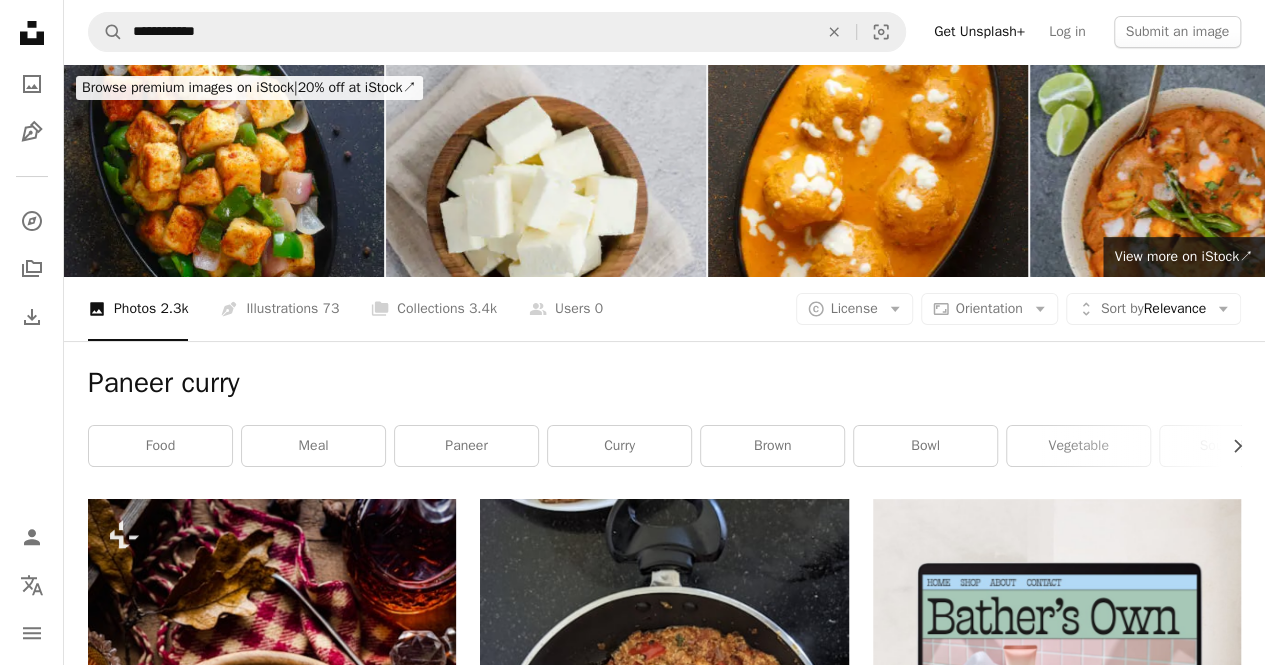 scroll, scrollTop: 1, scrollLeft: 0, axis: vertical 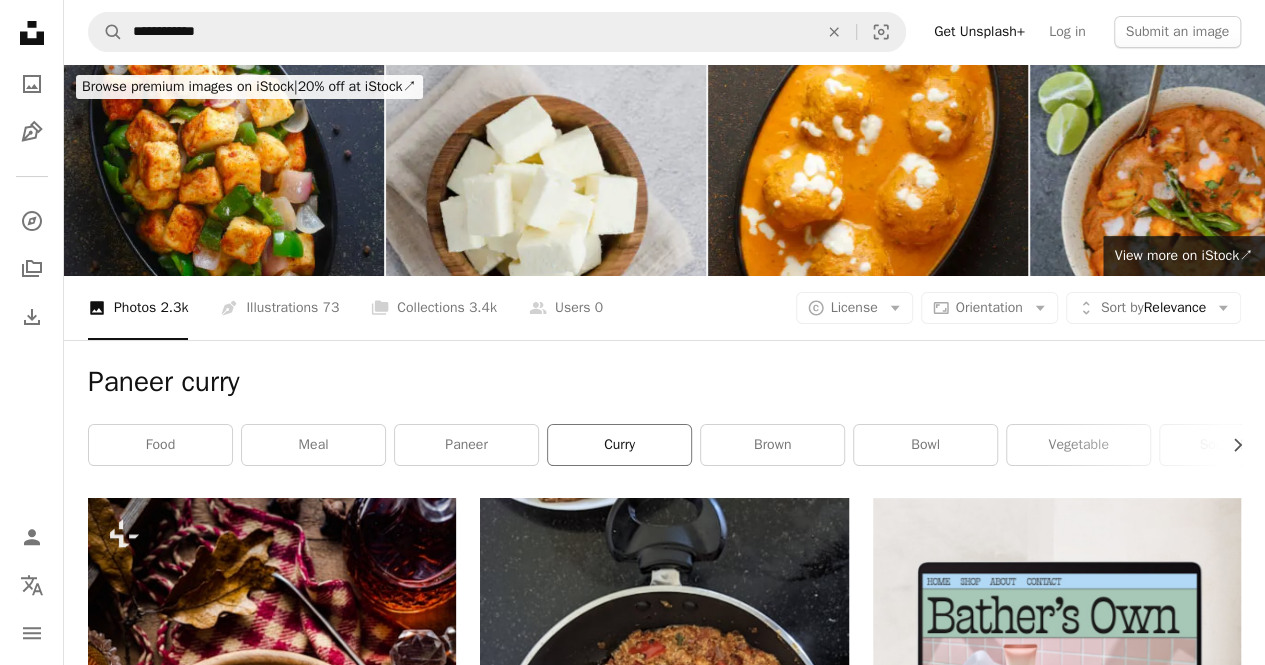 click on "curry" at bounding box center (619, 445) 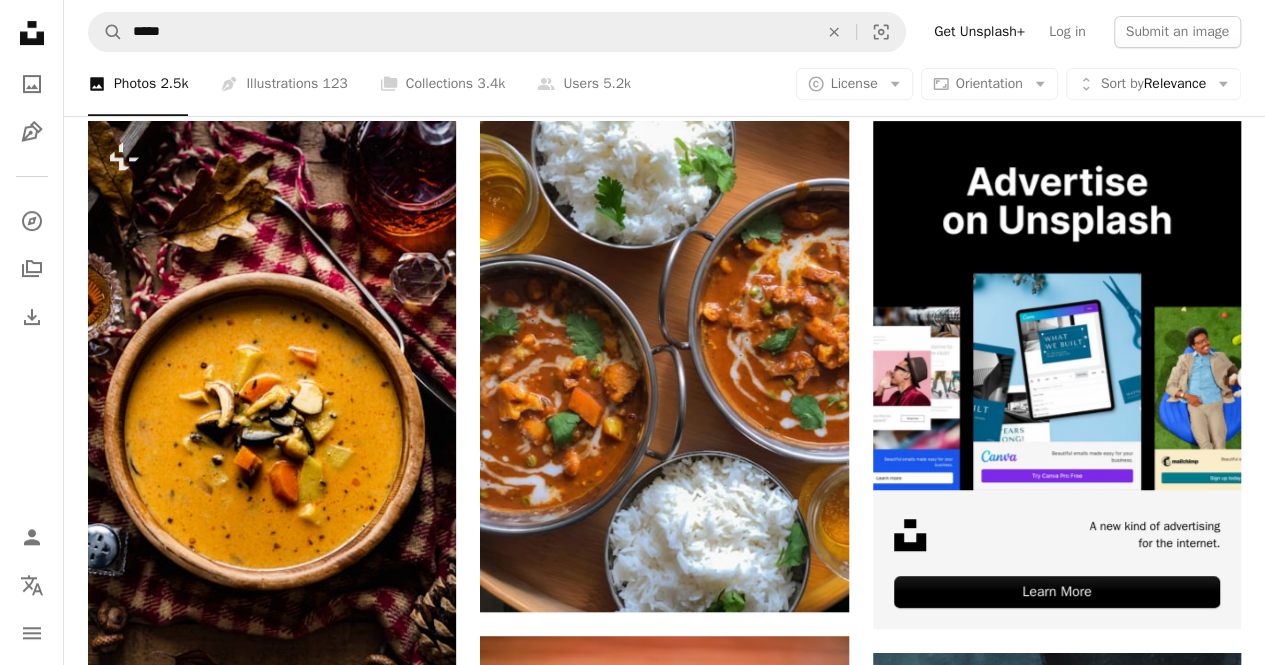 scroll, scrollTop: 364, scrollLeft: 0, axis: vertical 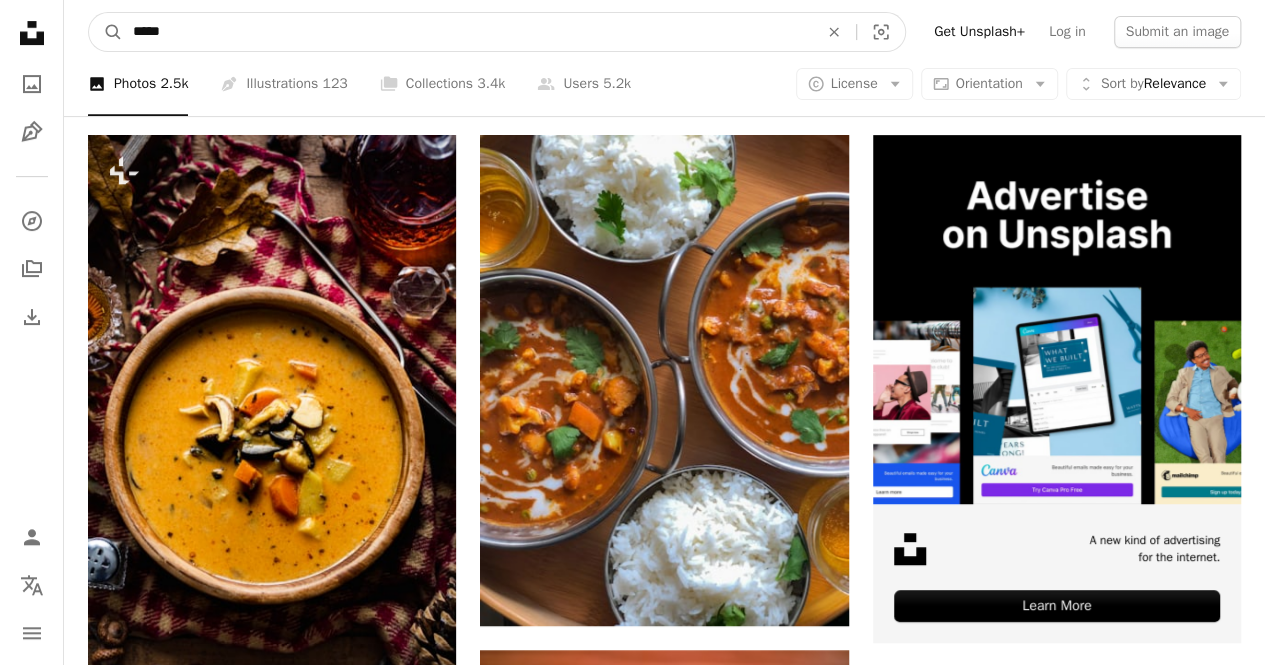 drag, startPoint x: 262, startPoint y: 36, endPoint x: 68, endPoint y: 32, distance: 194.04123 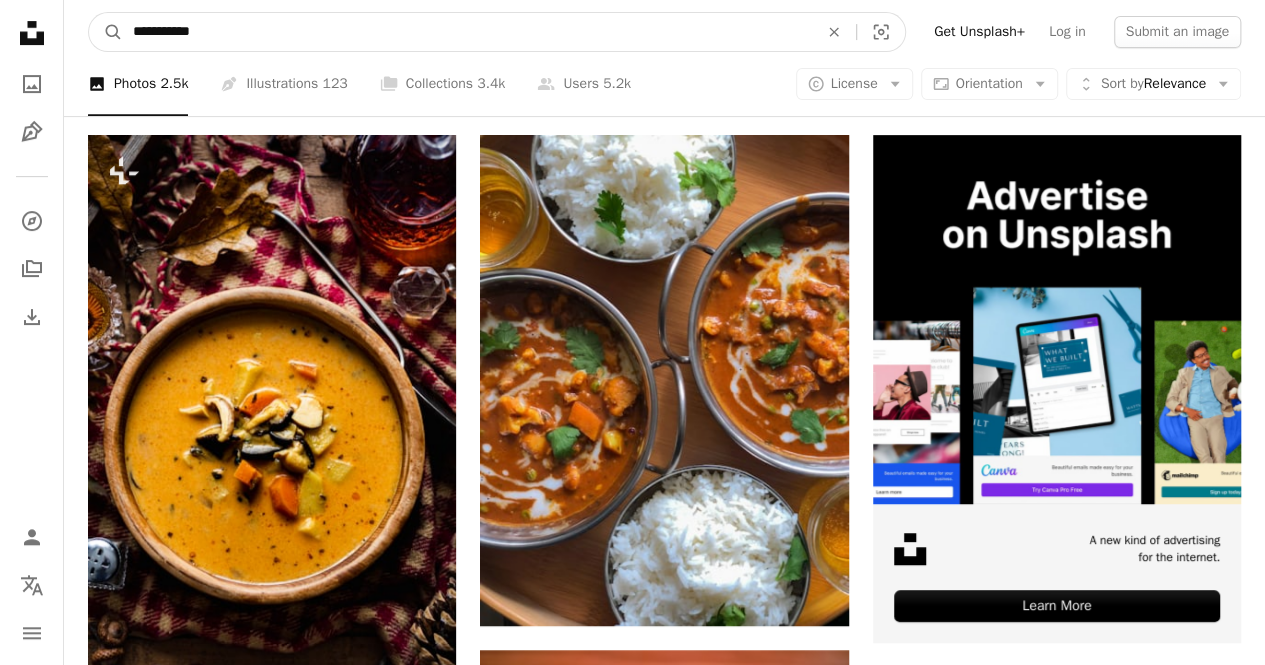 type on "**********" 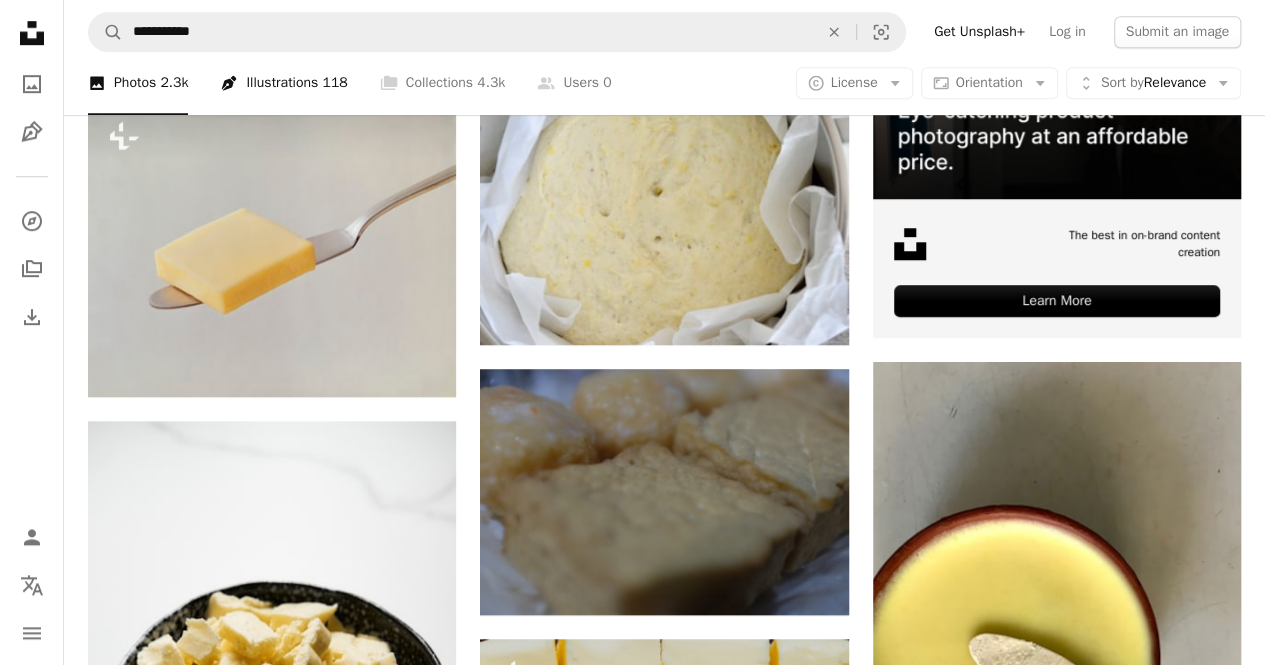 scroll, scrollTop: 656, scrollLeft: 0, axis: vertical 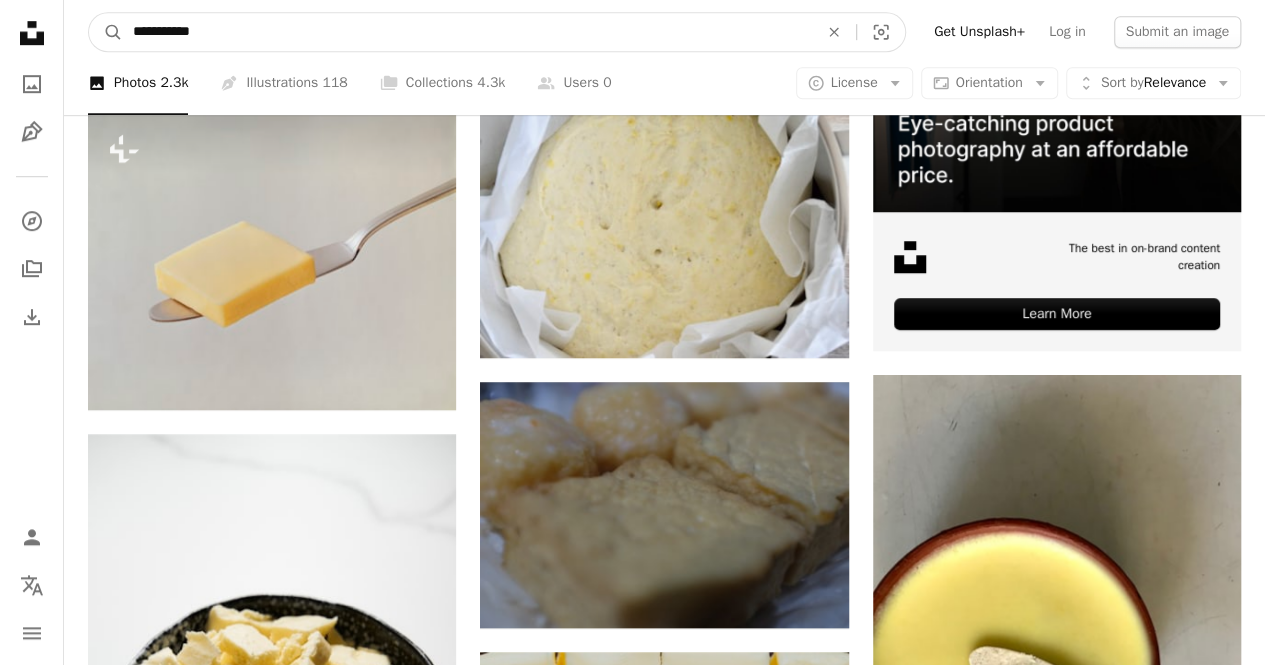 drag, startPoint x: 250, startPoint y: 30, endPoint x: 16, endPoint y: 13, distance: 234.61671 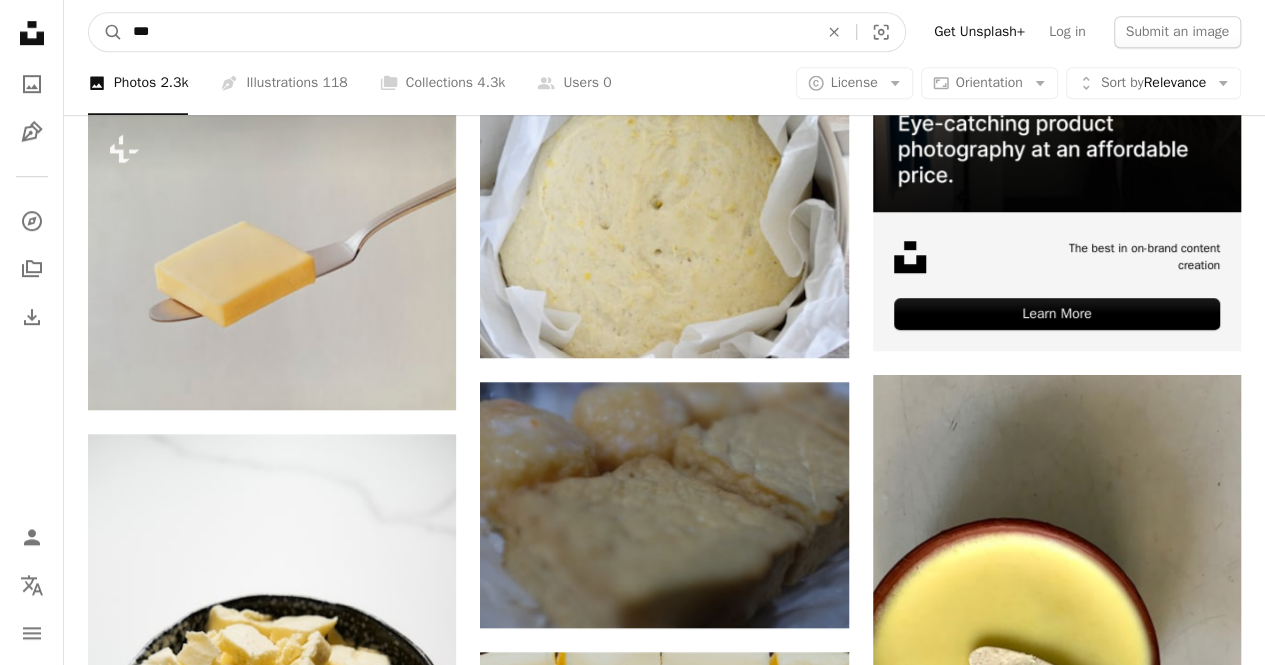 type on "****" 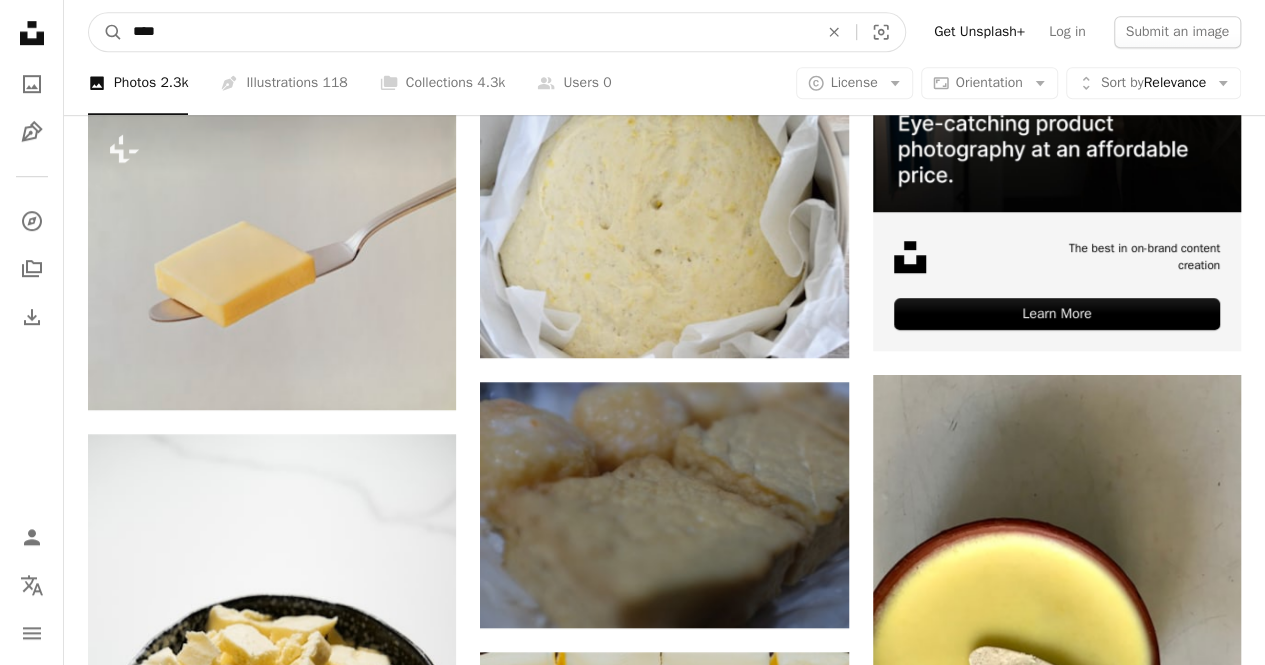 click on "A magnifying glass" at bounding box center (106, 32) 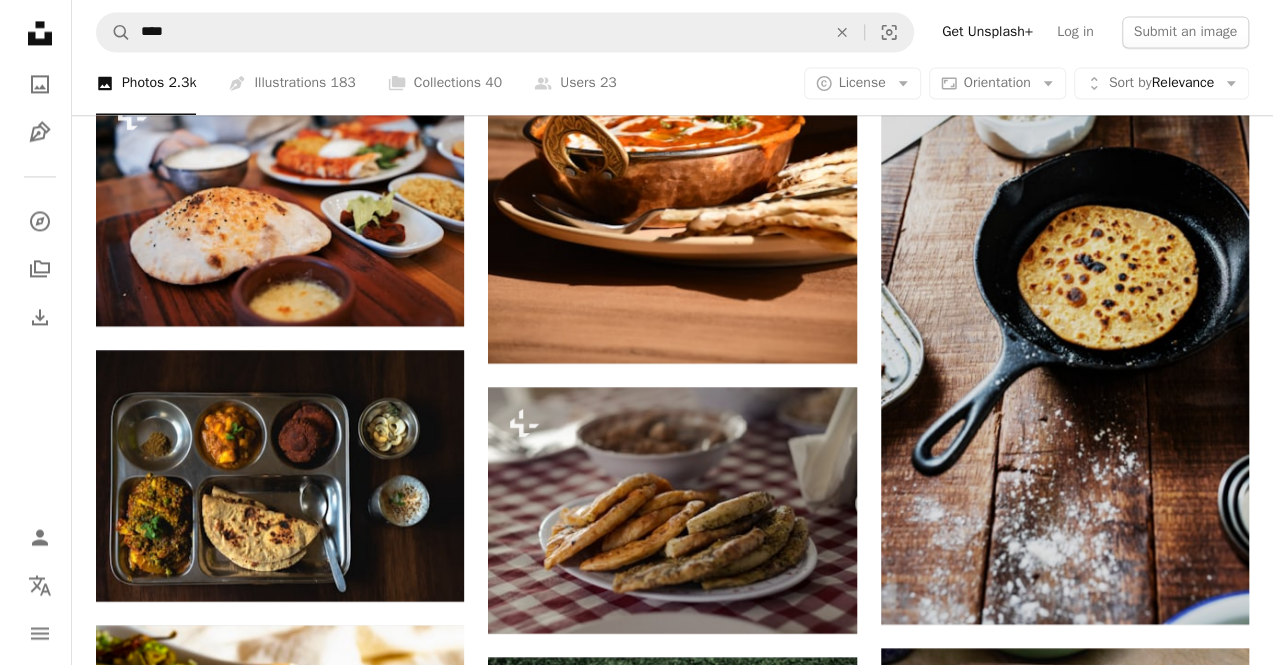 scroll, scrollTop: 1534, scrollLeft: 0, axis: vertical 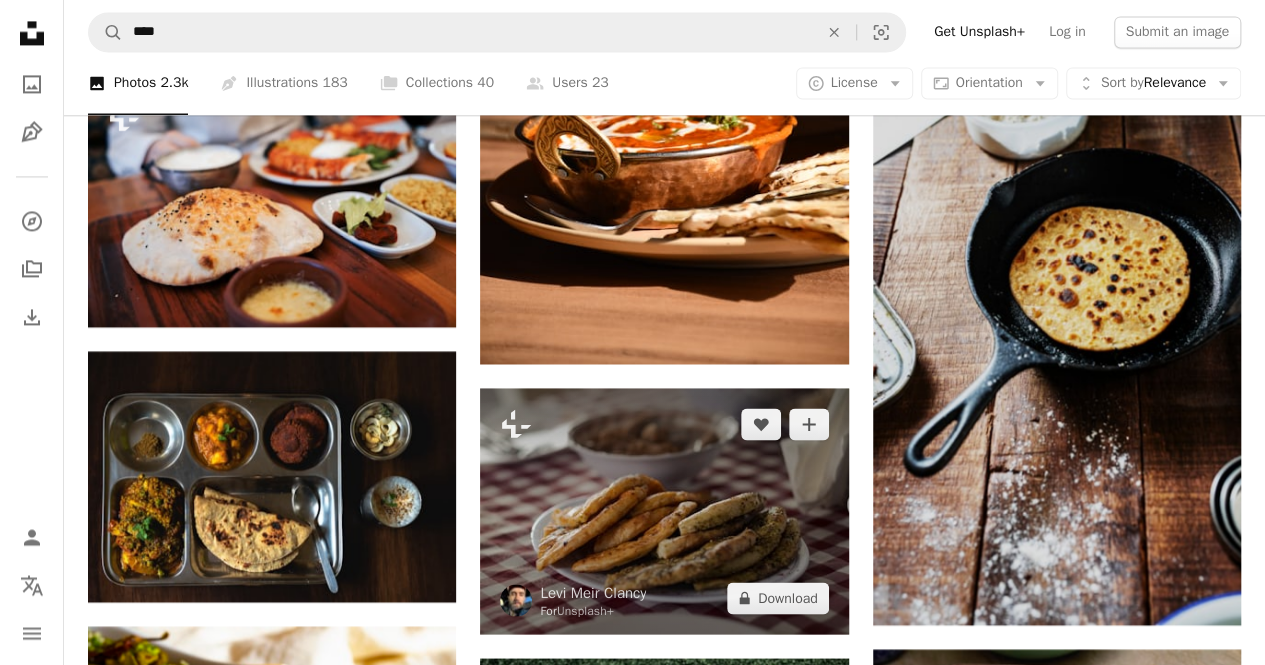 click at bounding box center [664, 511] 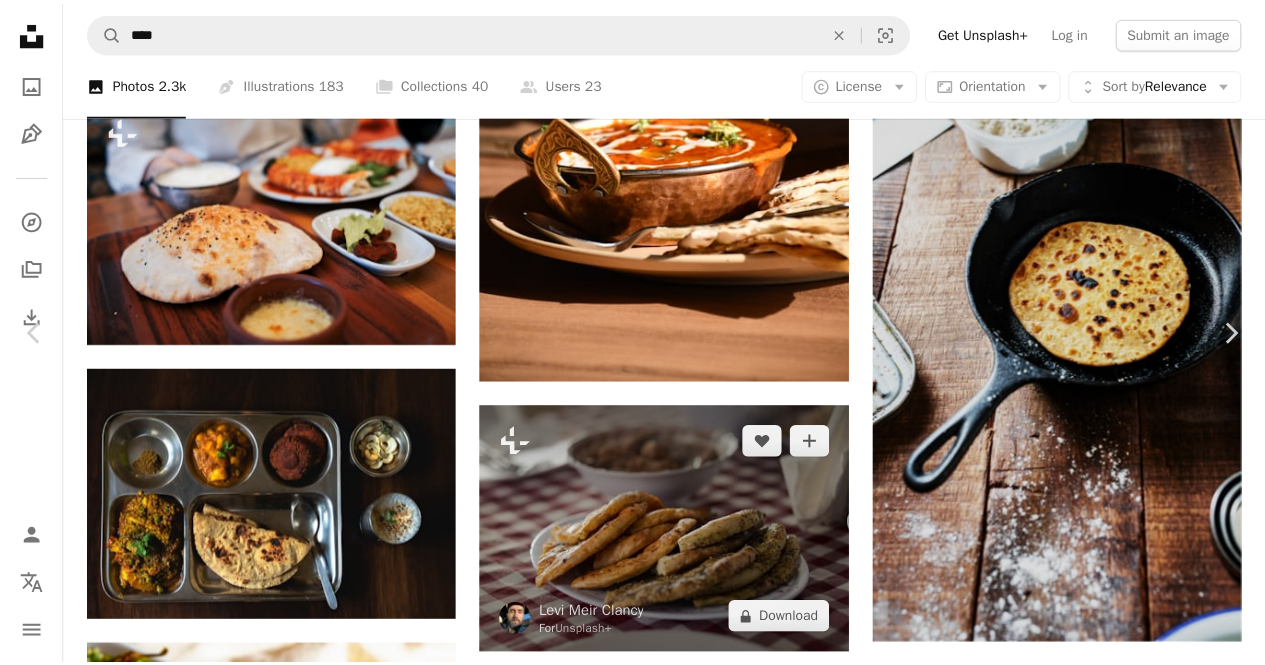 scroll, scrollTop: 2305, scrollLeft: 0, axis: vertical 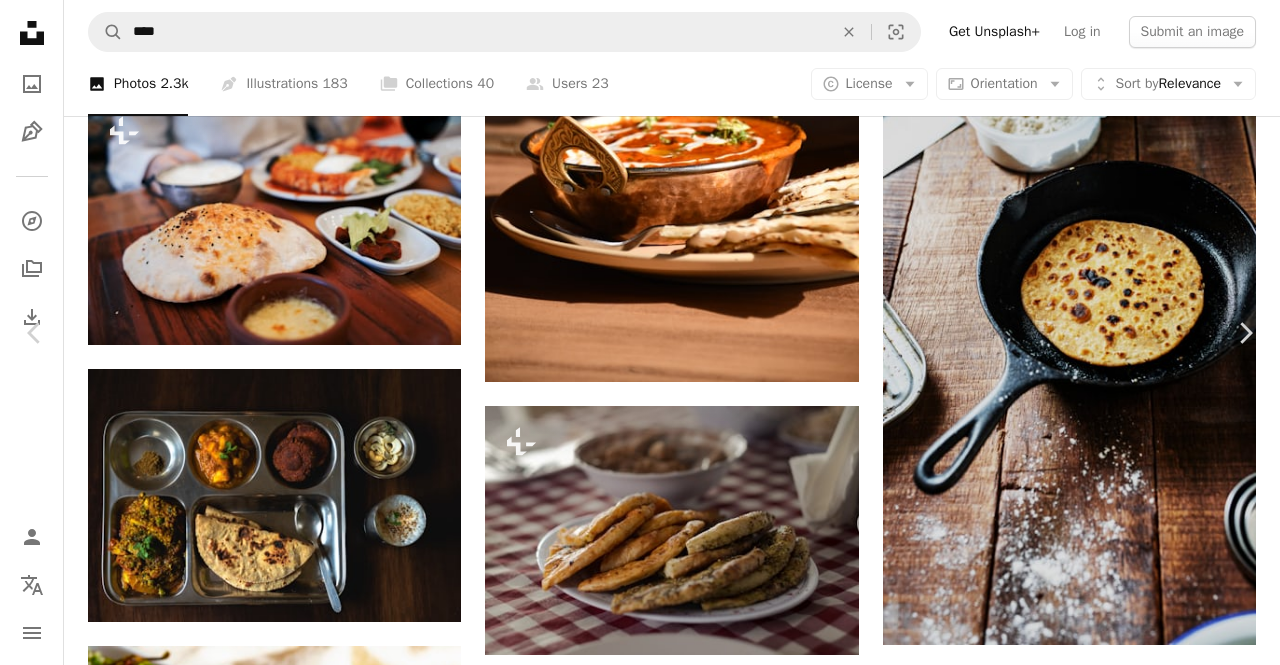 click on "An X shape" at bounding box center [20, 20] 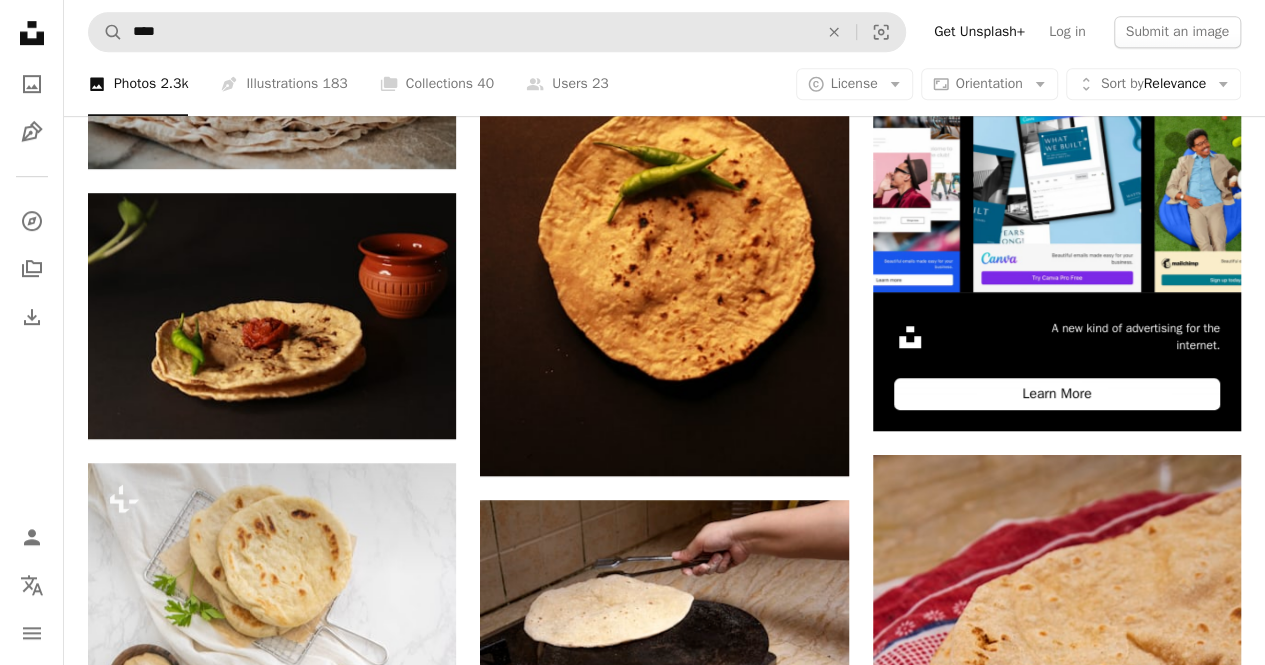scroll, scrollTop: 541, scrollLeft: 0, axis: vertical 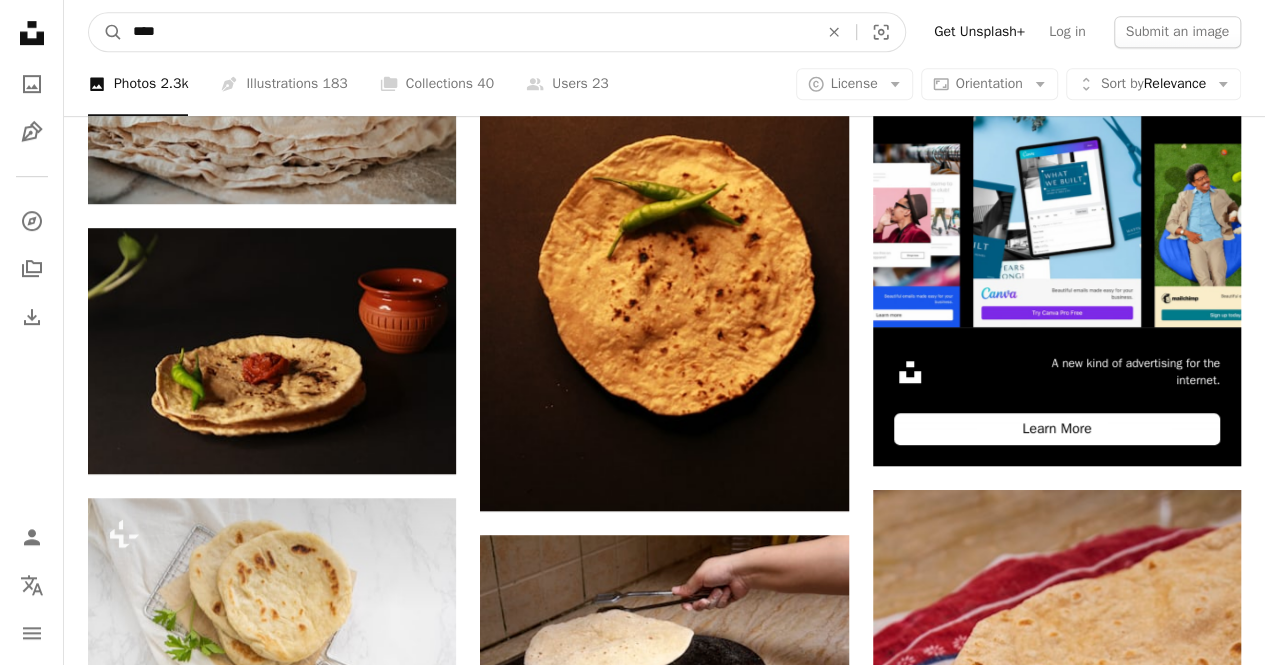 drag, startPoint x: 304, startPoint y: 42, endPoint x: 36, endPoint y: 45, distance: 268.01678 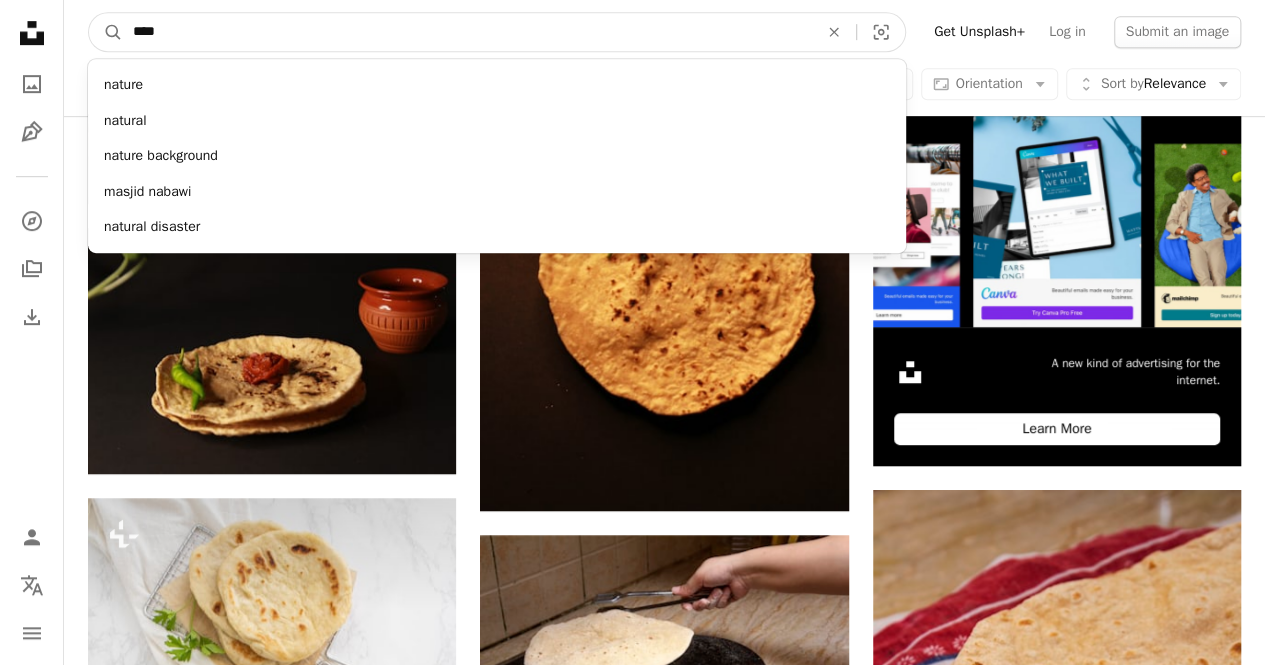 type on "****" 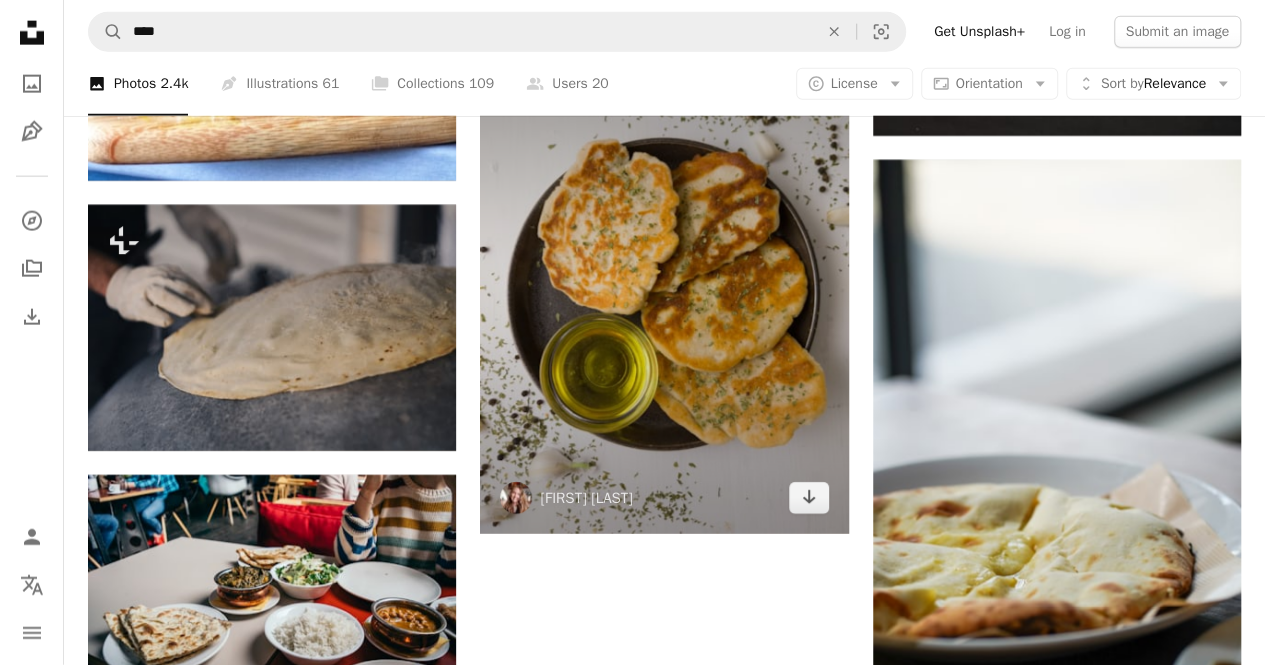 scroll, scrollTop: 2455, scrollLeft: 0, axis: vertical 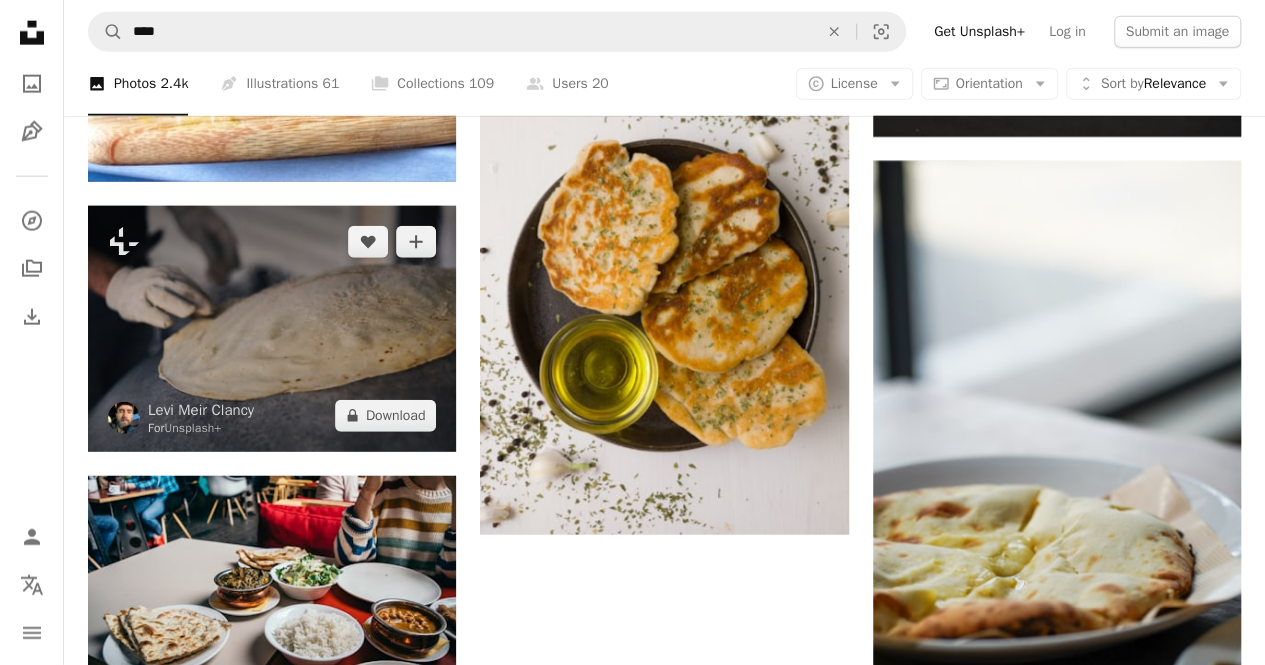 click at bounding box center (272, 329) 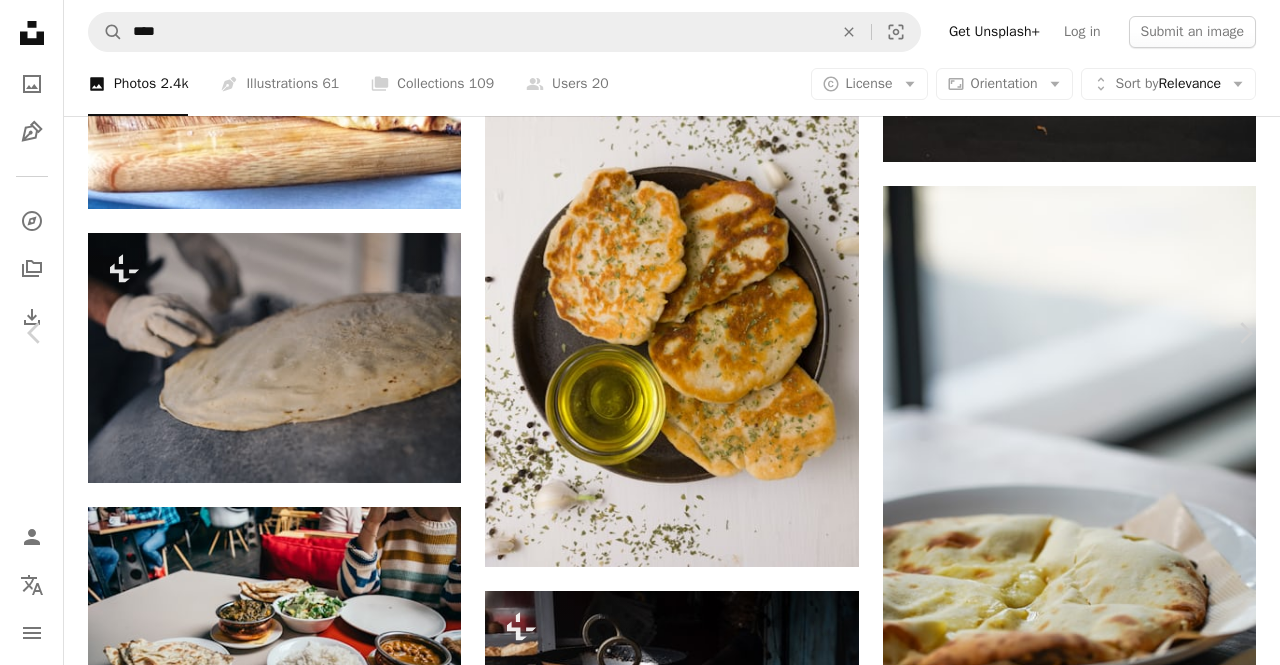click on "An X shape" at bounding box center [20, 20] 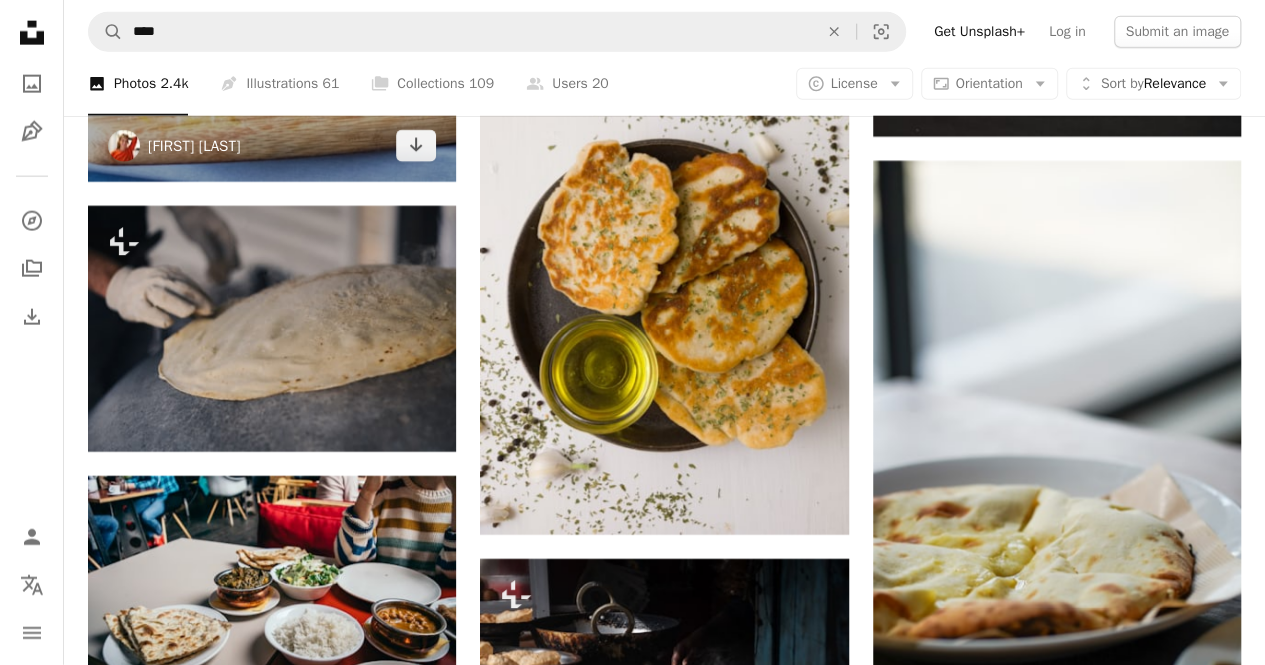 click on "[FIRST] [LAST]" at bounding box center (194, 146) 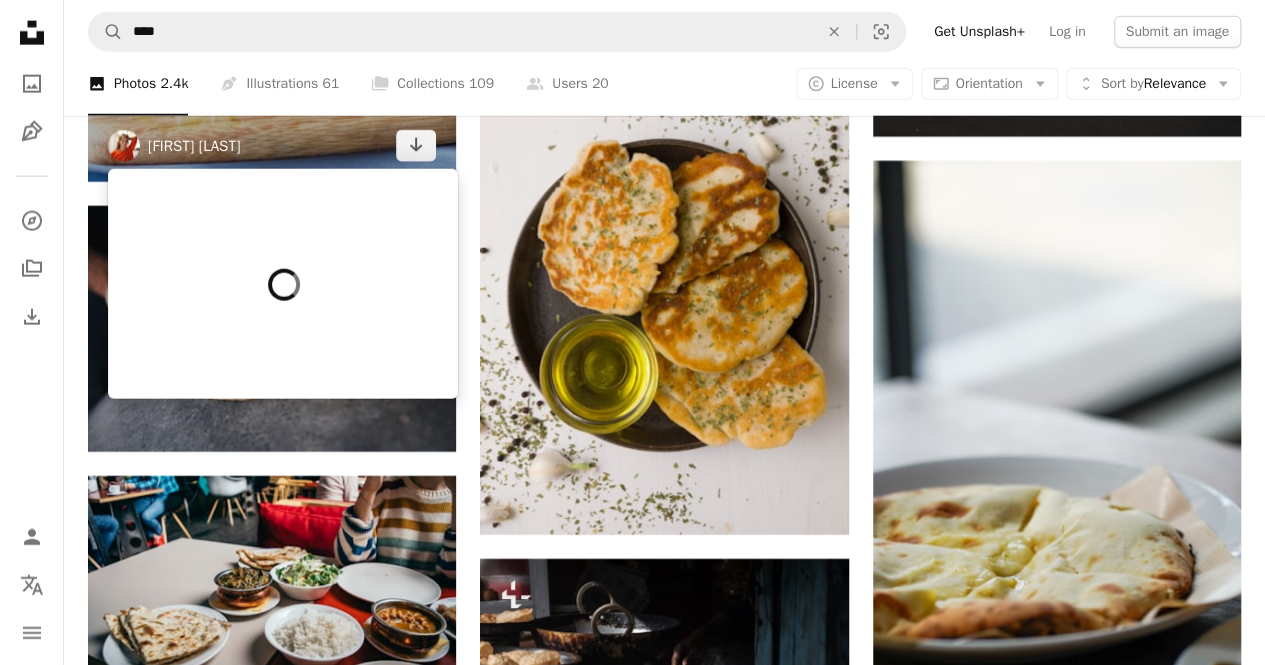 scroll, scrollTop: 0, scrollLeft: 0, axis: both 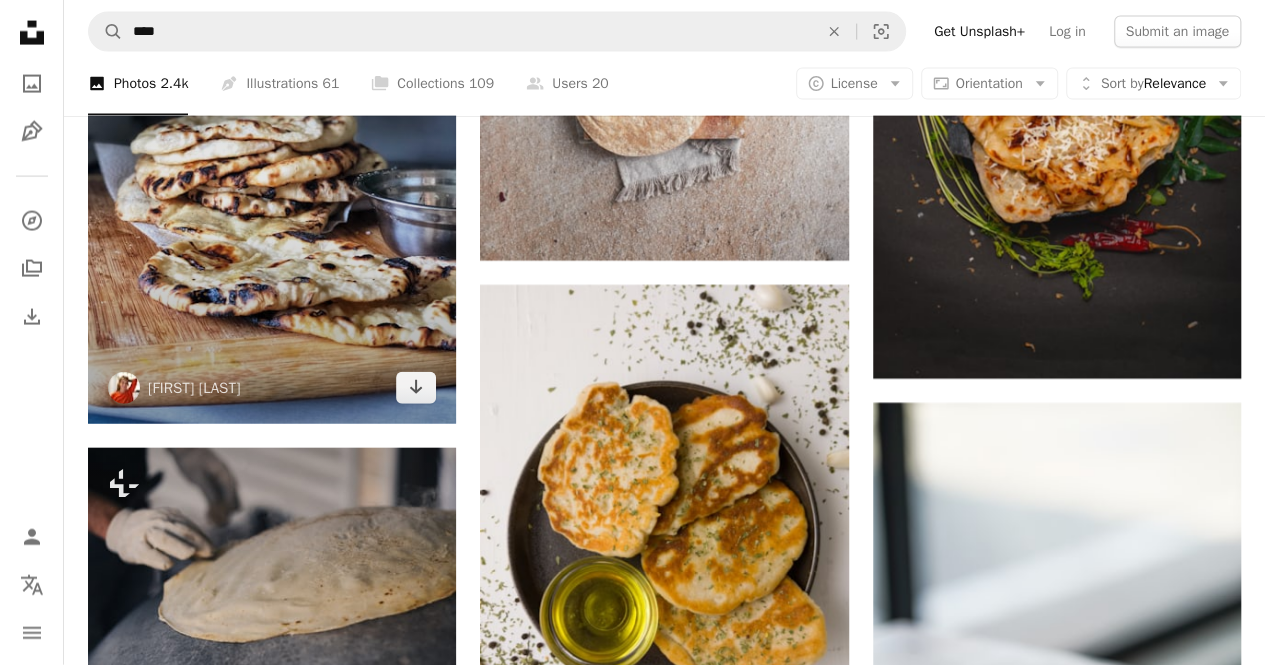 click at bounding box center [272, 178] 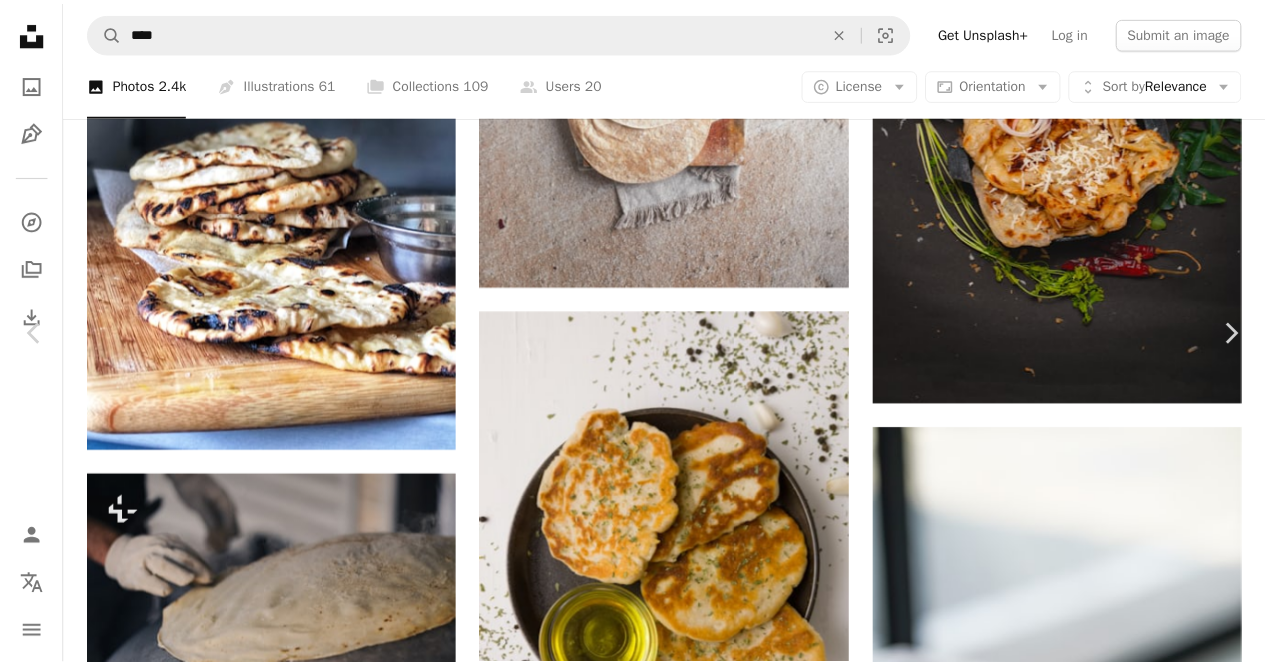 scroll, scrollTop: 45, scrollLeft: 0, axis: vertical 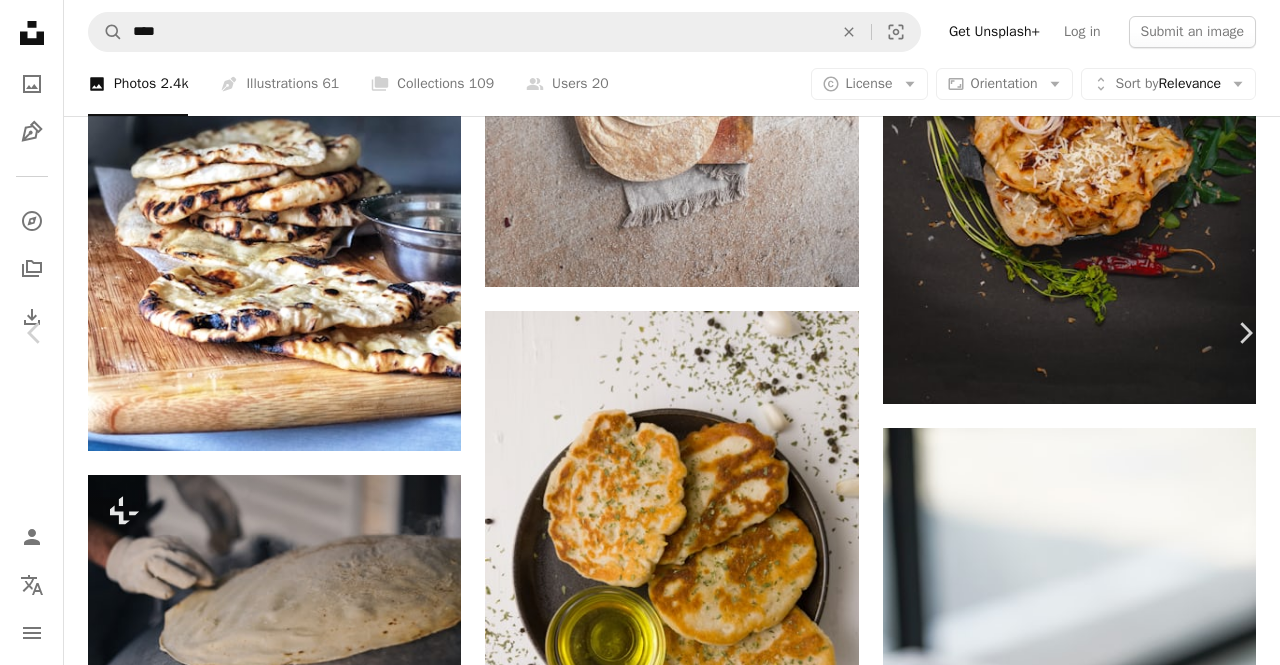 click on "An X shape" at bounding box center (20, 20) 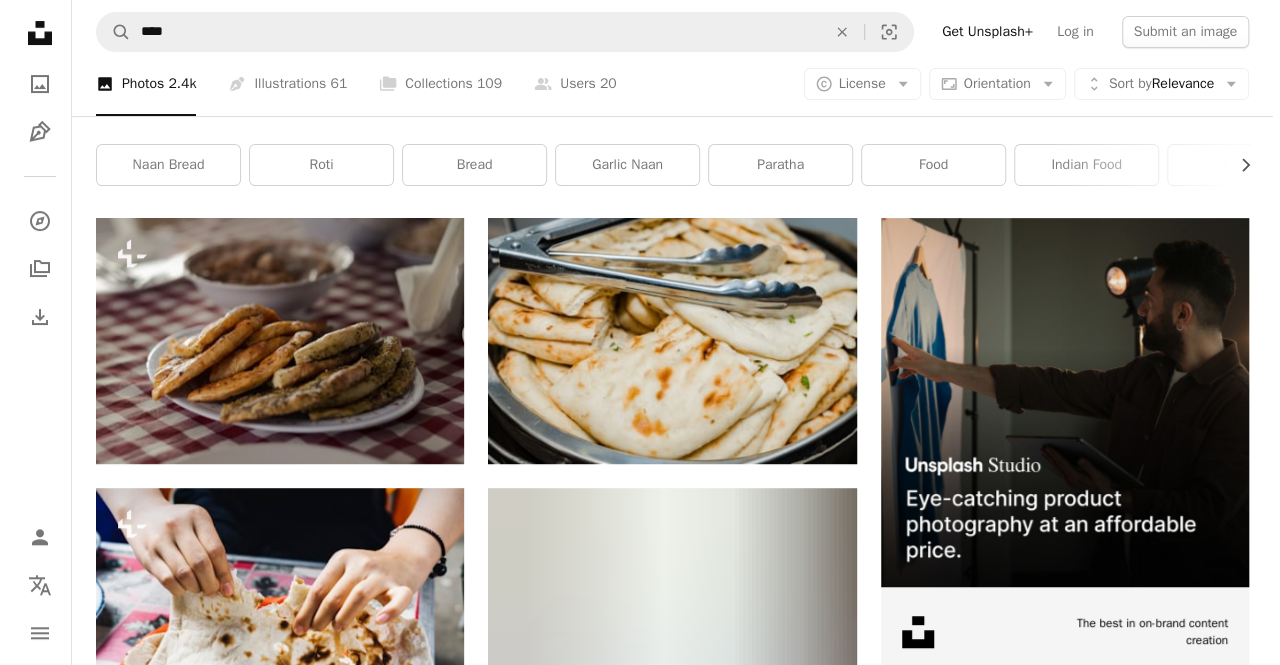 scroll, scrollTop: 282, scrollLeft: 0, axis: vertical 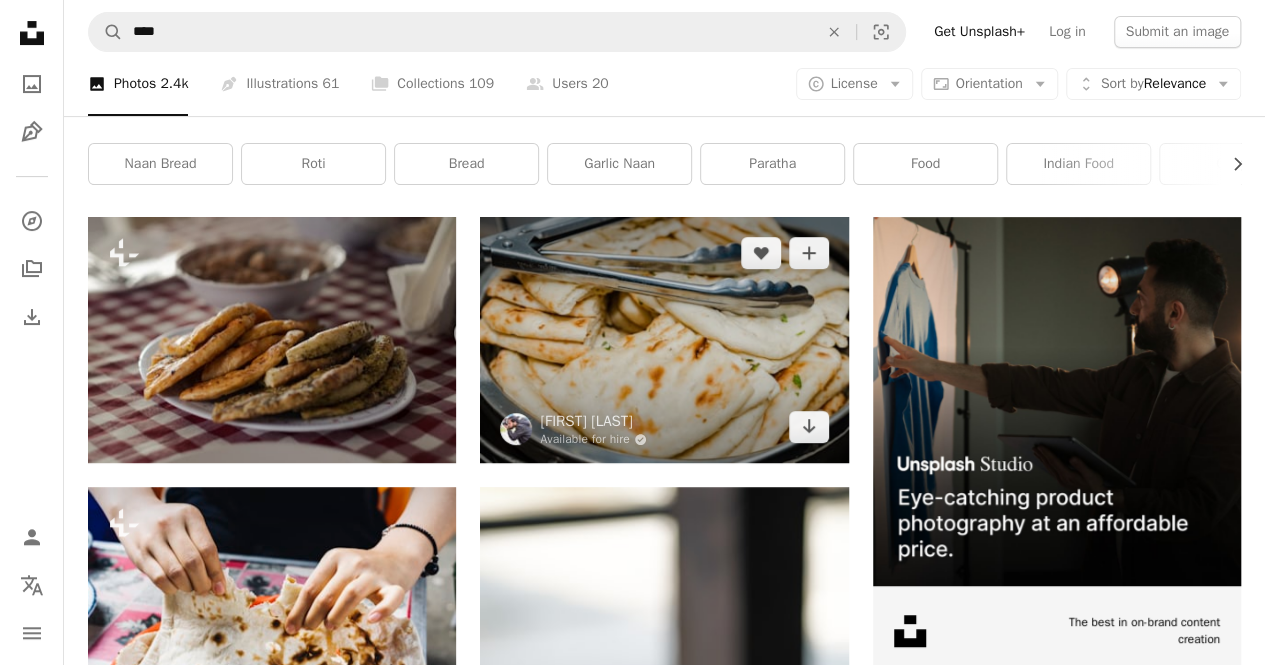 click at bounding box center [664, 340] 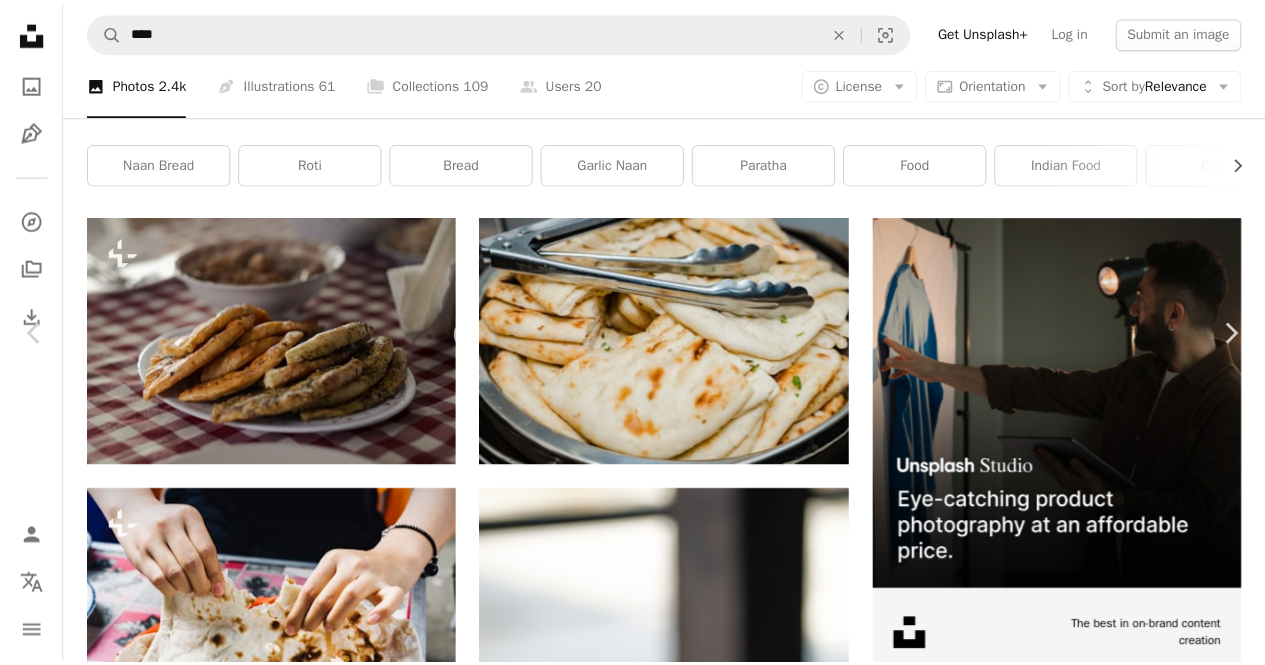 scroll, scrollTop: 3599, scrollLeft: 0, axis: vertical 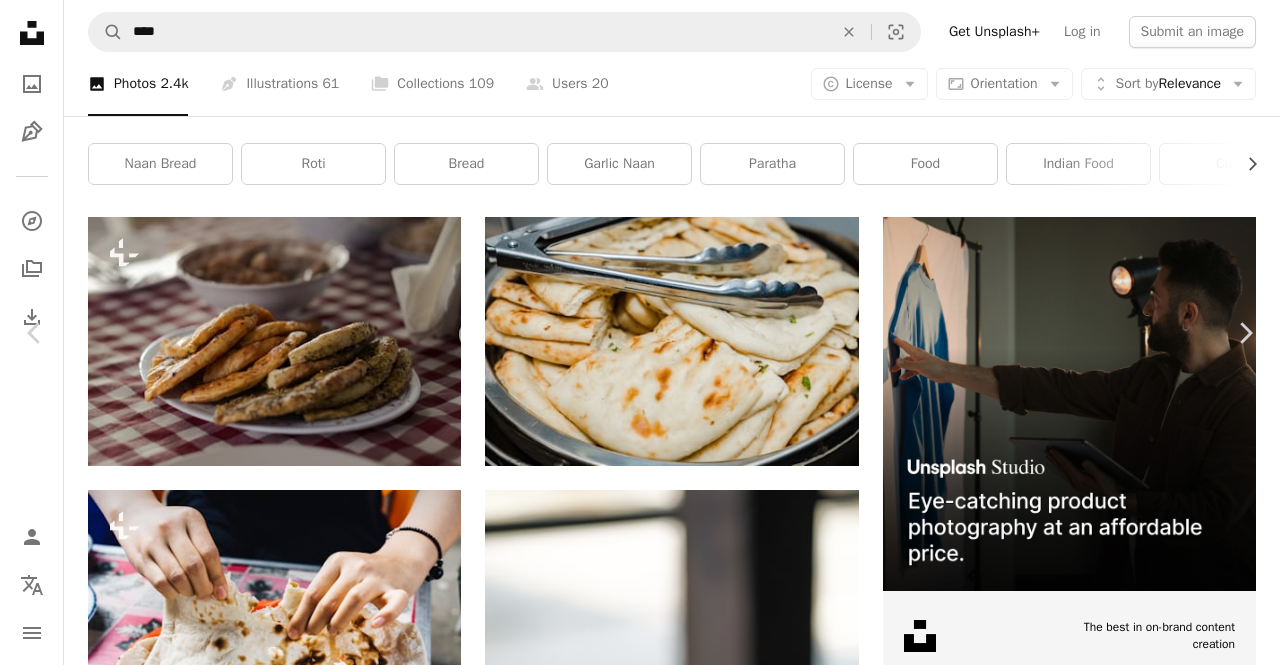 click on "An X shape" at bounding box center [20, 20] 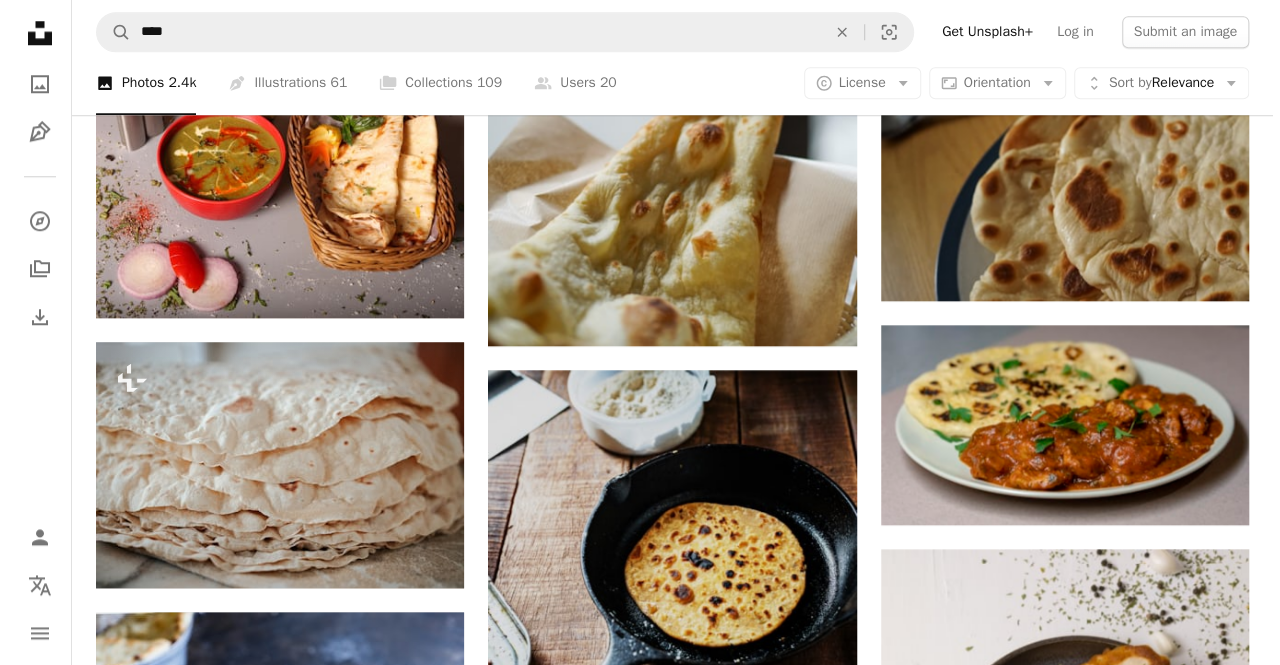 scroll, scrollTop: 868, scrollLeft: 0, axis: vertical 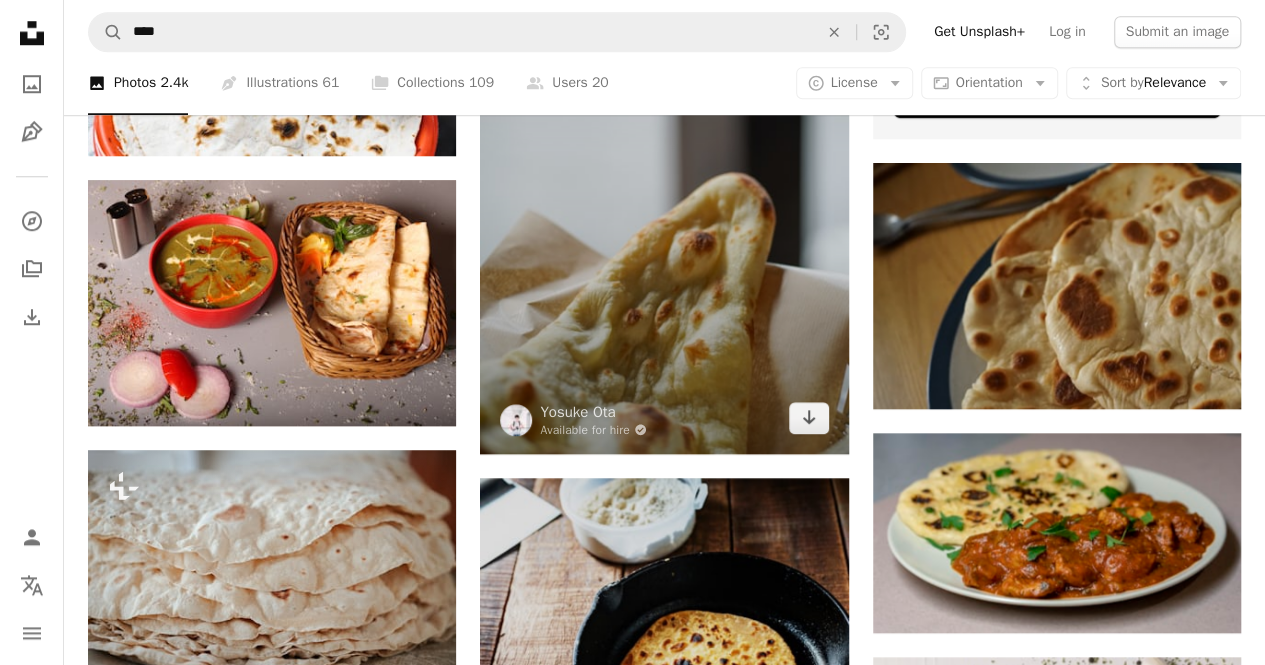 click at bounding box center (664, 177) 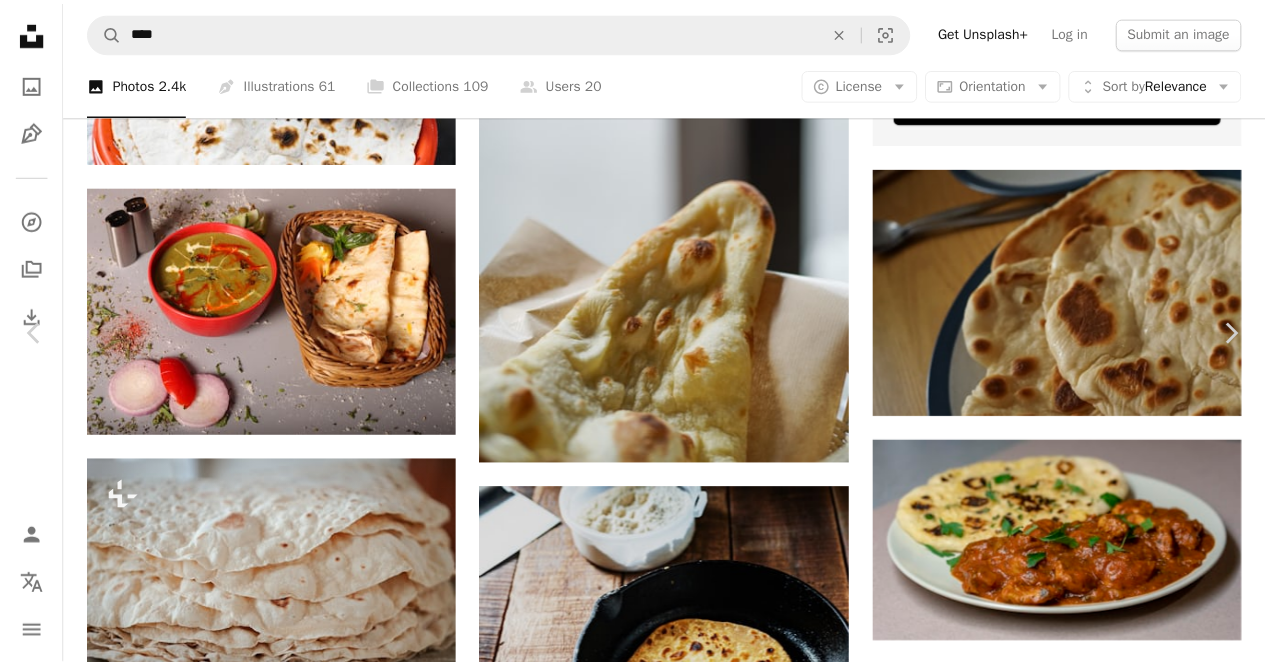 scroll, scrollTop: 2021, scrollLeft: 0, axis: vertical 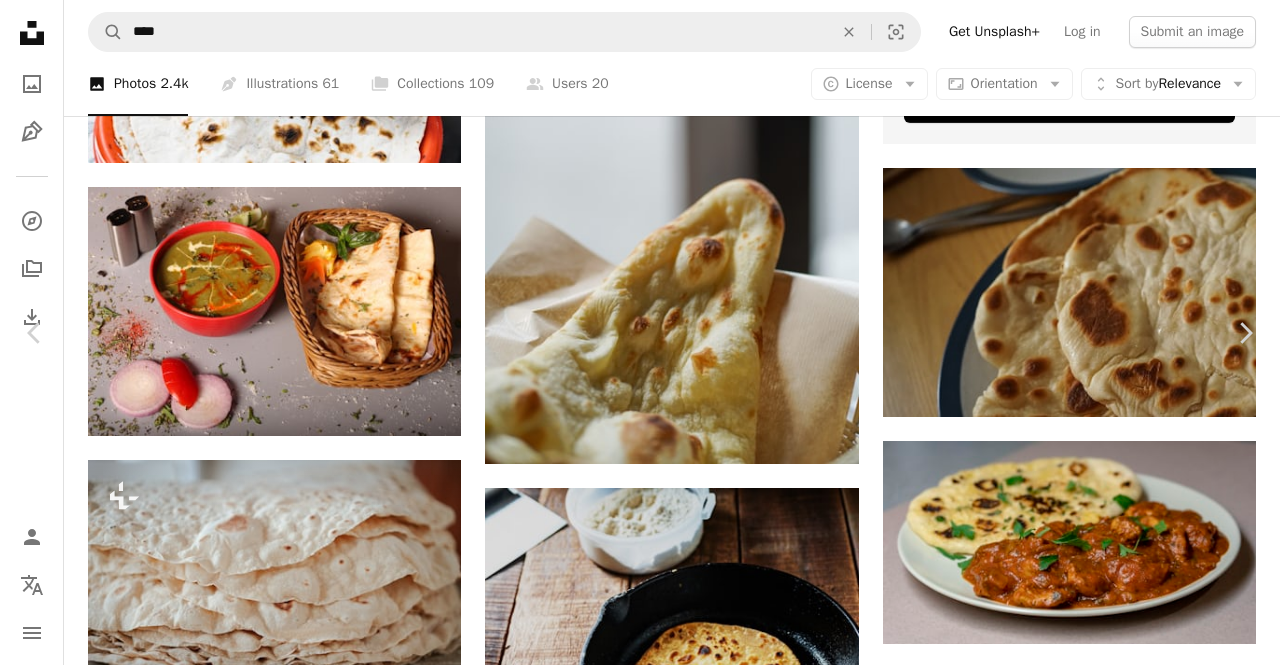 click on "An X shape" at bounding box center [20, 20] 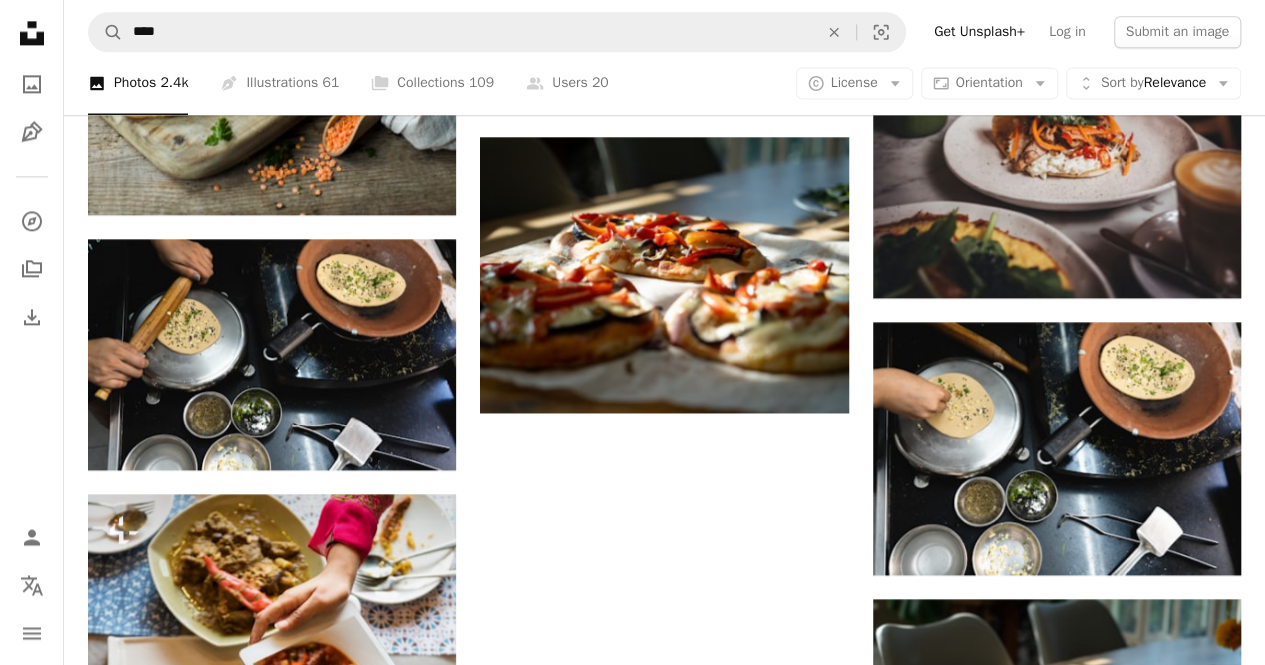 scroll, scrollTop: 5183, scrollLeft: 0, axis: vertical 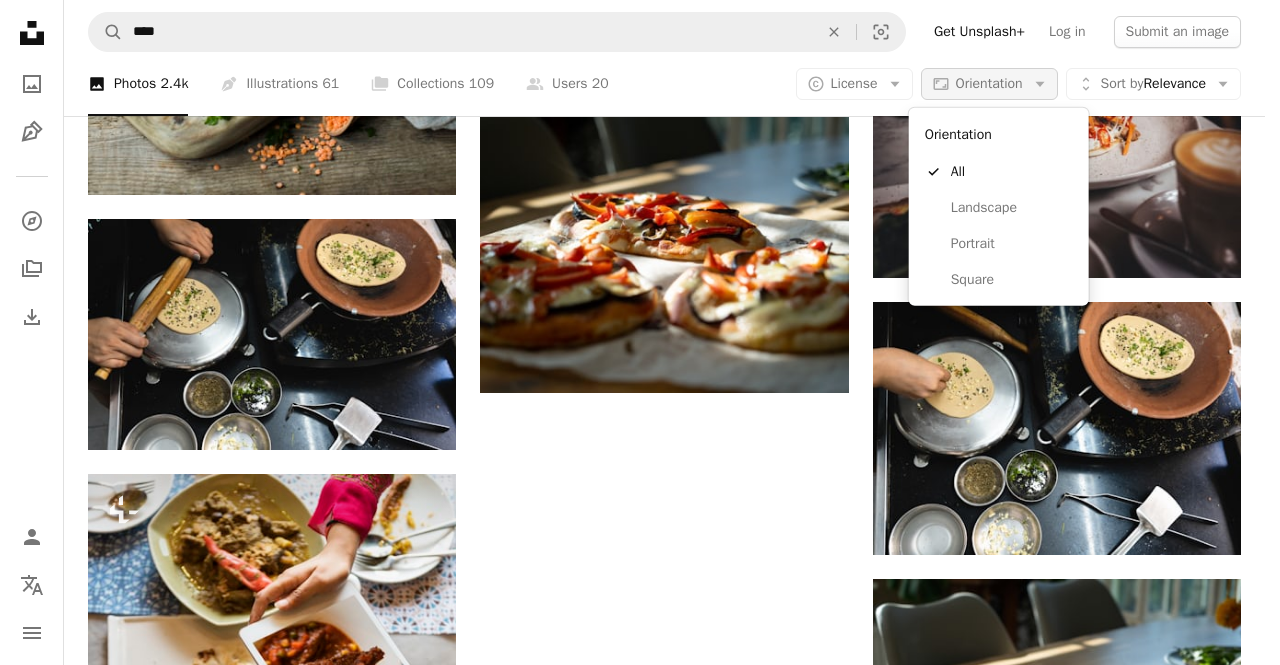 click on "Arrow down" 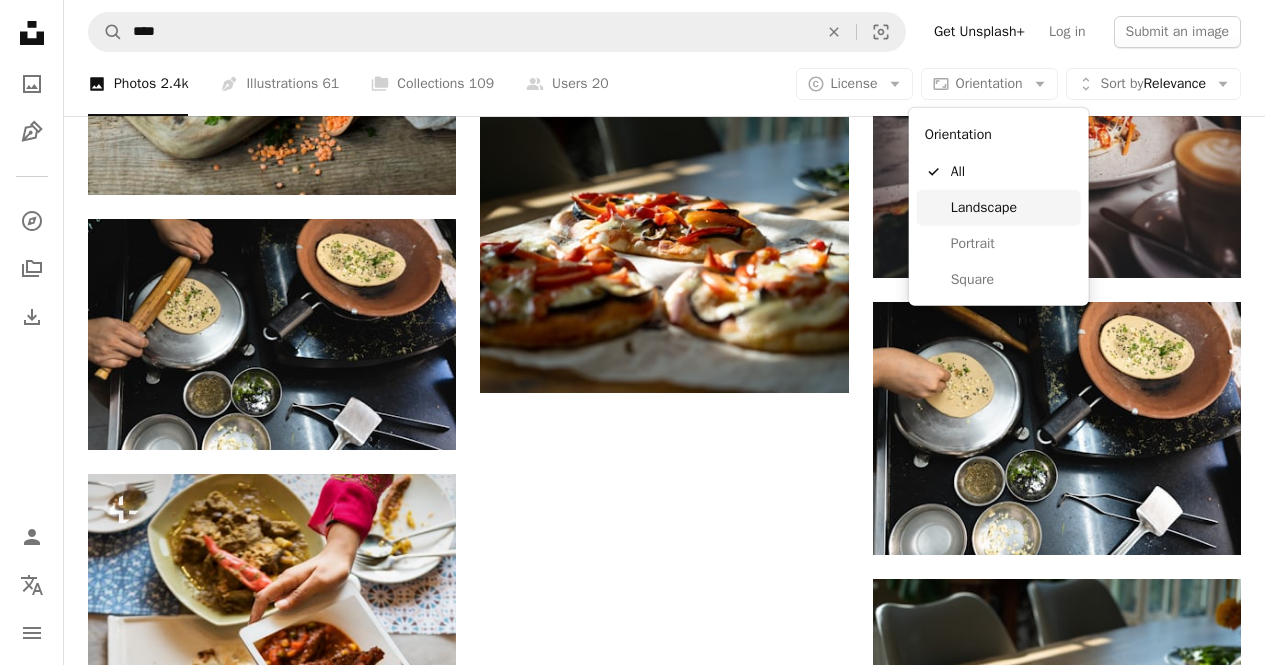 click on "Landscape" at bounding box center [1012, 208] 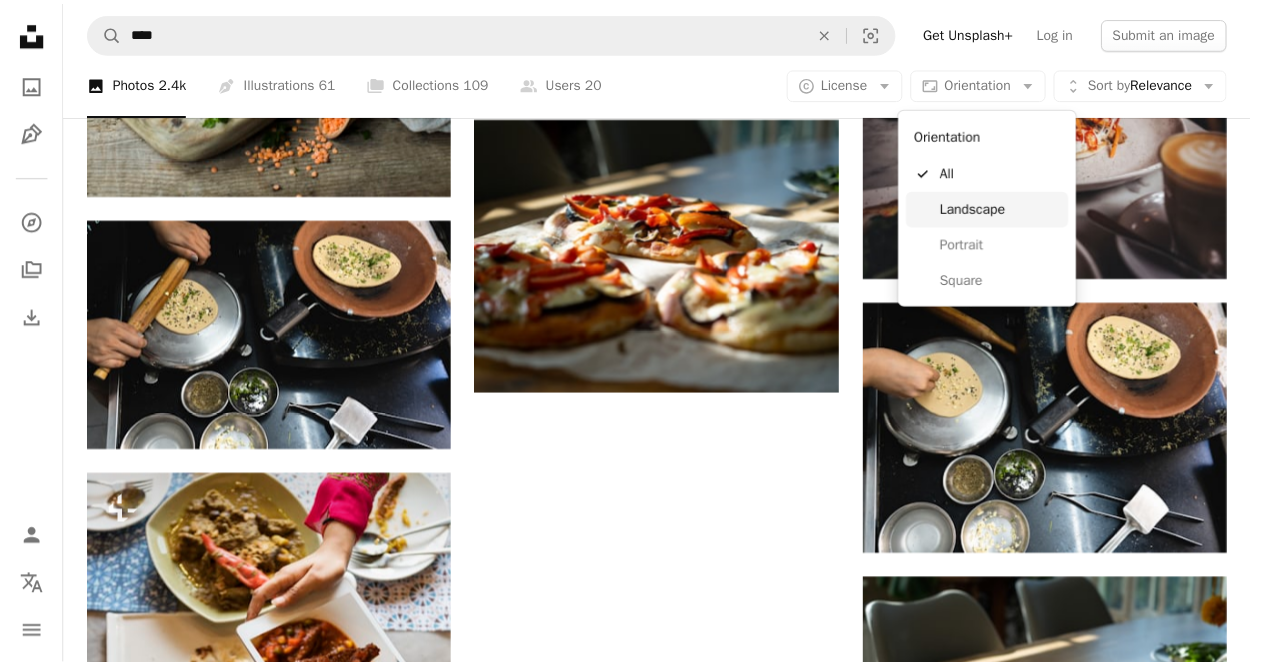 scroll, scrollTop: 0, scrollLeft: 0, axis: both 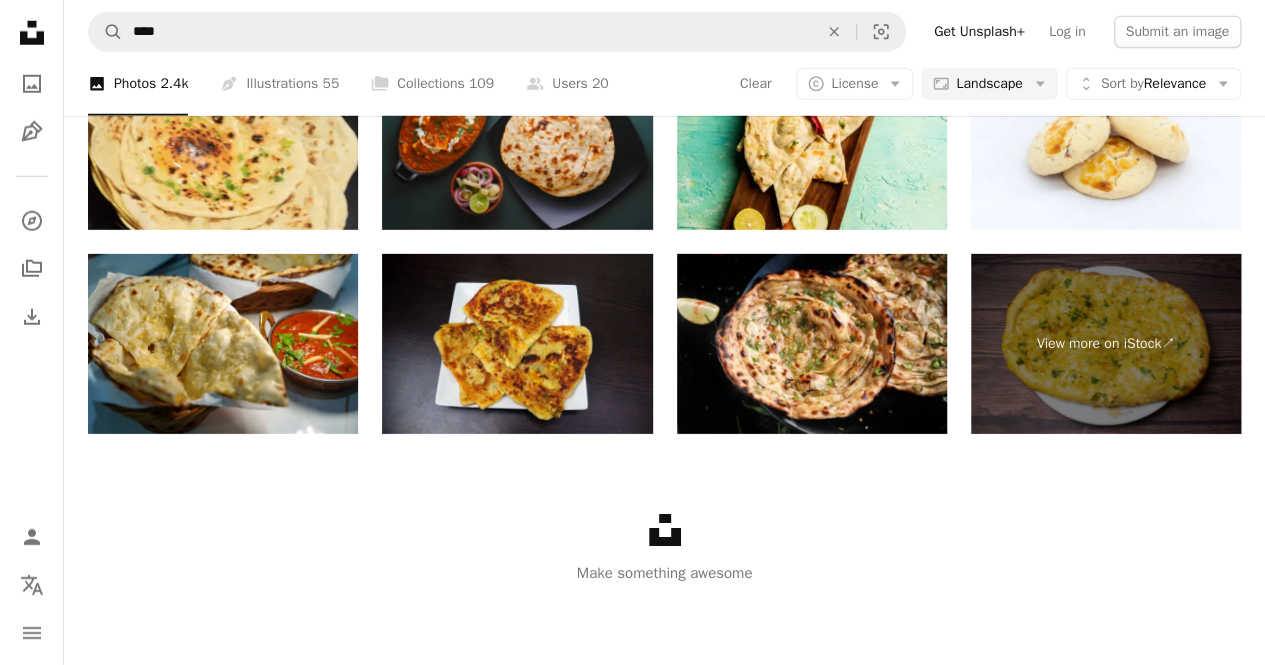 click on "garlic naan" at bounding box center [619, -2417] 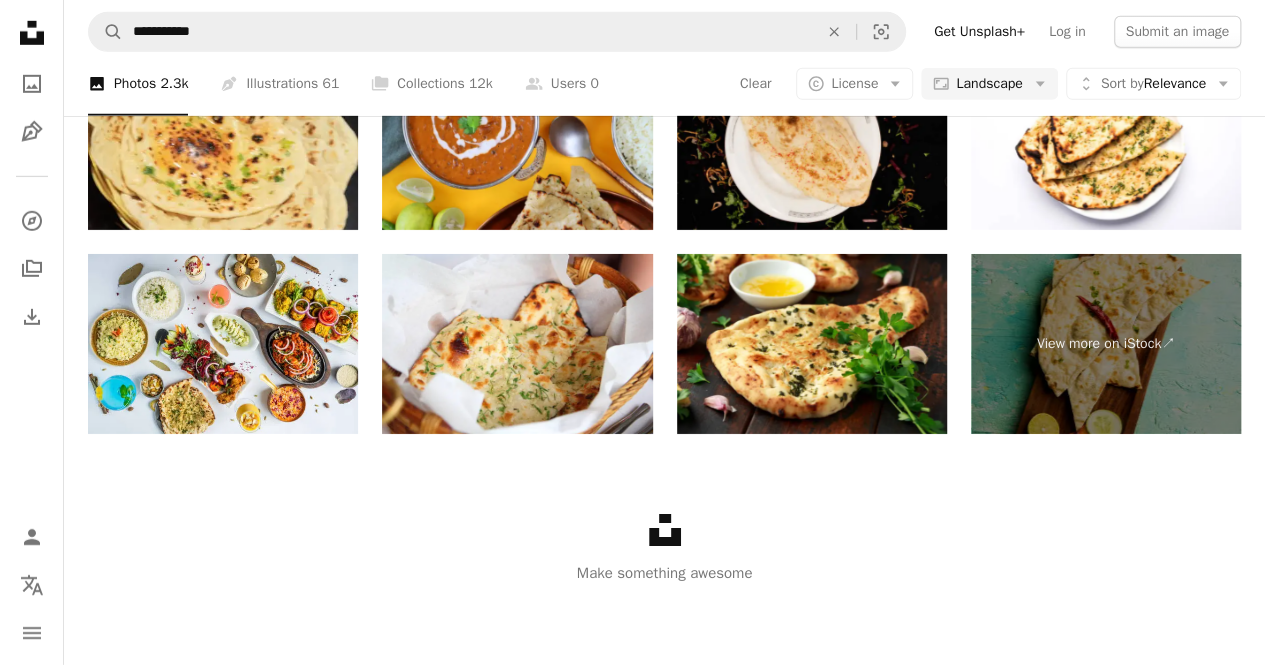 scroll, scrollTop: 0, scrollLeft: 0, axis: both 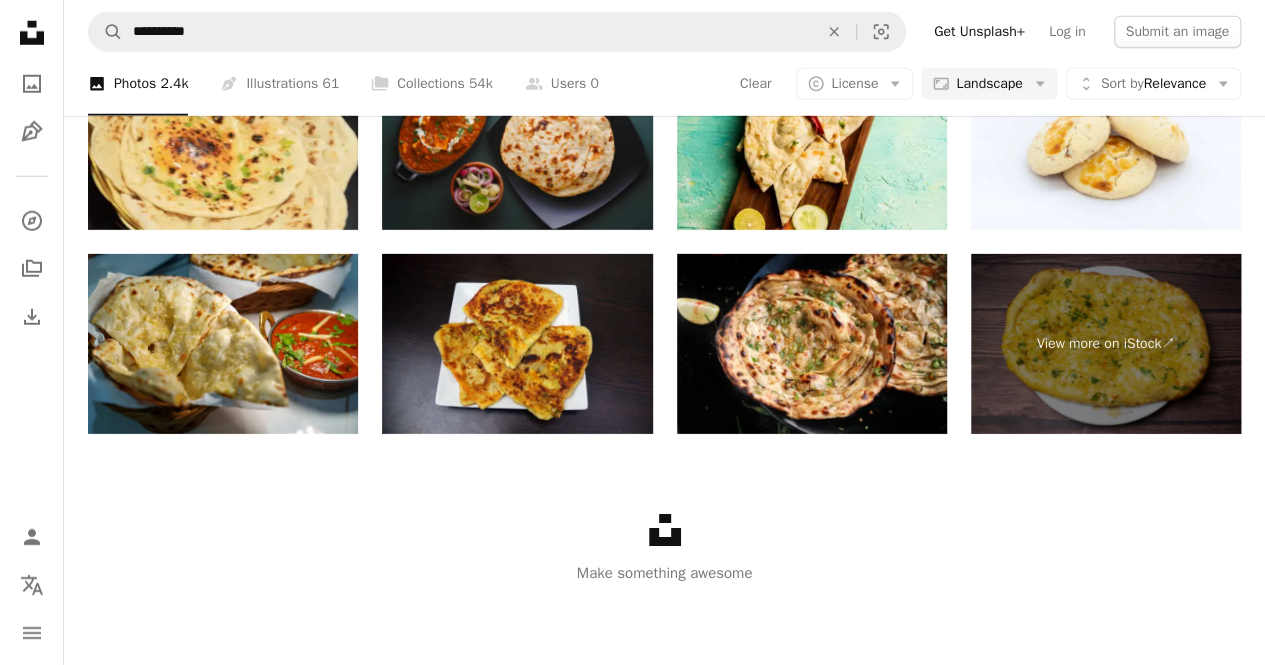 click on "Load more" at bounding box center (664, -128) 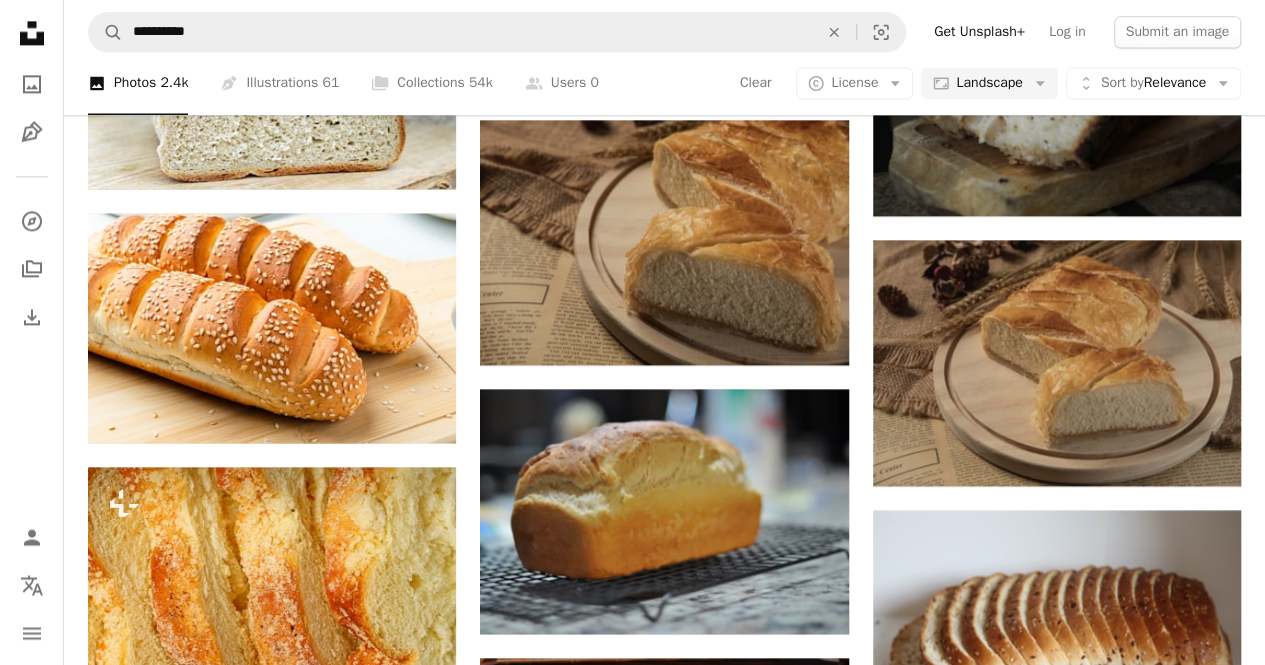 scroll, scrollTop: 0, scrollLeft: 0, axis: both 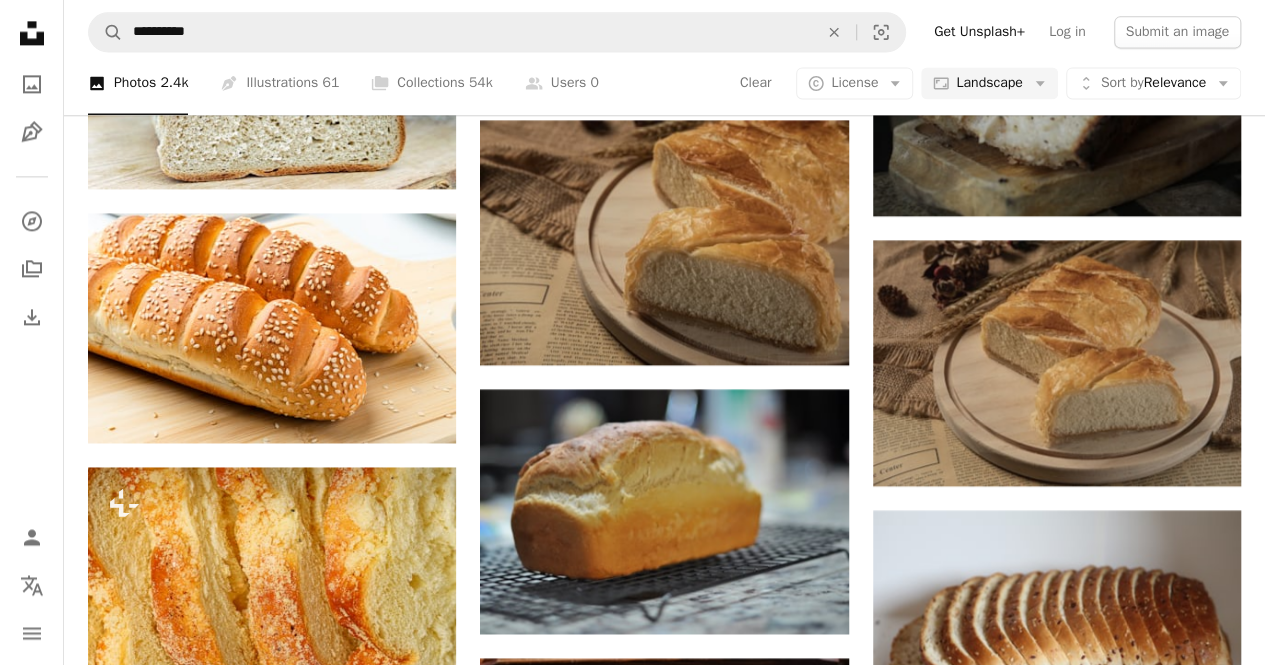 click on "Chevron left" 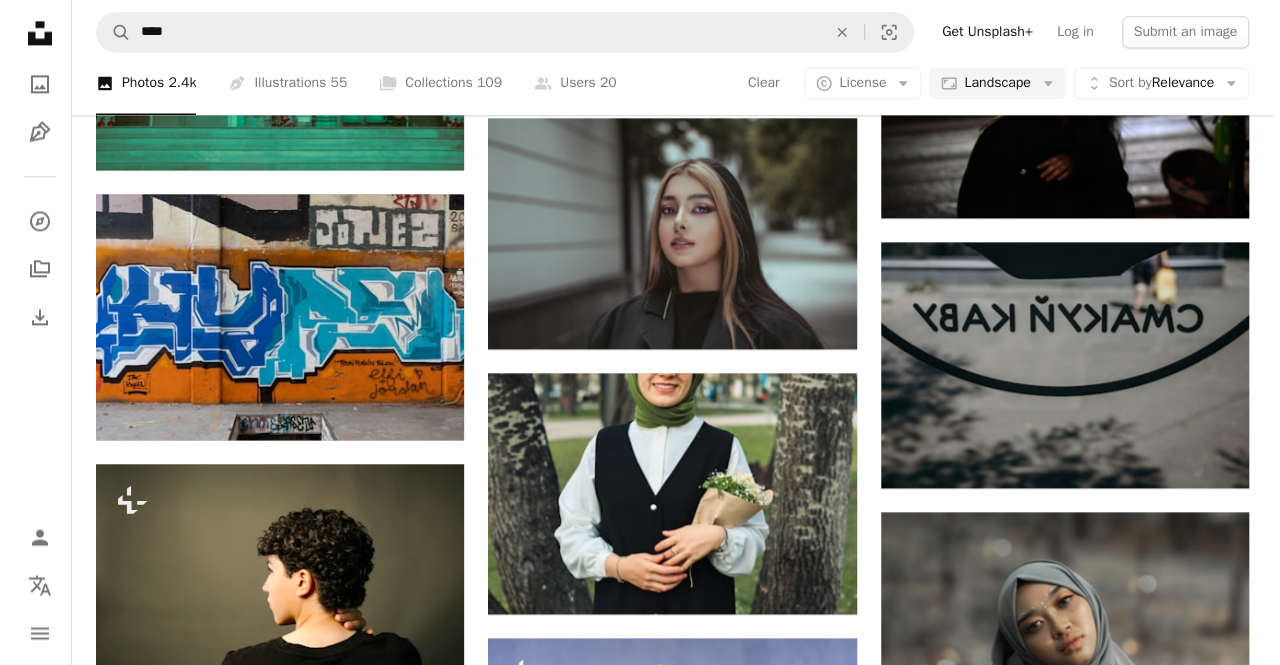 scroll, scrollTop: 237, scrollLeft: 0, axis: vertical 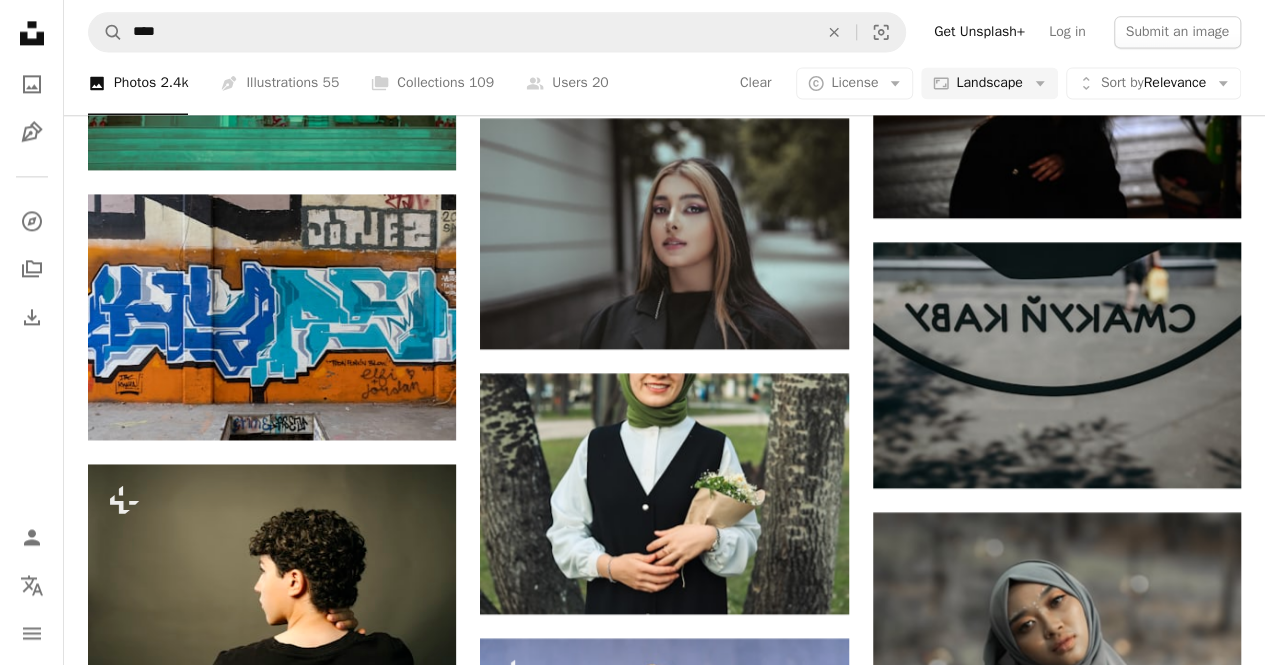 click at bounding box center [272, -4561] 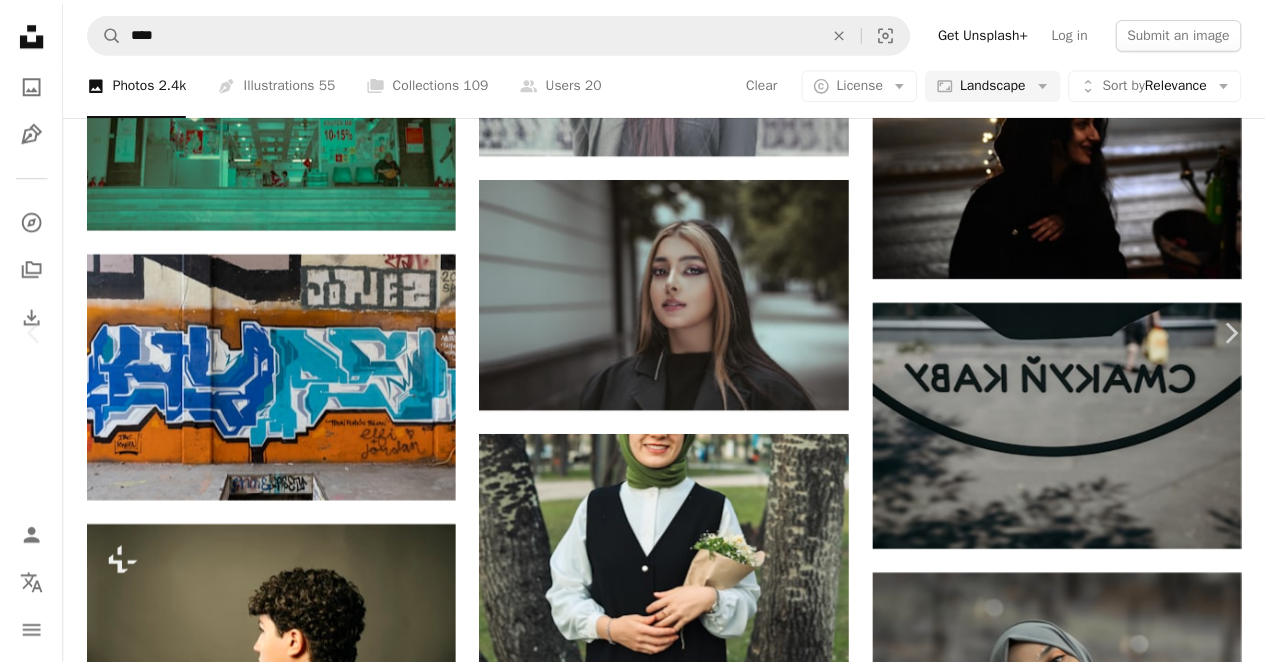 scroll, scrollTop: 1410, scrollLeft: 0, axis: vertical 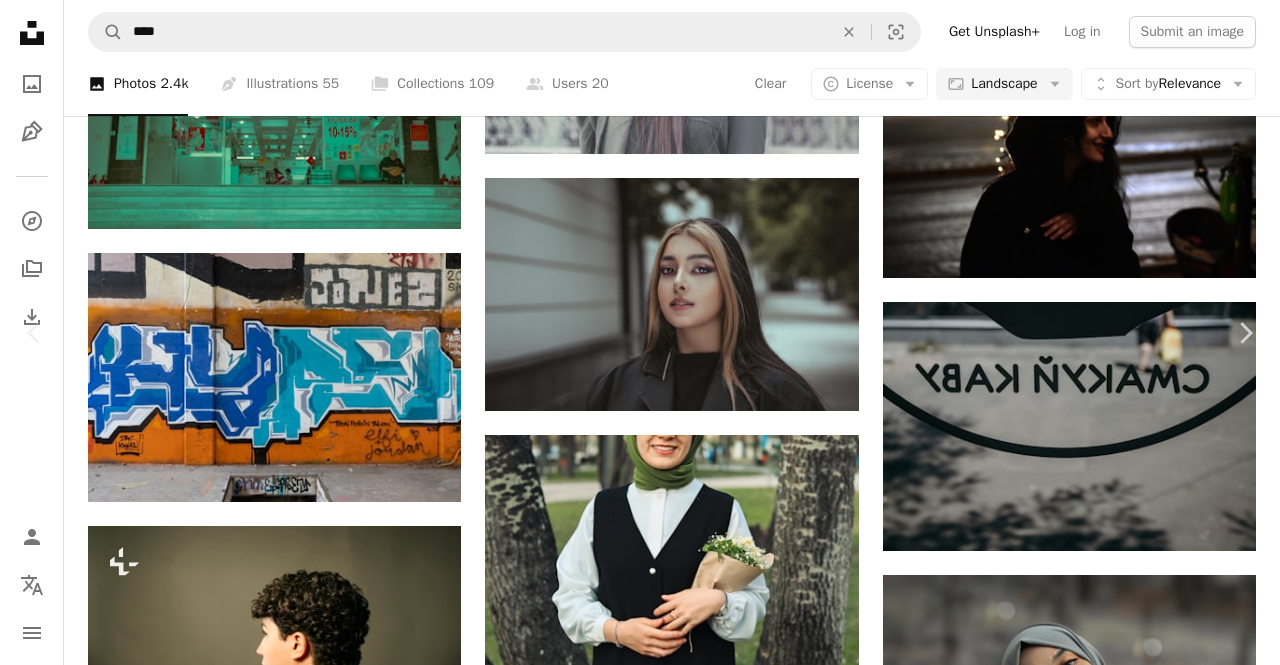 click on "An X shape" at bounding box center [20, 20] 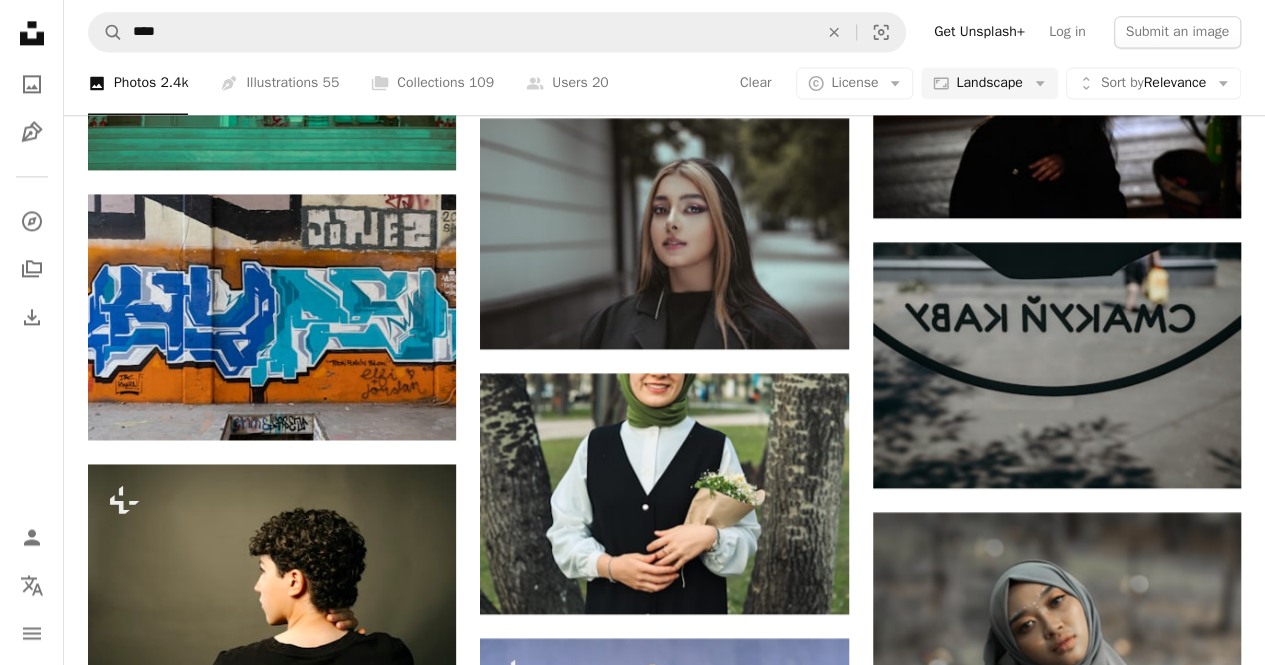 click on "roti" at bounding box center (313, -4737) 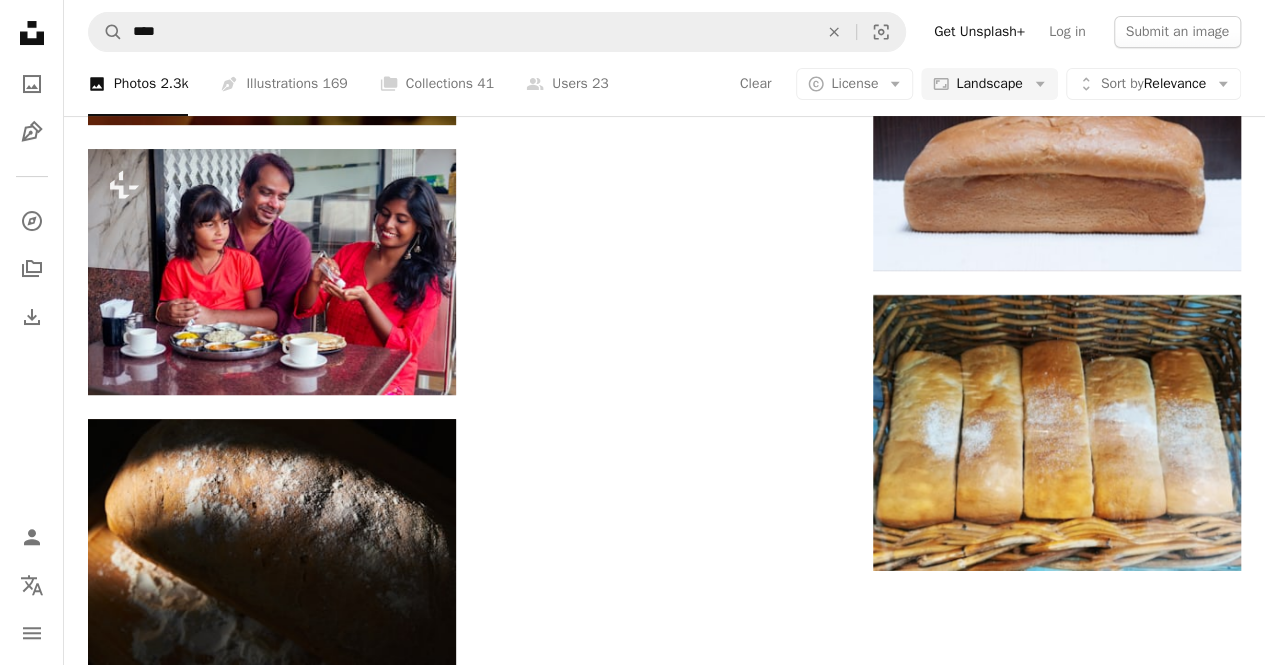 scroll, scrollTop: 137, scrollLeft: 0, axis: vertical 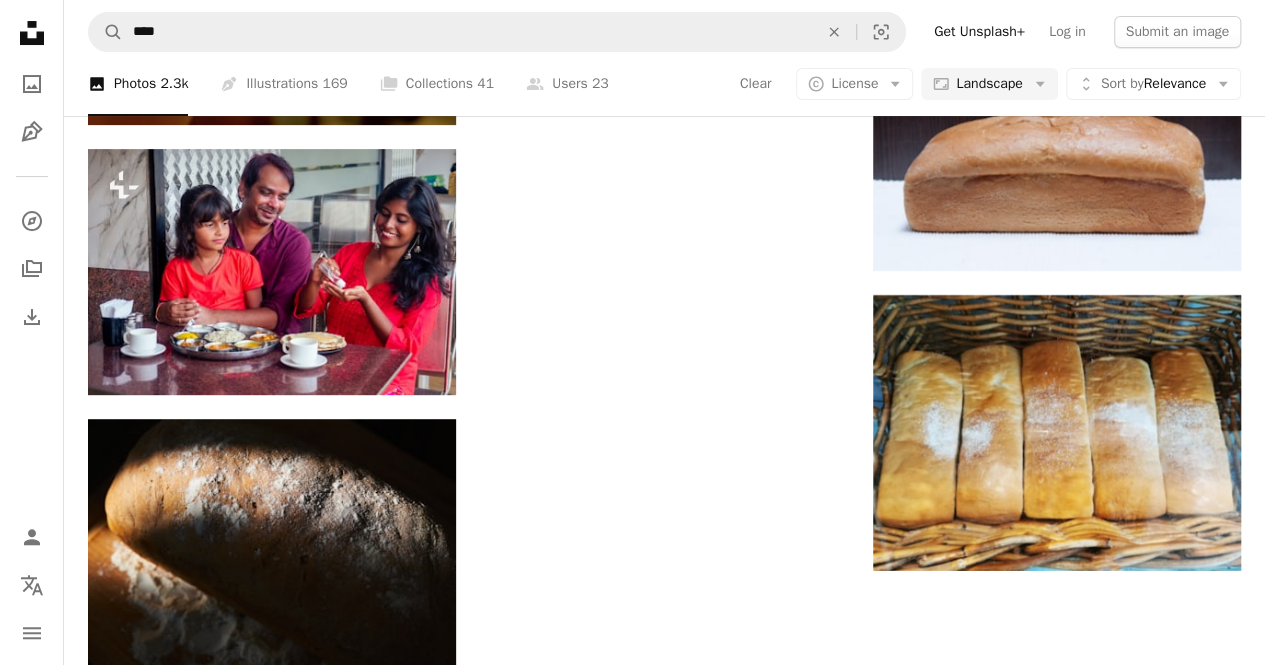 click on "food" at bounding box center (619, -3488) 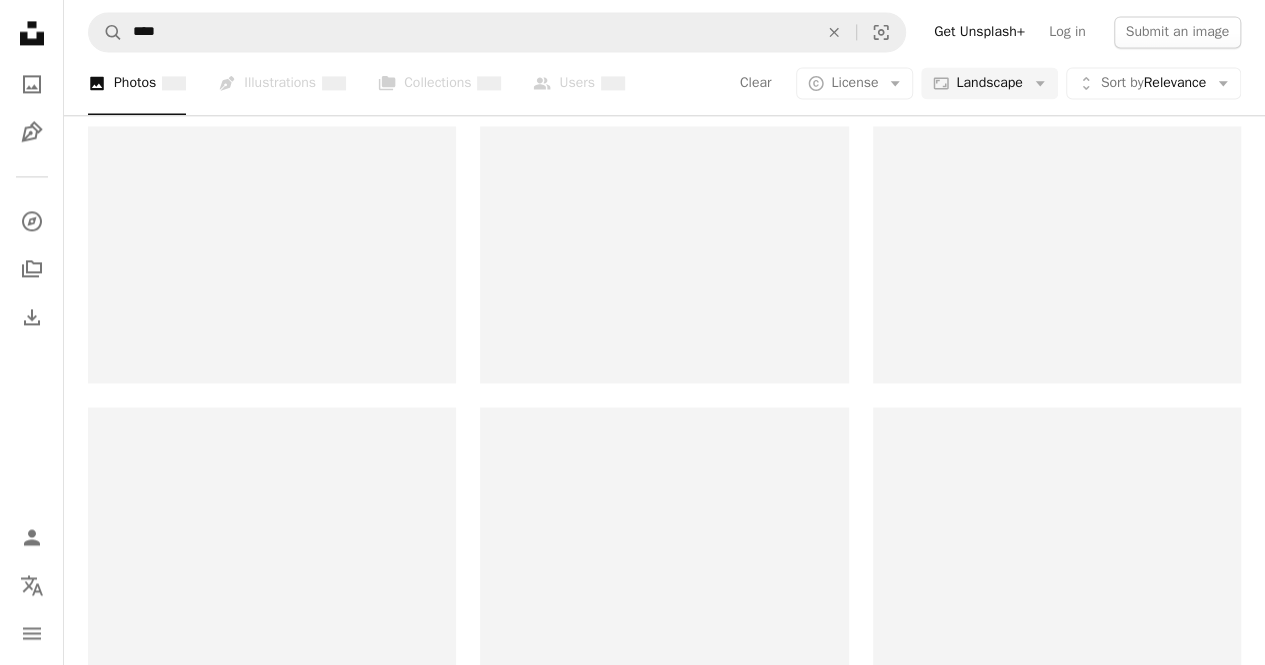 scroll, scrollTop: 0, scrollLeft: 0, axis: both 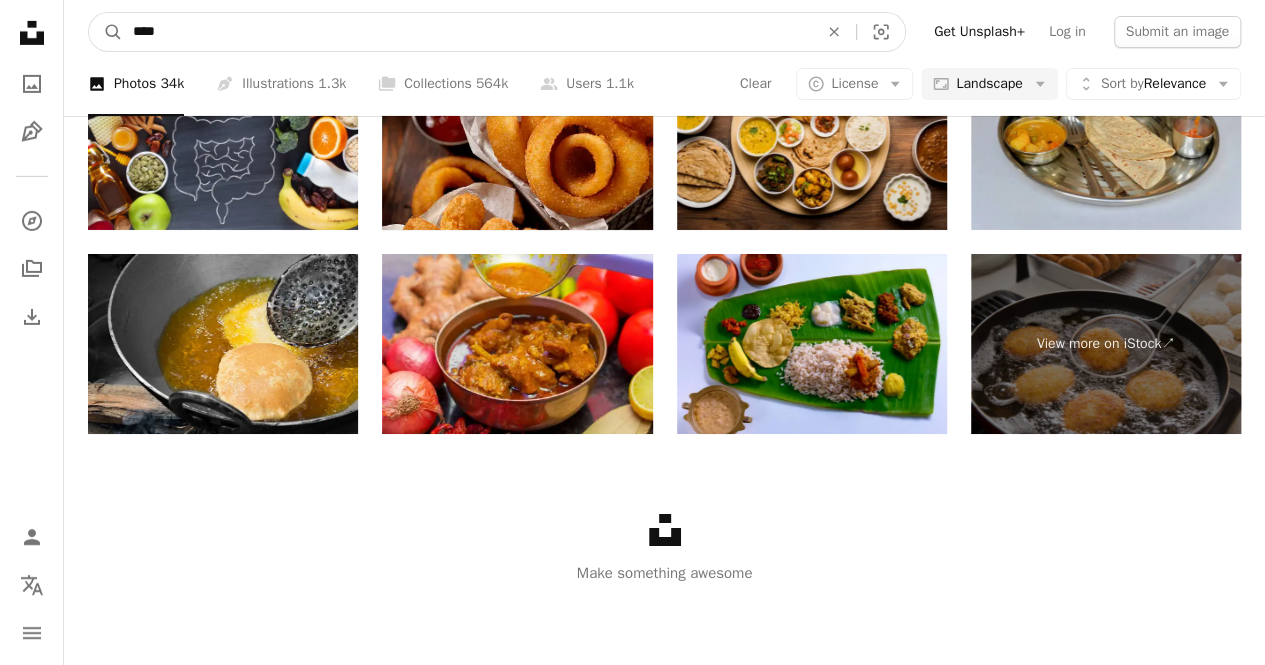 drag, startPoint x: 194, startPoint y: 35, endPoint x: 52, endPoint y: 29, distance: 142.12671 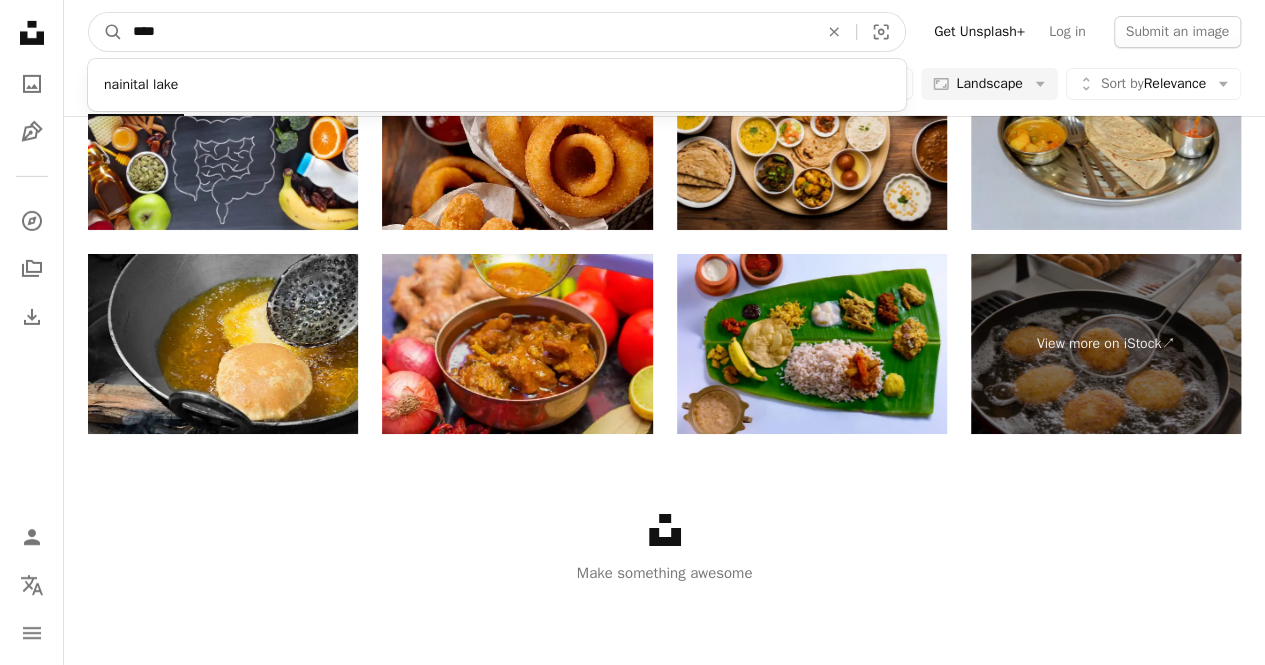 type on "****" 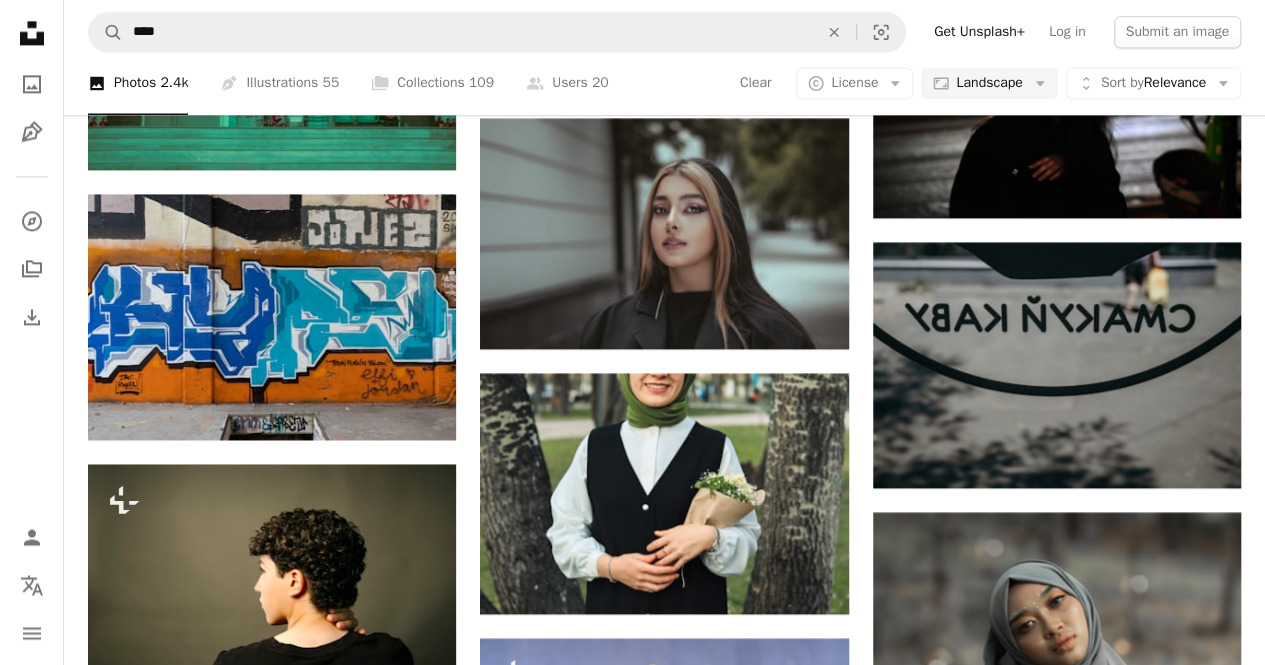 scroll, scrollTop: 138, scrollLeft: 0, axis: vertical 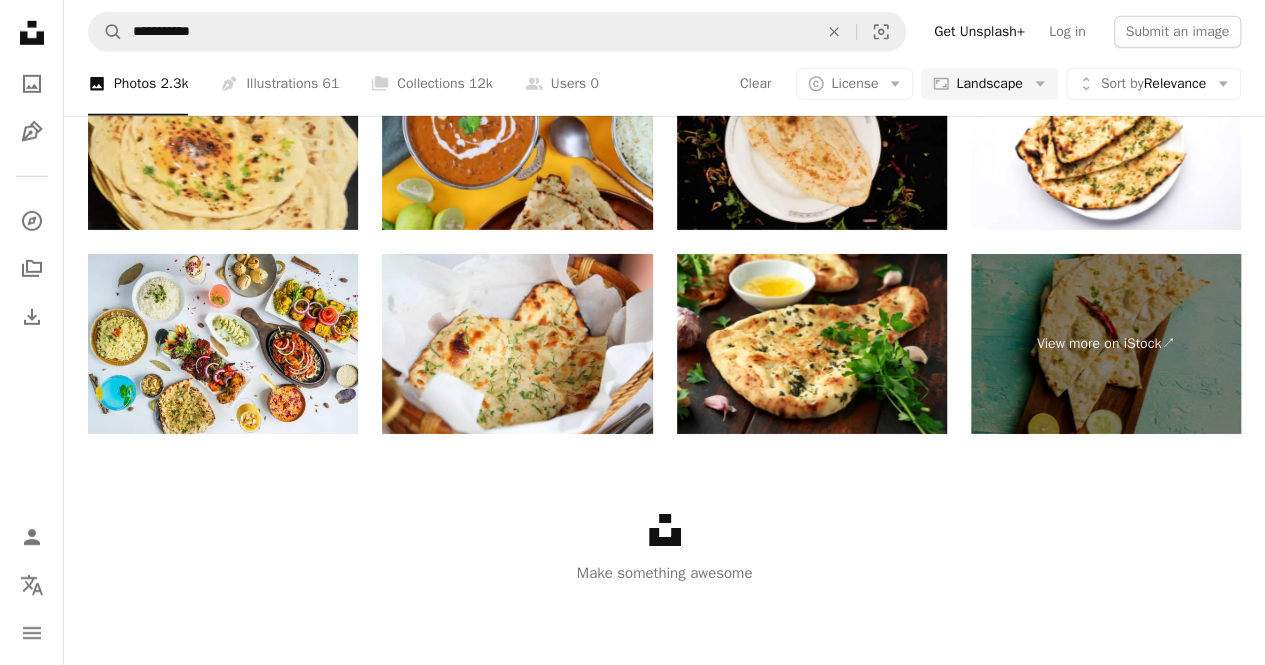 click on "Load more" at bounding box center (664, -127) 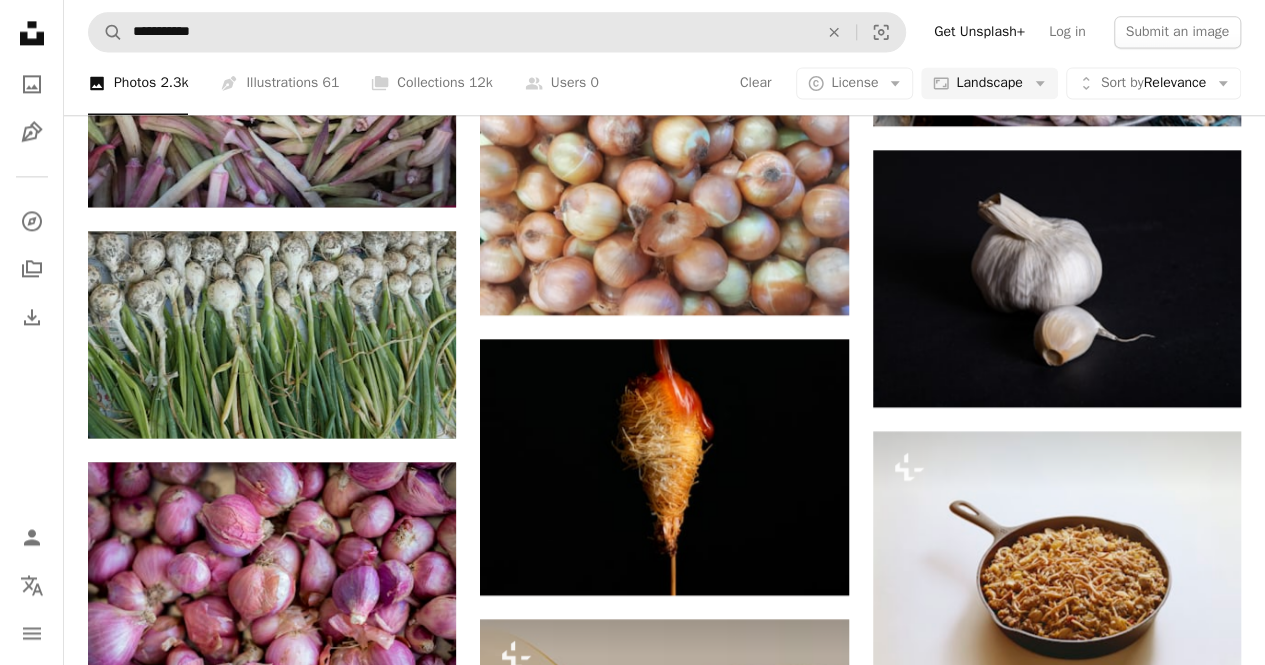scroll, scrollTop: 4495, scrollLeft: 0, axis: vertical 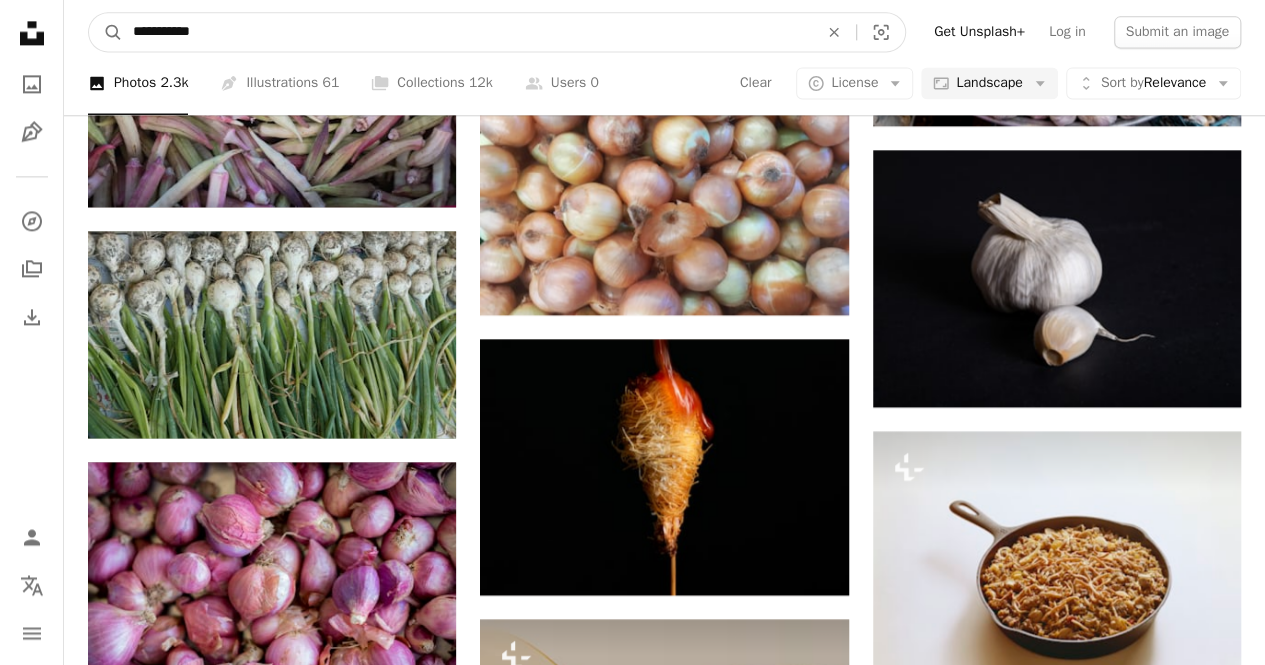 click on "**********" at bounding box center [467, 32] 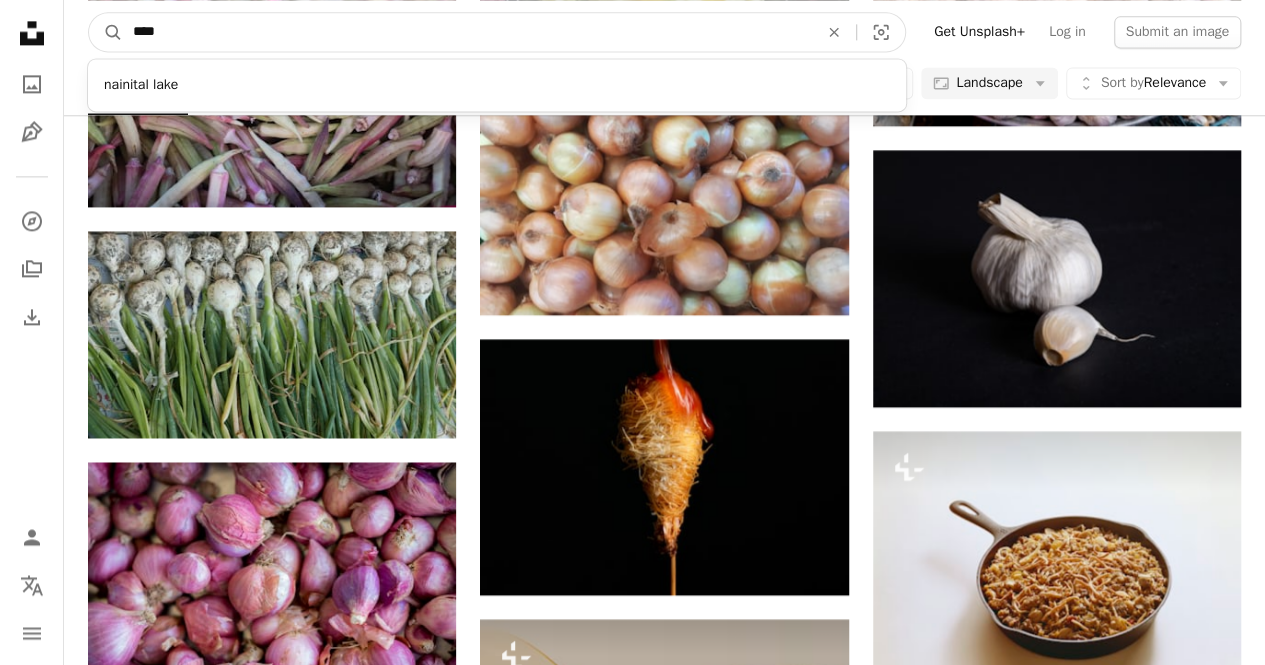 type on "****" 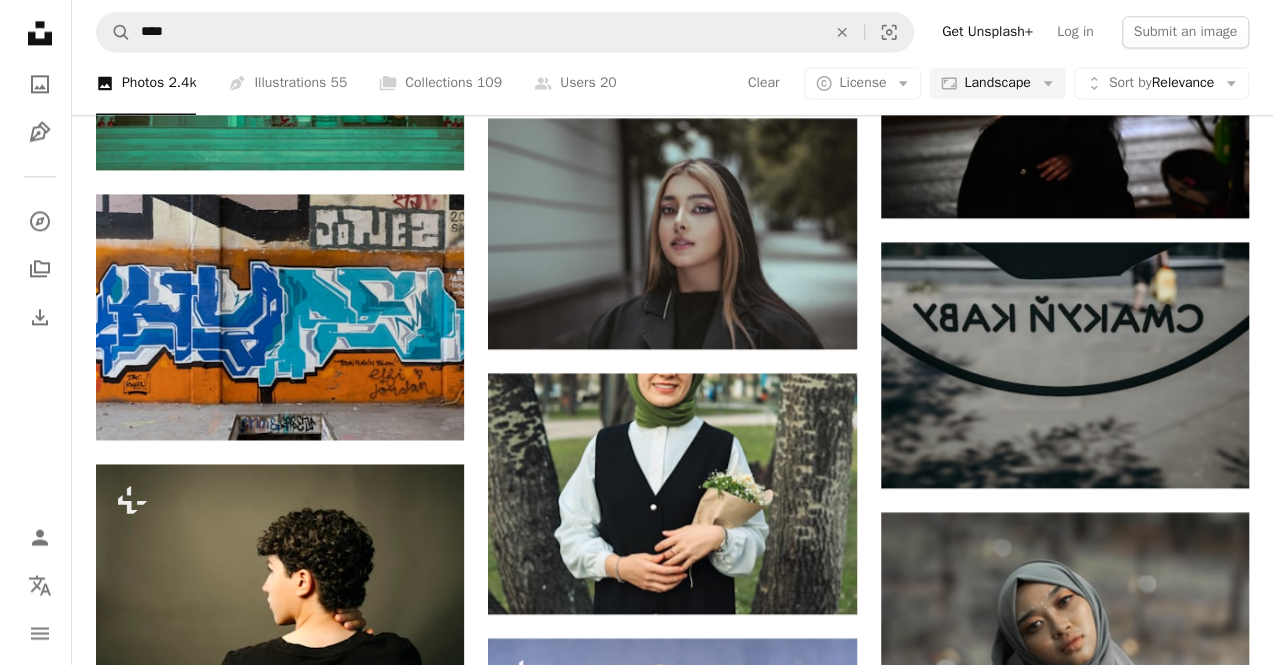 scroll, scrollTop: 0, scrollLeft: 0, axis: both 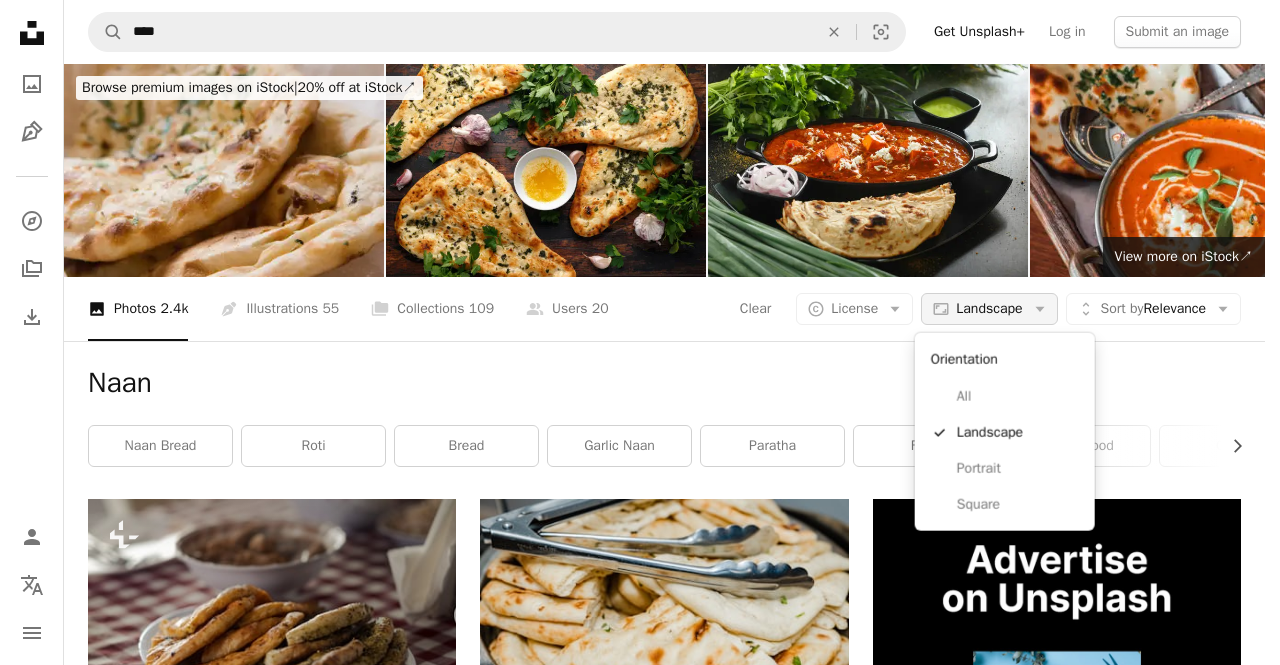 click on "Aspect ratio Landscape Arrow down" at bounding box center [989, 309] 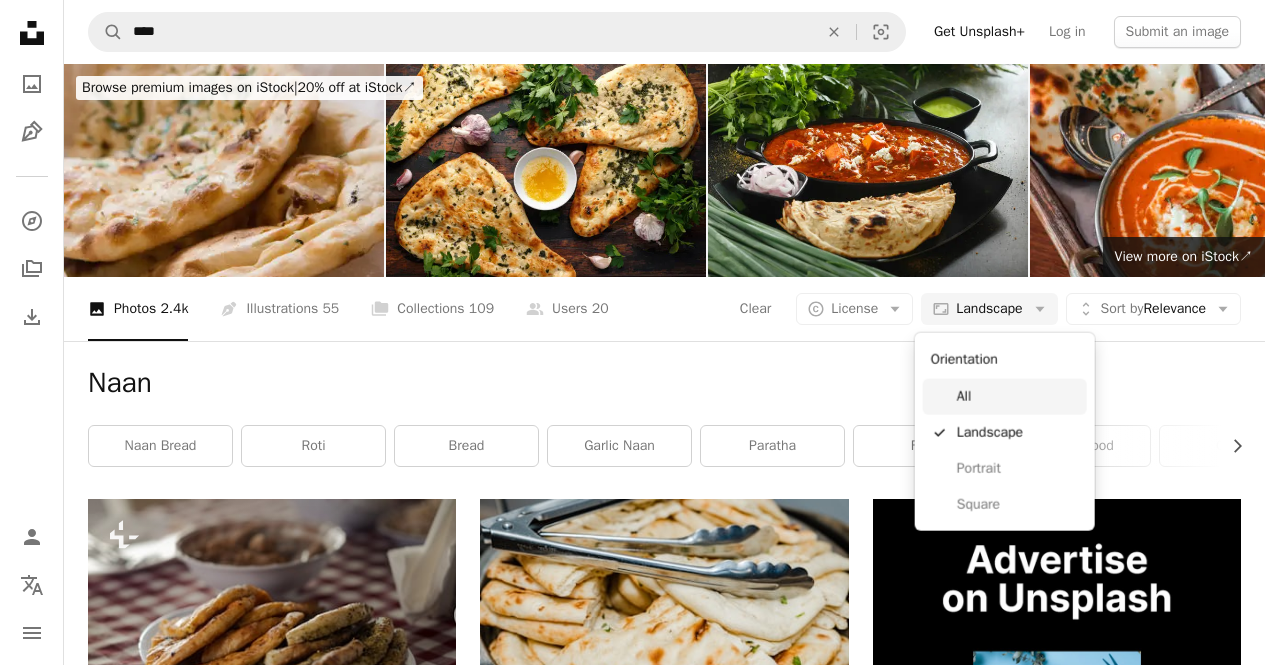 click on "All" at bounding box center [1018, 397] 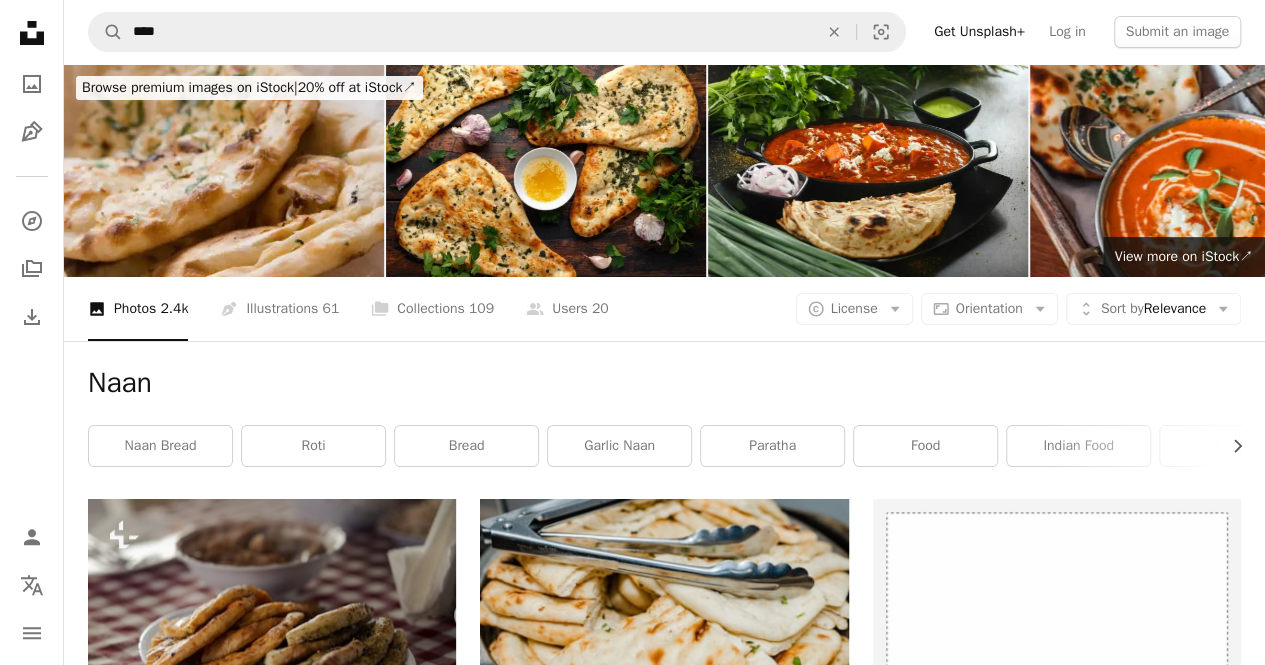 scroll, scrollTop: 52, scrollLeft: 0, axis: vertical 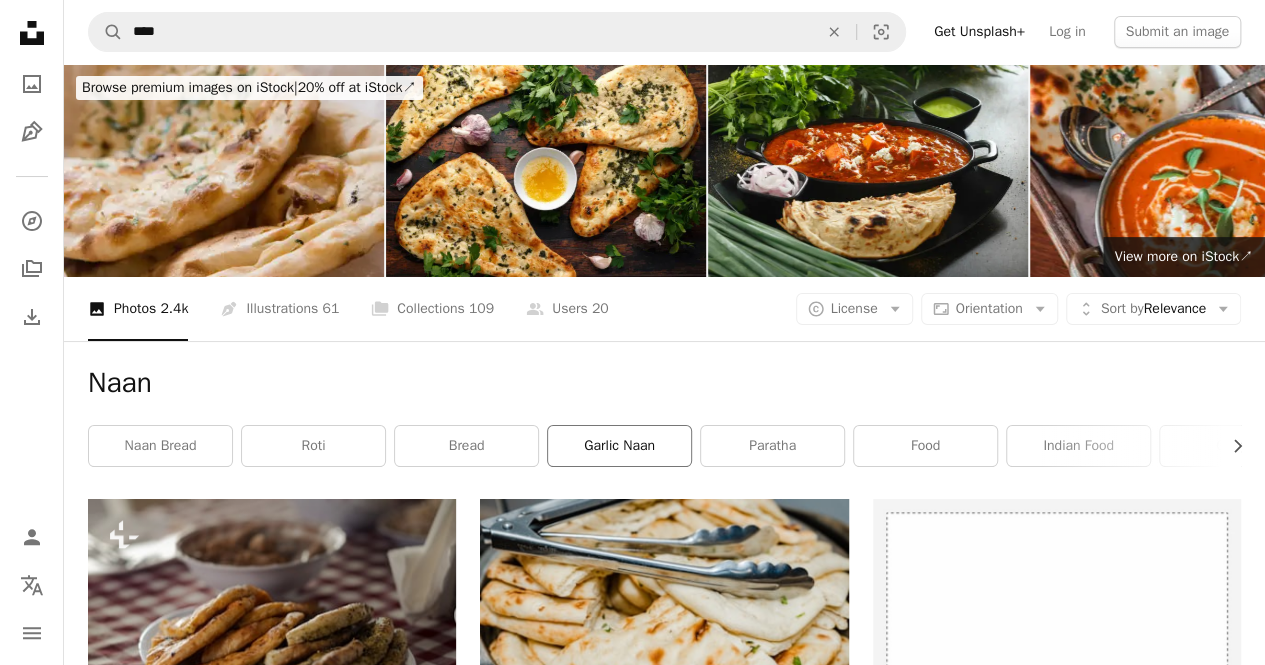 click on "garlic naan" at bounding box center (619, 446) 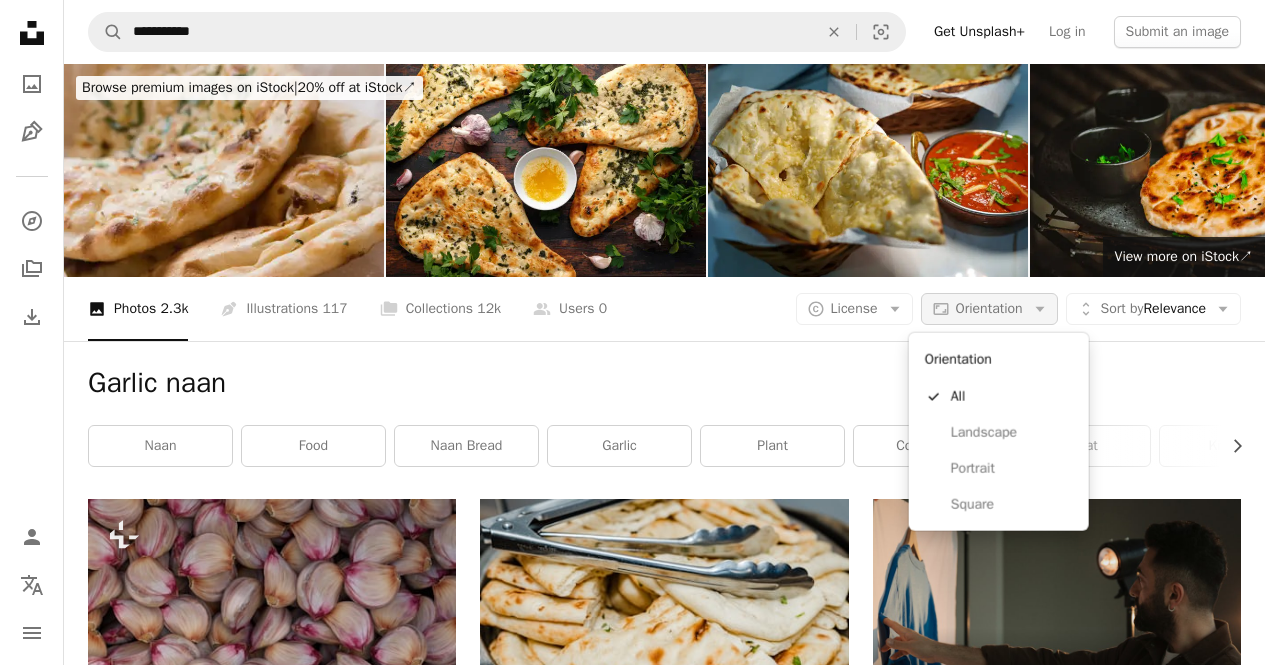 click on "Aspect ratio Orientation Arrow down" at bounding box center (989, 309) 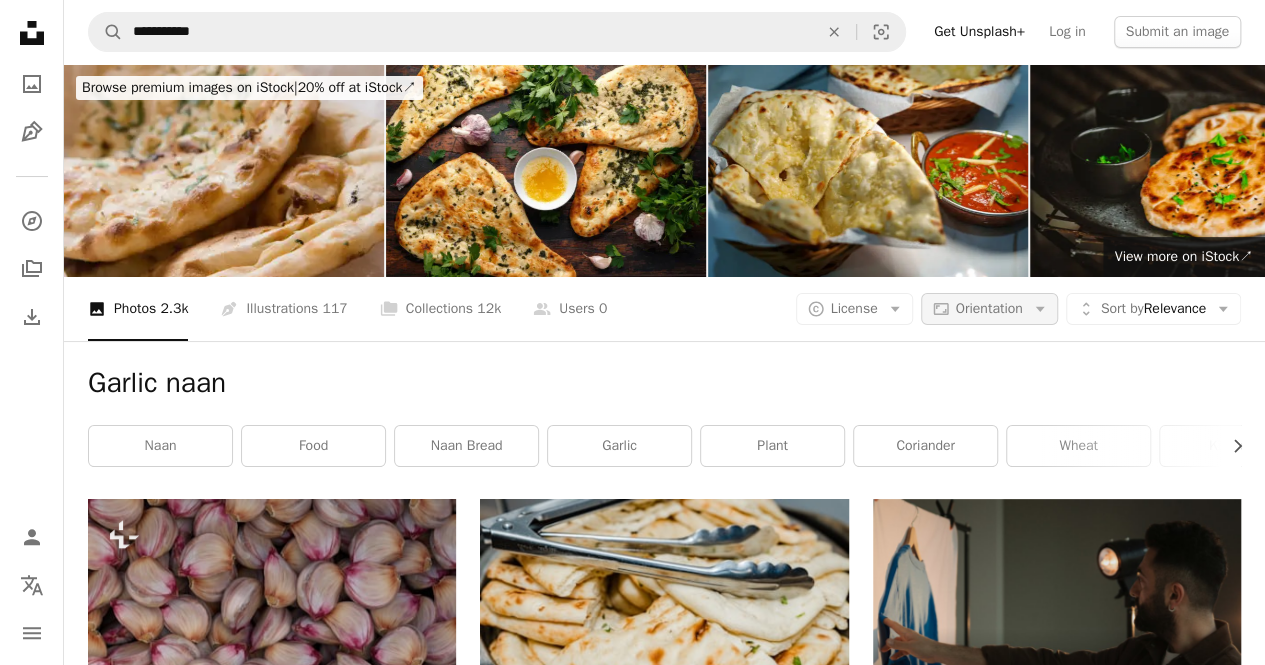 click on "Aspect ratio Orientation Arrow down" at bounding box center [989, 309] 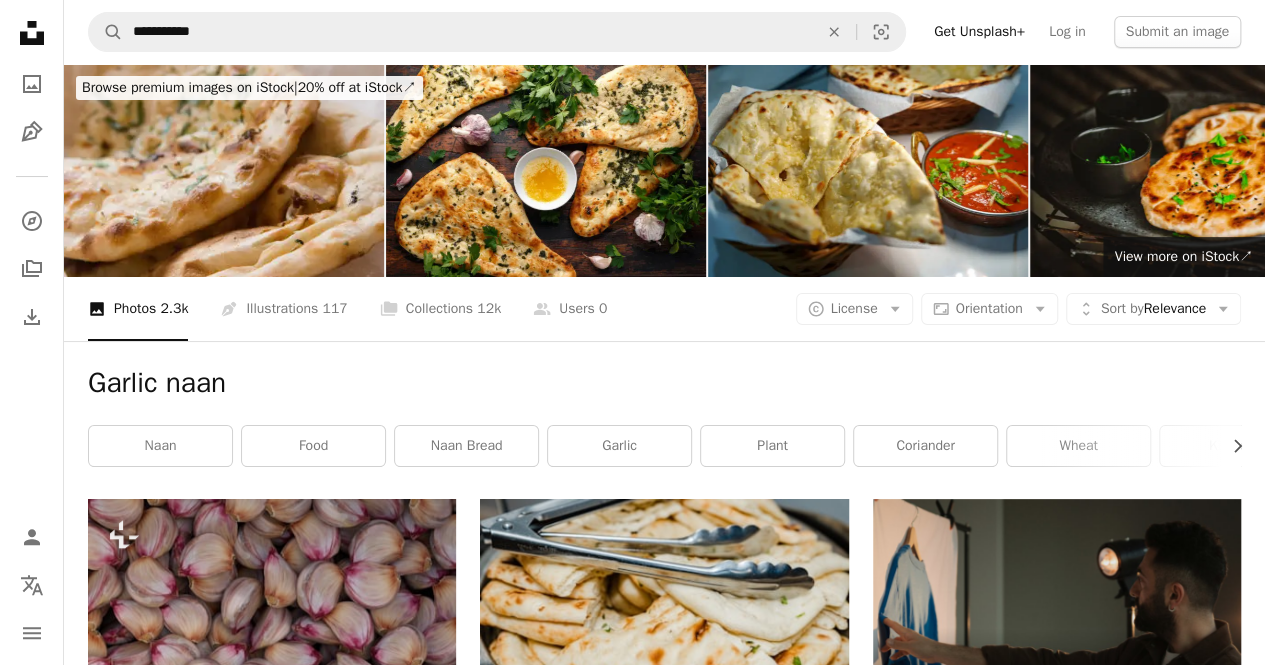 scroll, scrollTop: 0, scrollLeft: 0, axis: both 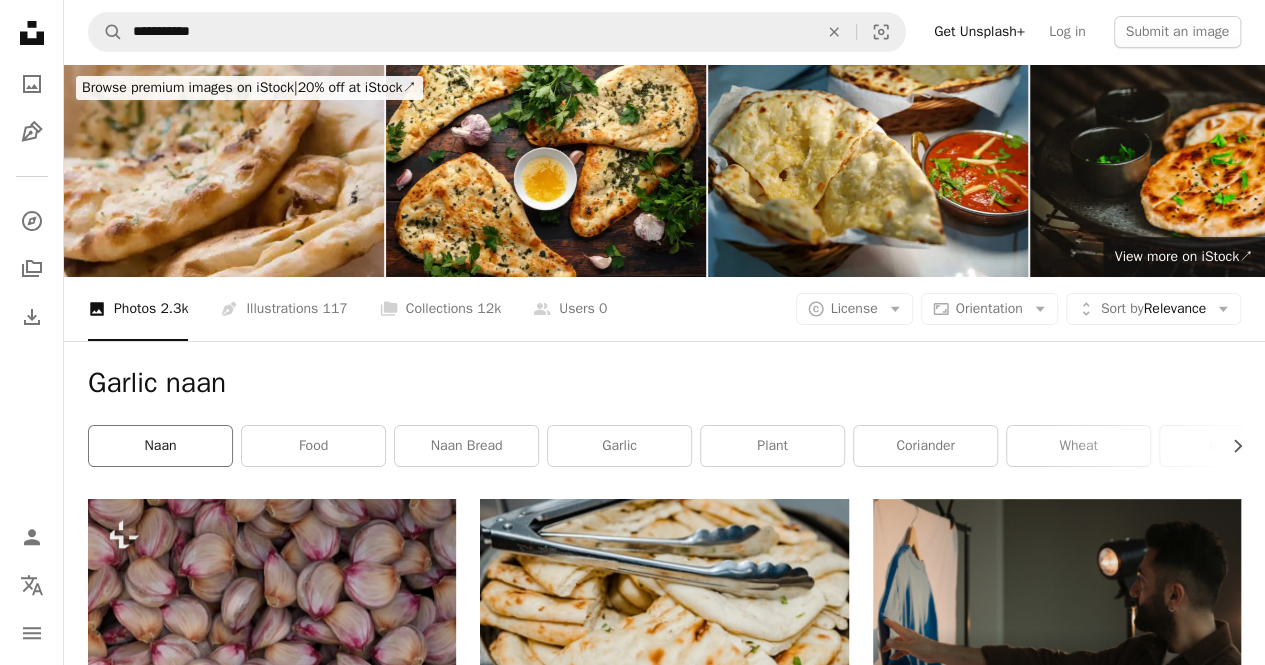 click on "naan" at bounding box center [160, 446] 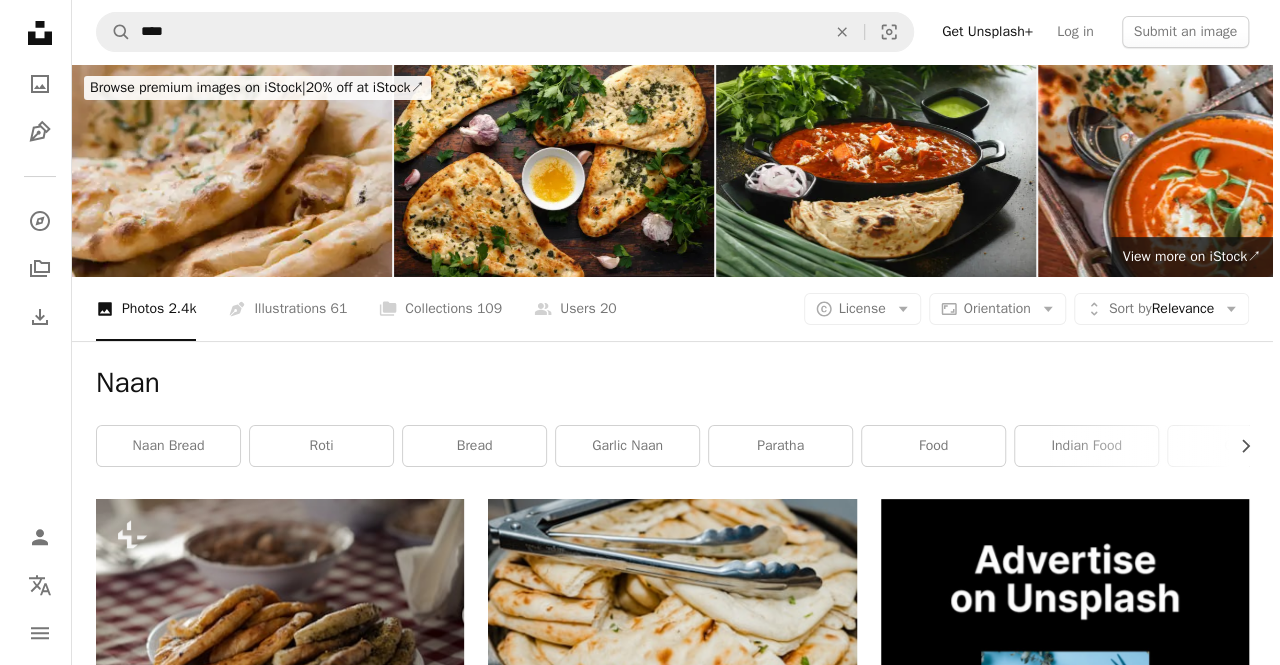 scroll, scrollTop: 2051, scrollLeft: 0, axis: vertical 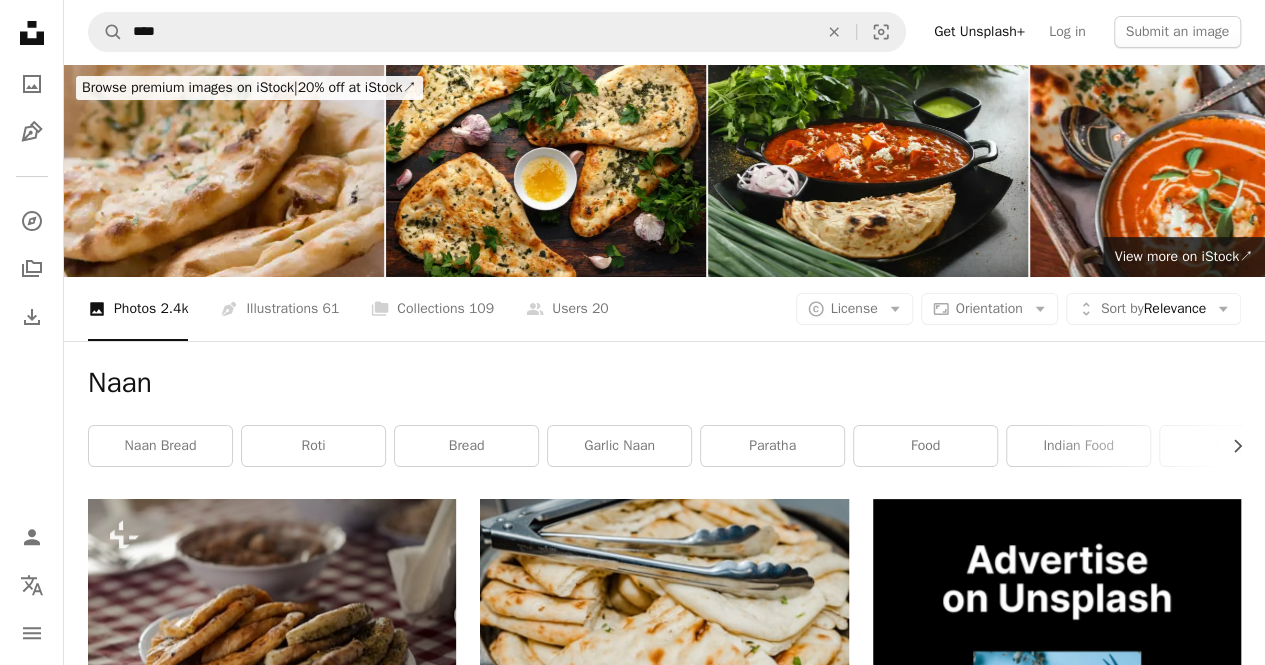 click at bounding box center [272, 2392] 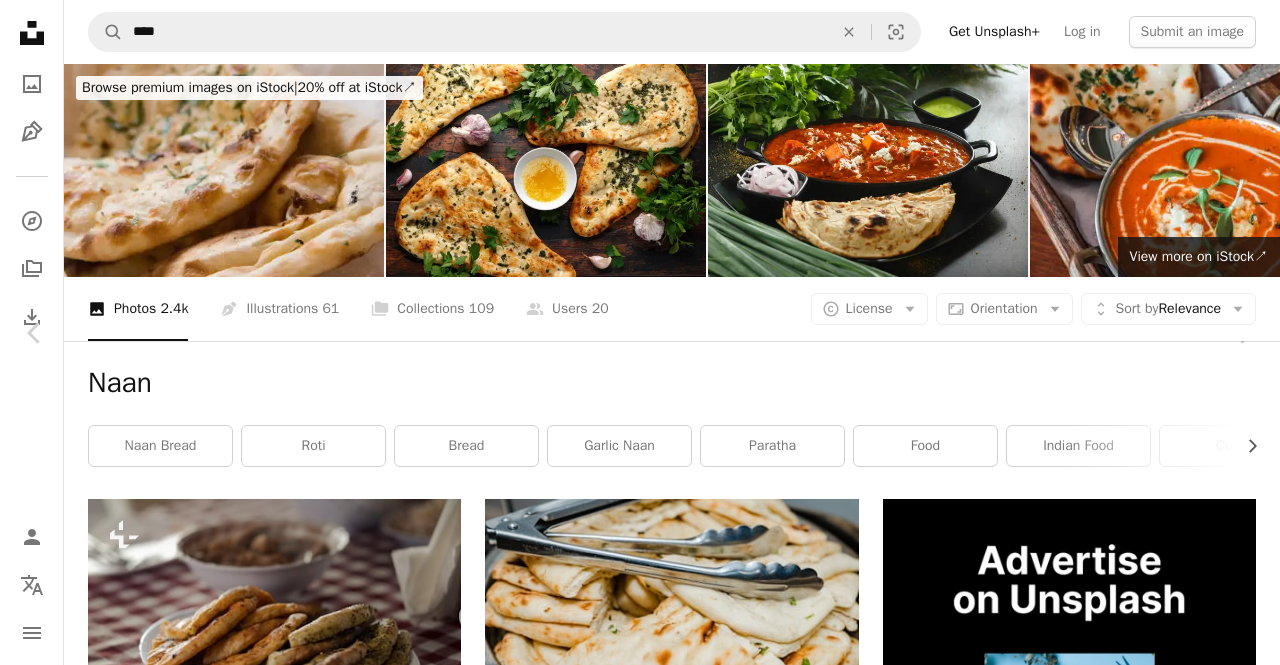 scroll, scrollTop: 5074, scrollLeft: 0, axis: vertical 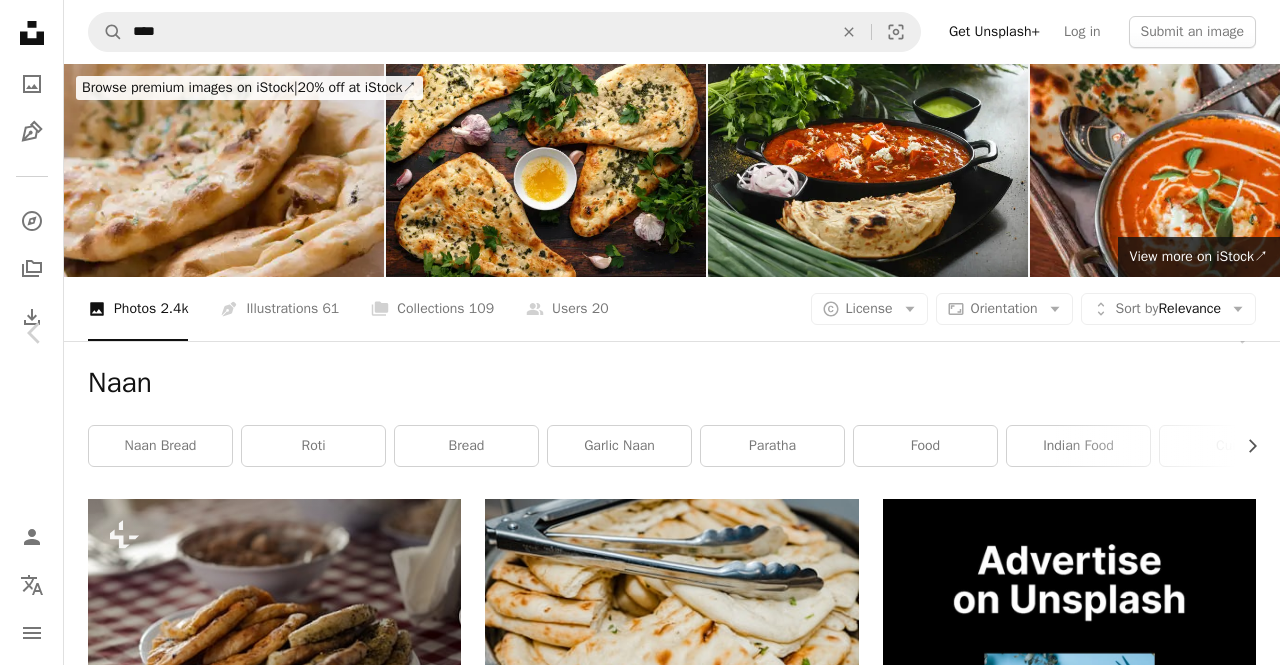 click on "An X shape Chevron left Chevron right [FIRST] [LAST] Available for hire A checkmark inside of a circle A heart A plus sign Edit image   Plus sign for Unsplash+ Download free Chevron down Zoom in Views 11,683,905 Downloads 25,842 A forward-right arrow Share Info icon Info More Actions A map marker [CITY], [STATE], [COUNTRY] Calendar outlined Published on  [MONTH] [DAY], [YEAR] Camera Canon, EOS 5D Mark IV Safety Free to use under the  Unsplash License food restaurant fried rice chicken fried rice human plant usa pasta vegetable brown atlanta produce sprout noodle vermicelli bean sprout Free stock photos Browse premium related images on iStock  |  Save 20% with code UNSPLASH20 View more on iStock  ↗ Related images A heart A plus sign [FIRST] [LAST] Available for hire A checkmark inside of a circle Arrow pointing down Plus sign for Unsplash+ A heart A plus sign [FIRST] [LAST] For  Unsplash+ A lock   Download A heart A plus sign [FIRST] [LAST] Available for hire A checkmark inside of a circle Arrow pointing down A heart For" at bounding box center (640, 16475) 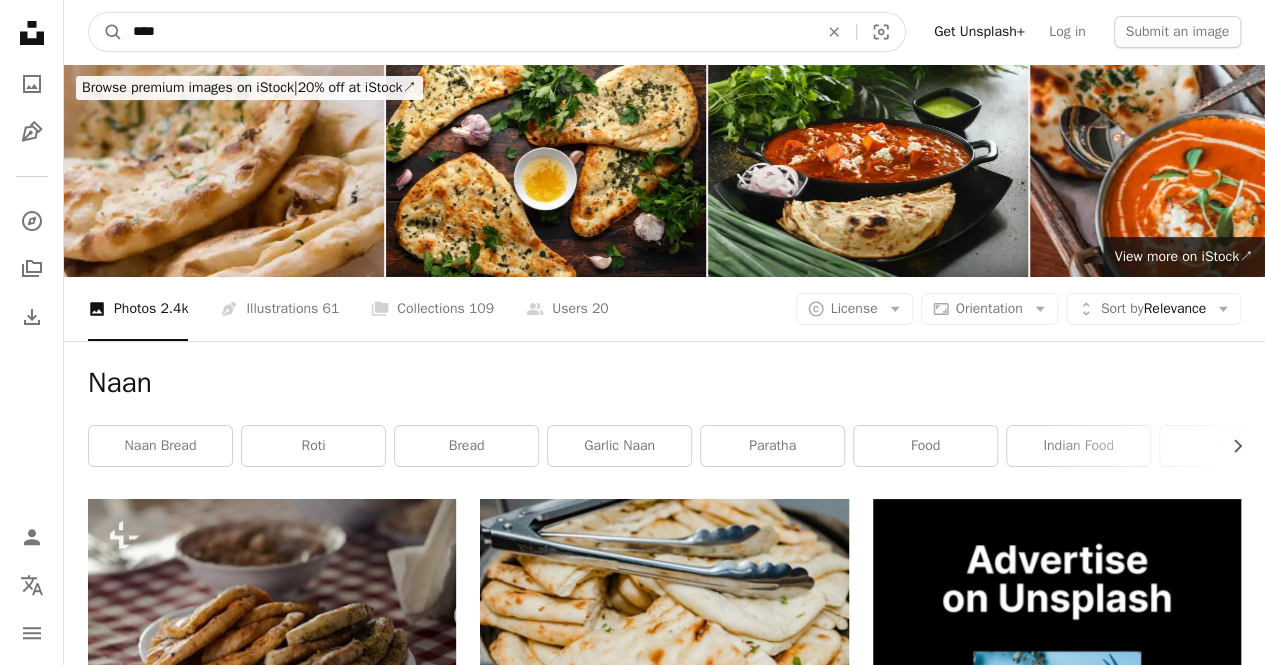 drag, startPoint x: 292, startPoint y: 30, endPoint x: 63, endPoint y: 46, distance: 229.55827 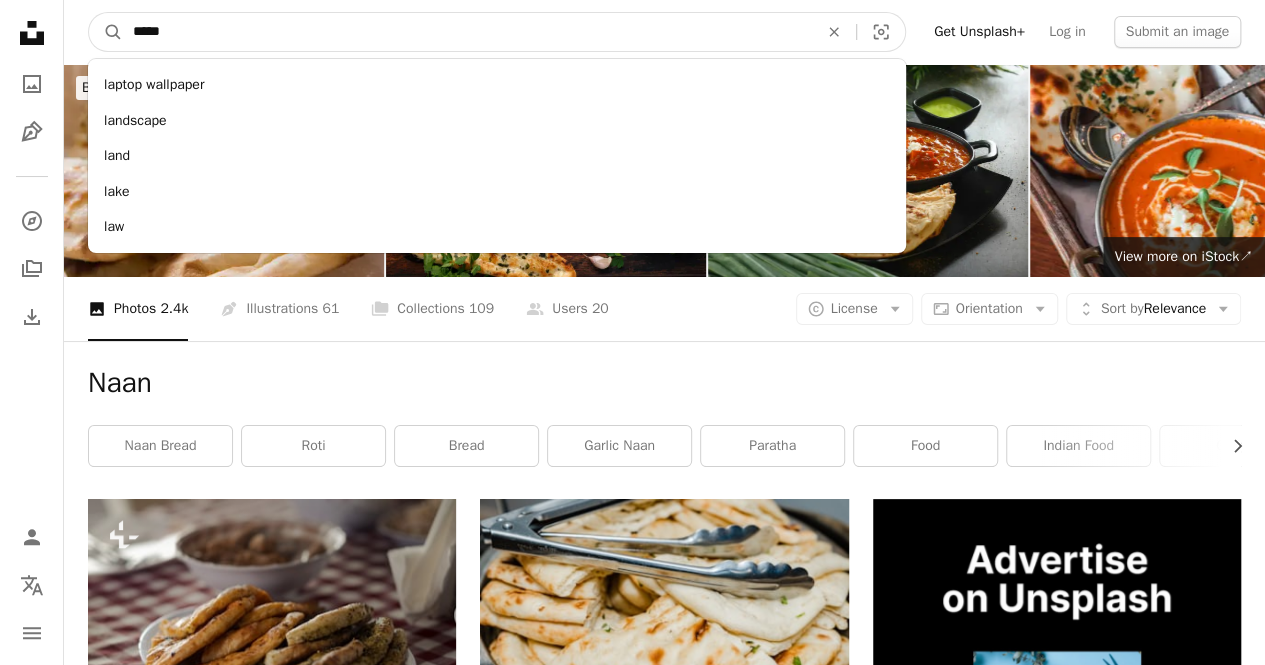 type on "*****" 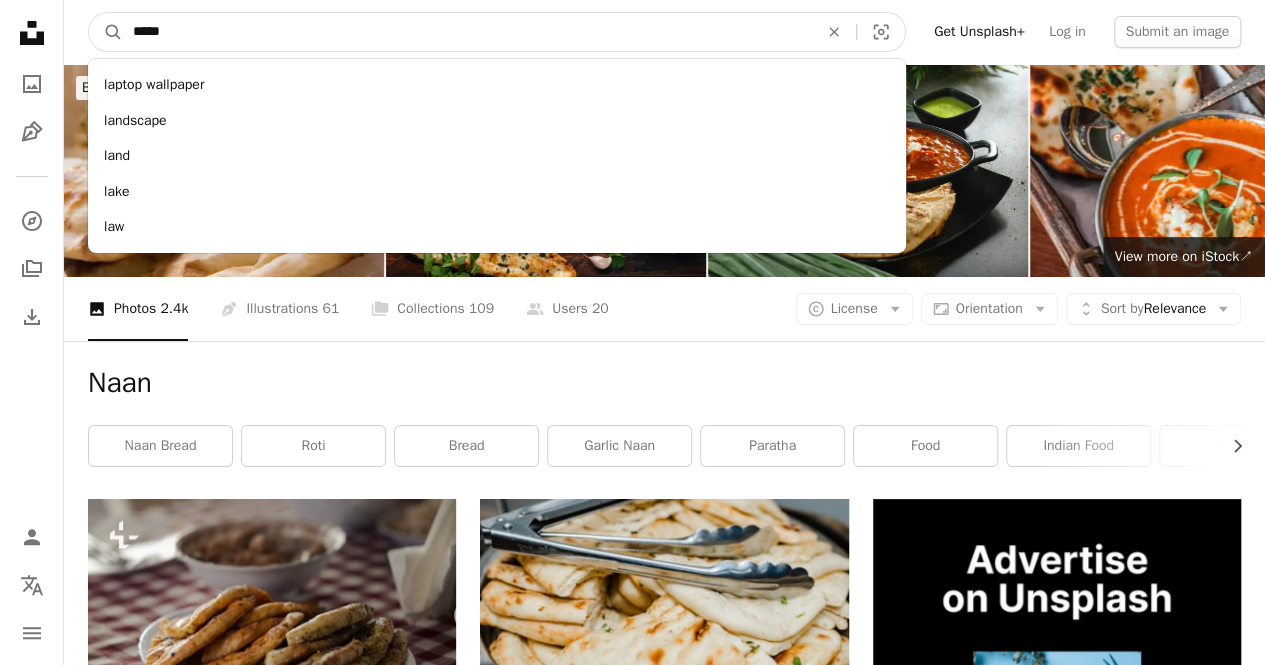 click on "A magnifying glass" at bounding box center [106, 32] 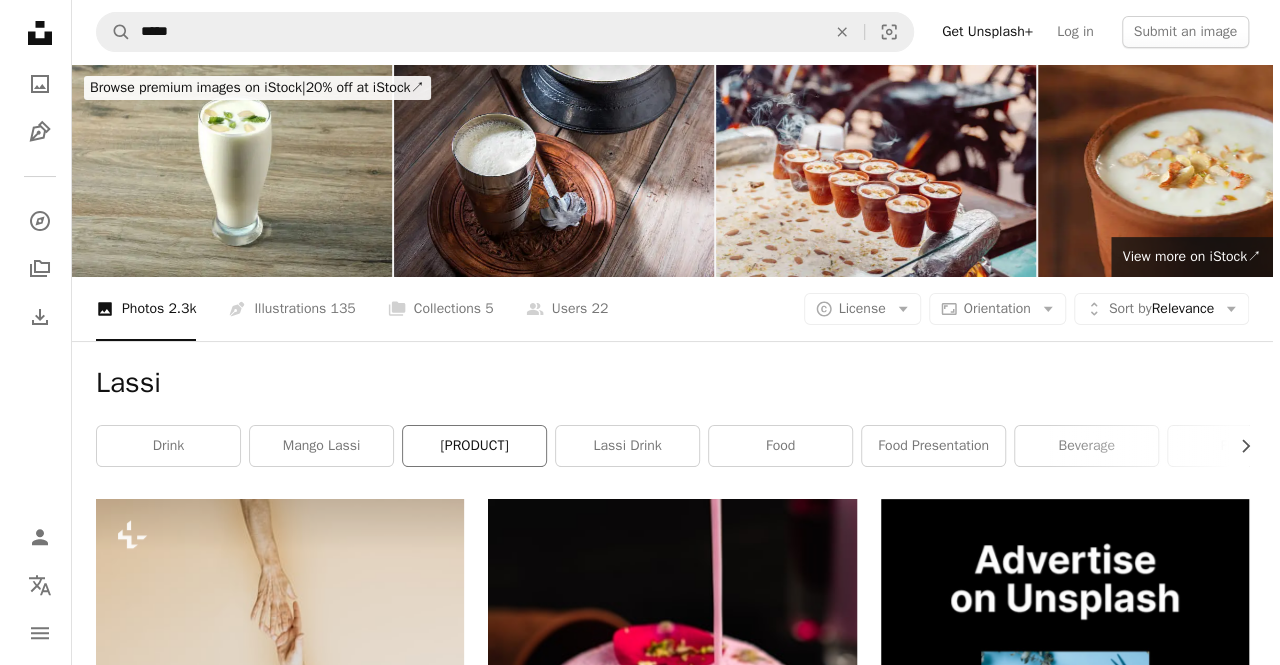 scroll, scrollTop: 354, scrollLeft: 0, axis: vertical 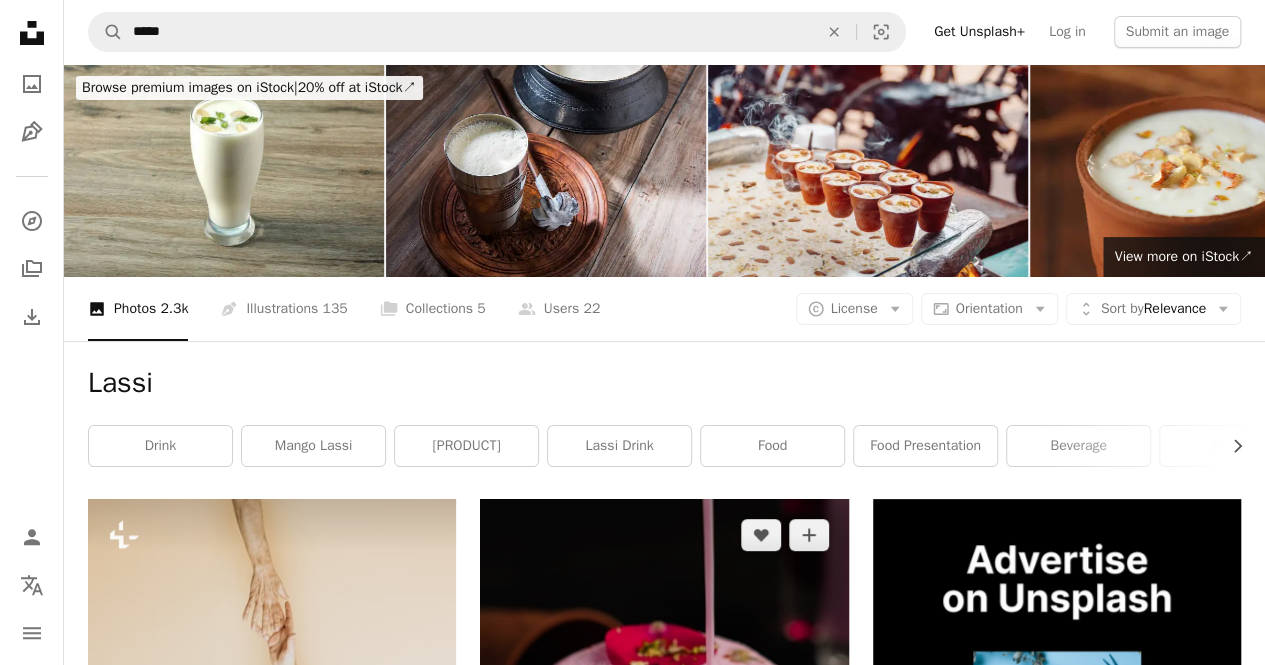click at bounding box center (664, 775) 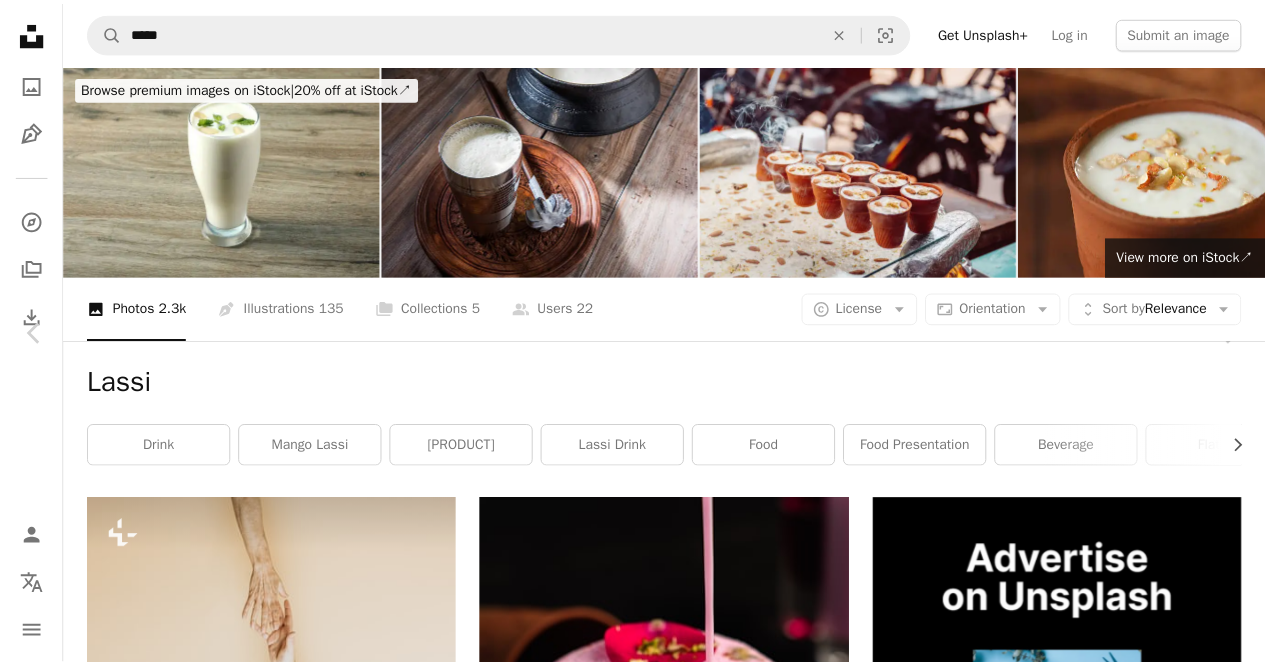 scroll, scrollTop: 1998, scrollLeft: 0, axis: vertical 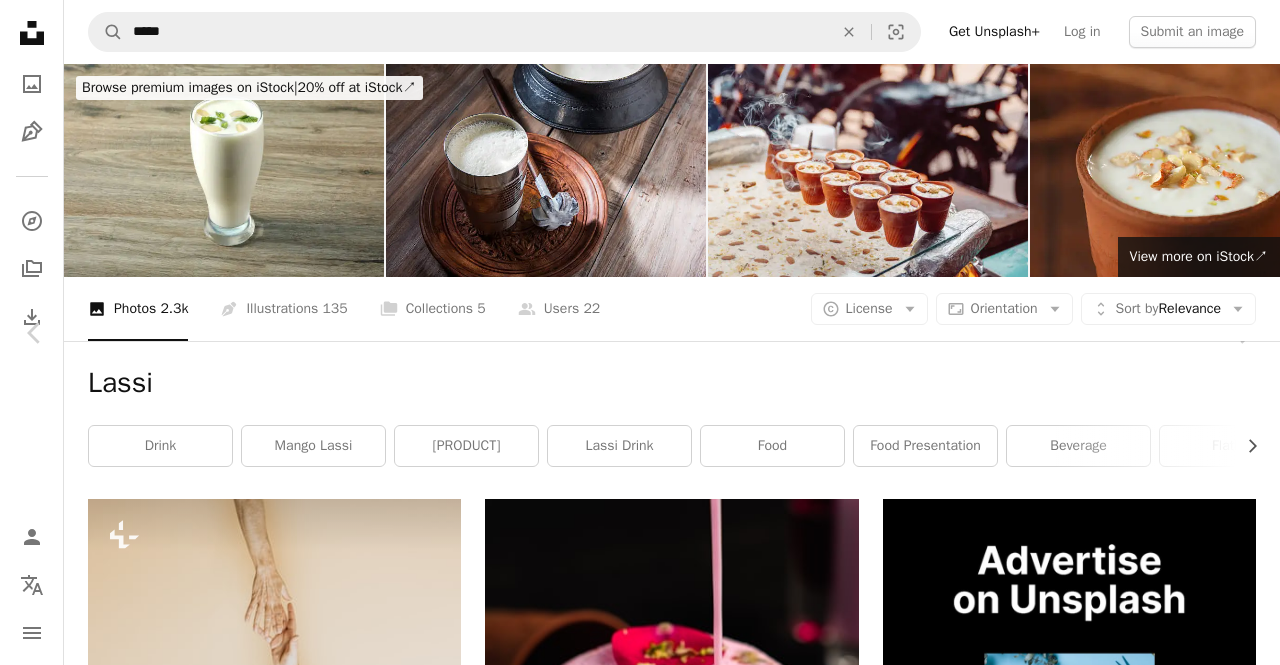 click on "An X shape Chevron left Chevron right [FIRST] [LAST] Available for hire A checkmark inside of a circle A heart A plus sign Edit image Plus sign for Unsplash+ Download free Chevron down Zoom in Views [NUMBER] Downloads [NUMBER] A forward-right arrow Share Info icon Info More Actions Rose Lassi Calendar outlined Published on August 21, 2023 Camera SONY, ILCE-7M4 Safety Free to use under the Unsplash License coffee photography drink salad steak meal herbs menu nuts flatlay chilli noodle sauce cashew onions peppers lassi foodphotography food ice cream HD Wallpapers Browse premium related images on iStock | Save 20% with code UNSPLASH20 View more on iStock ↗ Related images A heart A plus sign [FIRST] [LAST] Available for hire A checkmark inside of a circle Arrow pointing down A heart A plus sign Createasea Available for hire A checkmark inside of a circle Arrow pointing down A heart A plus sign [FIRST] [LAST] Available for hire A checkmark inside of a circle Arrow pointing down A heart A plus sign A heart" at bounding box center (640, 5253) 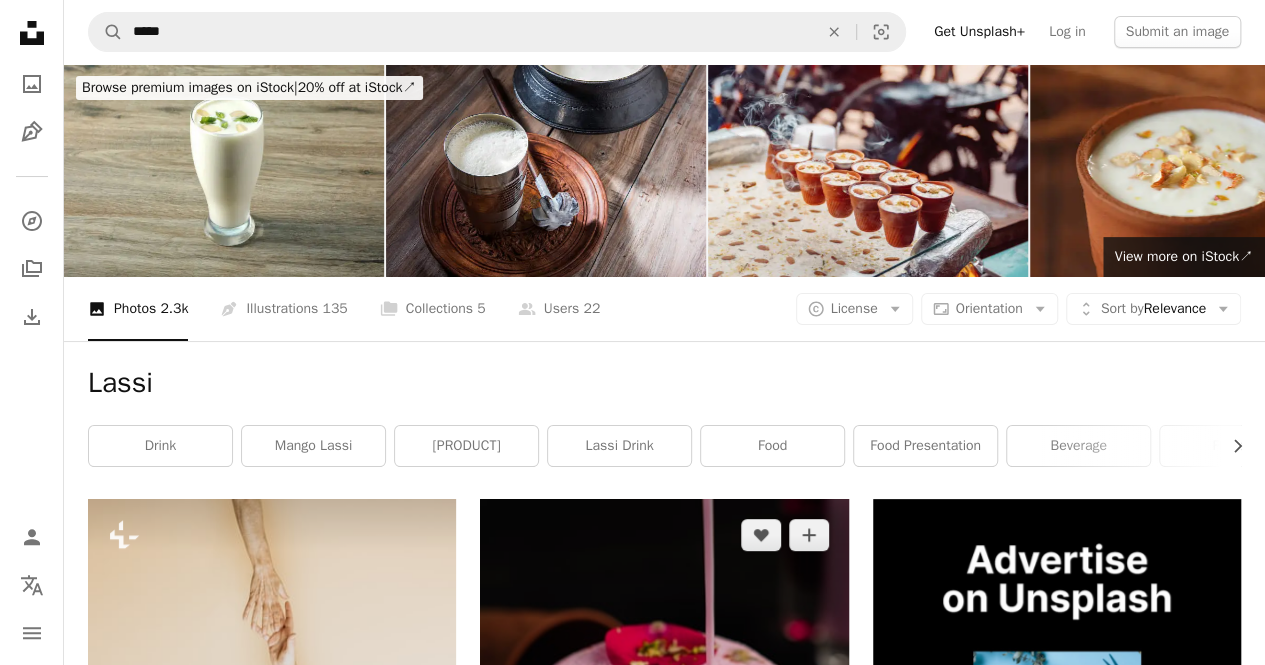 scroll, scrollTop: 0, scrollLeft: 0, axis: both 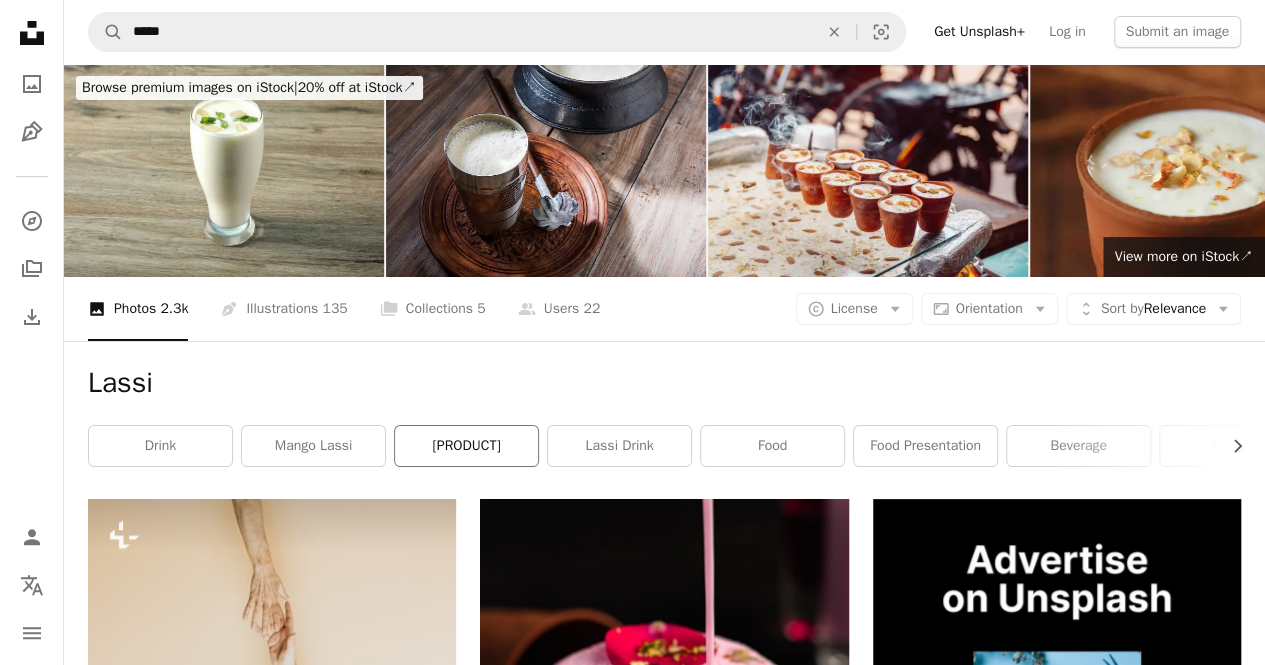 click on "[PRODUCT]" at bounding box center (466, 446) 